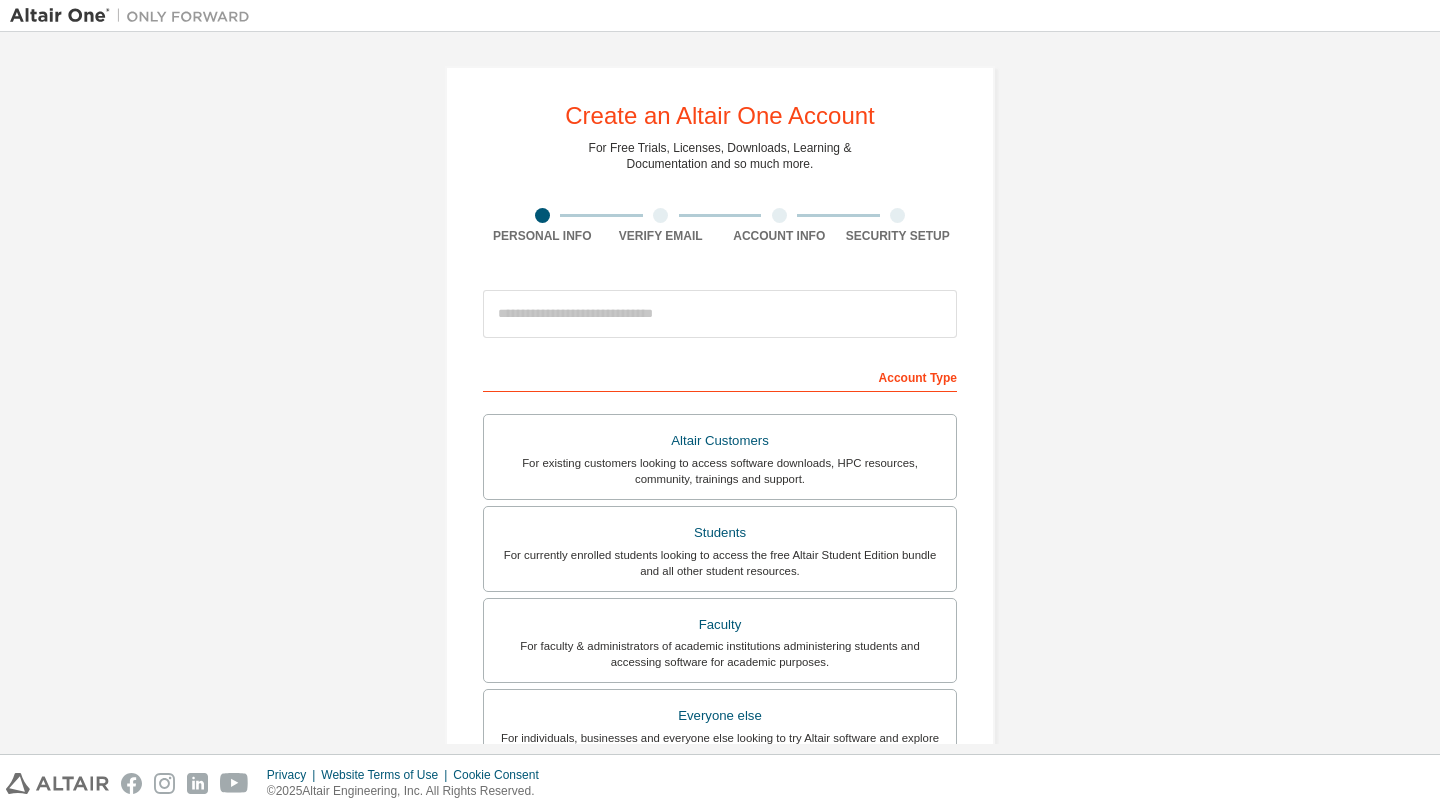 scroll, scrollTop: 0, scrollLeft: 0, axis: both 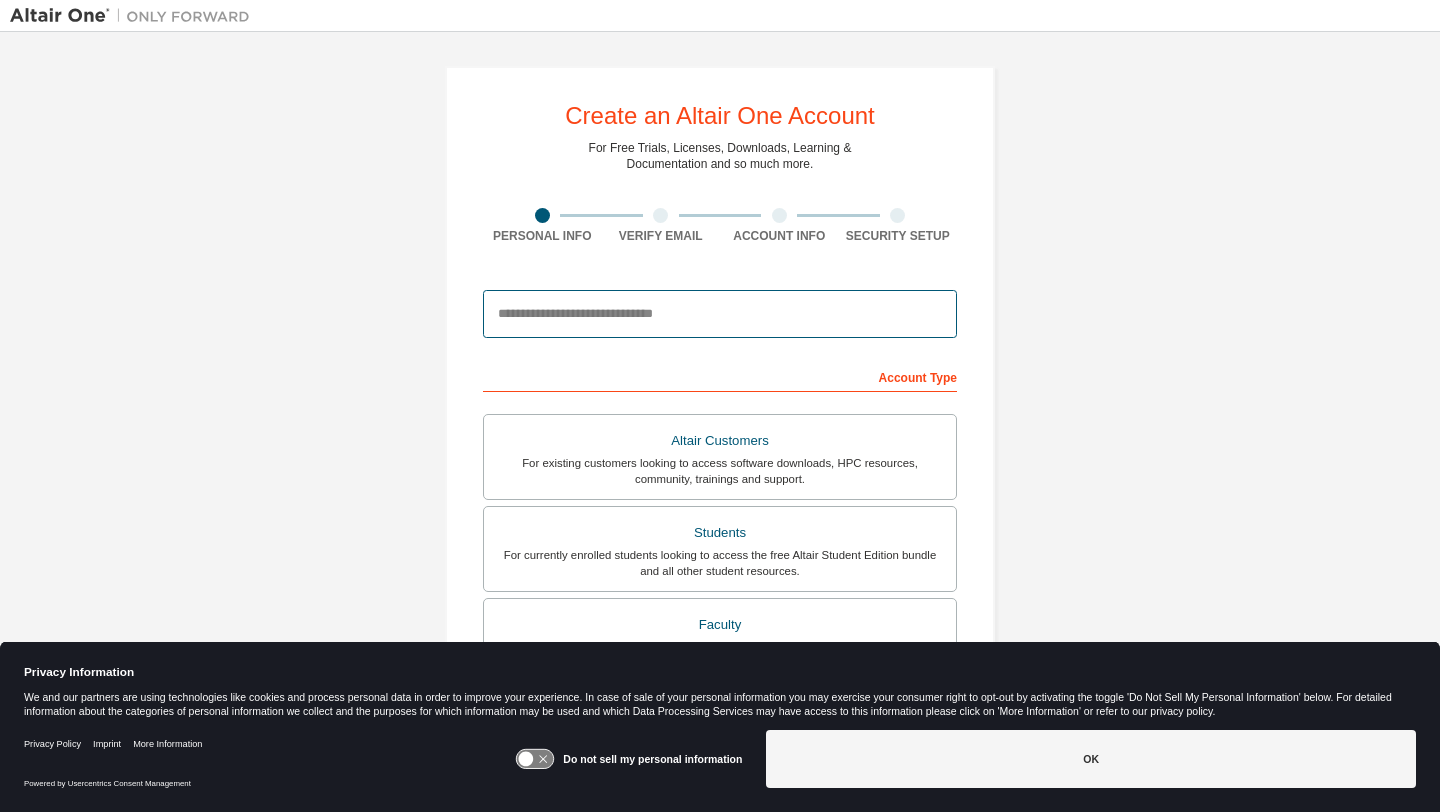 click at bounding box center [720, 314] 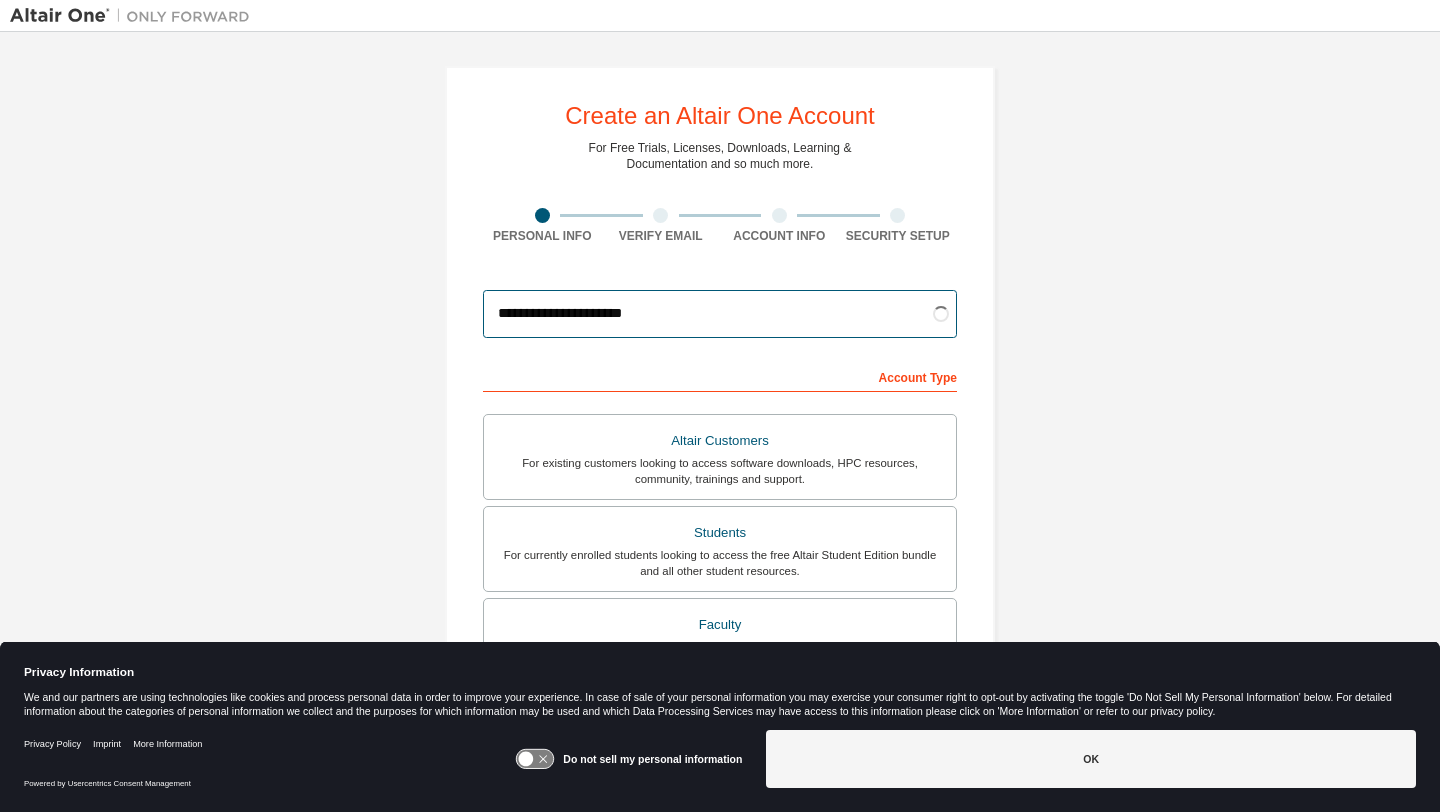 type on "**********" 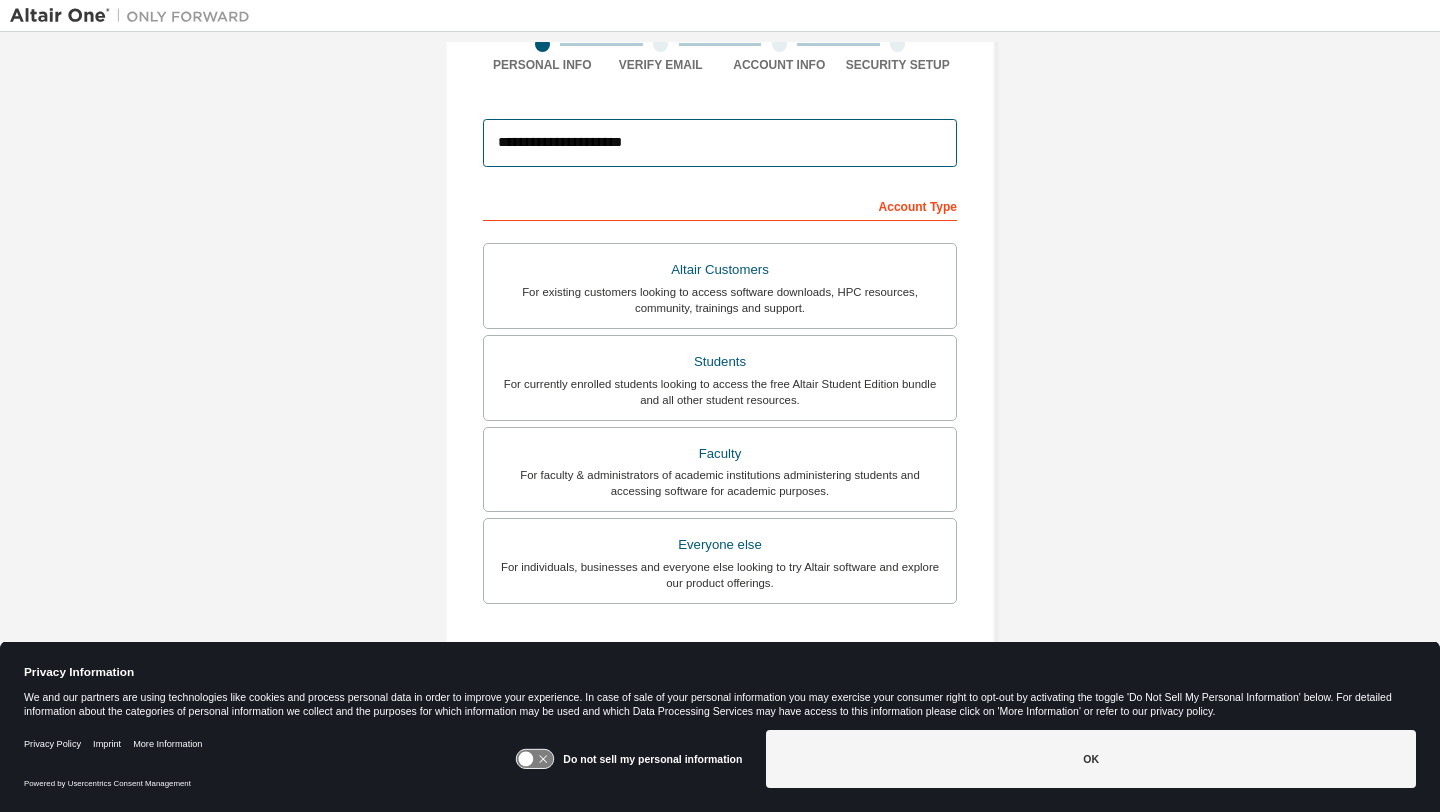 scroll, scrollTop: 201, scrollLeft: 0, axis: vertical 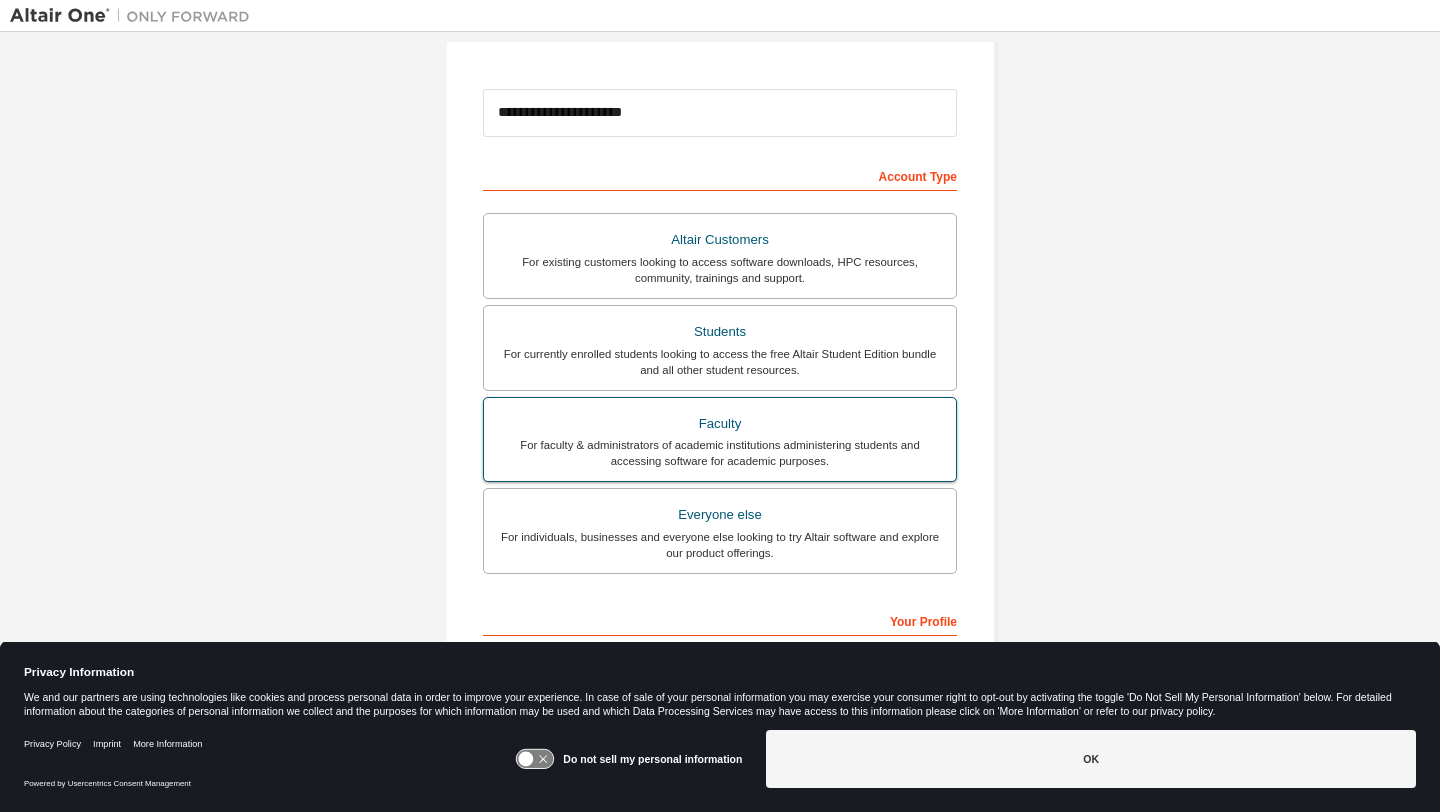 click on "Faculty" at bounding box center (720, 424) 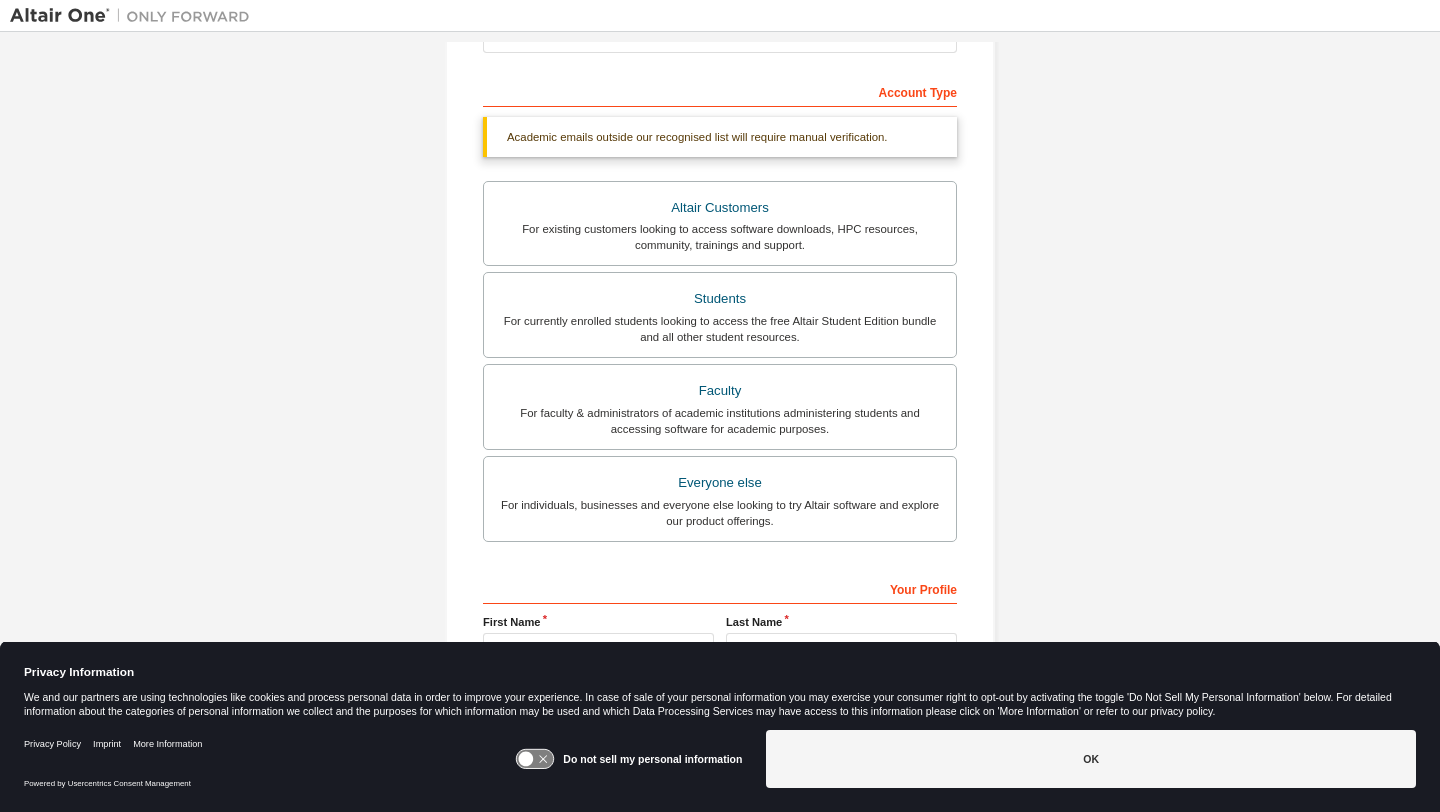 scroll, scrollTop: 409, scrollLeft: 0, axis: vertical 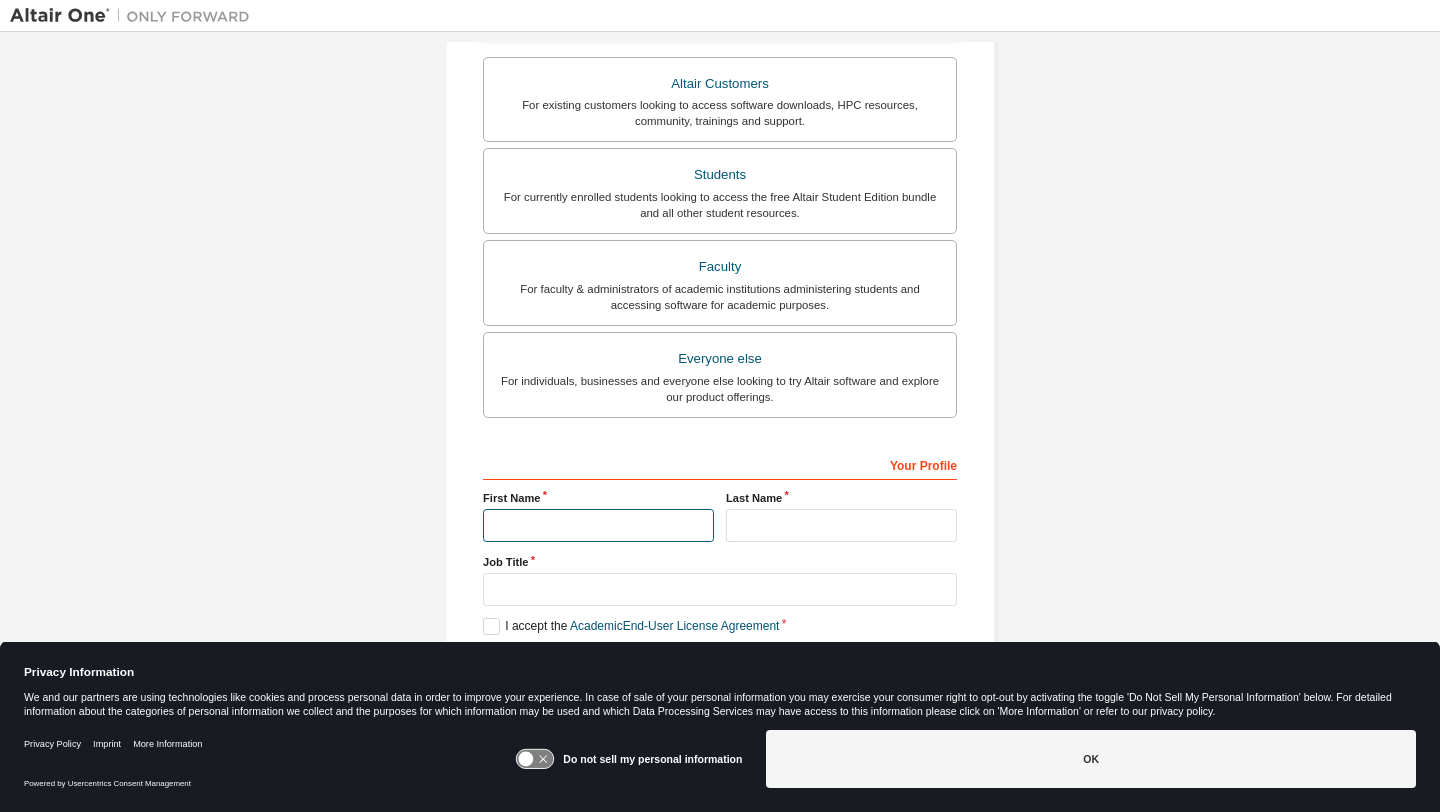 click at bounding box center (598, 525) 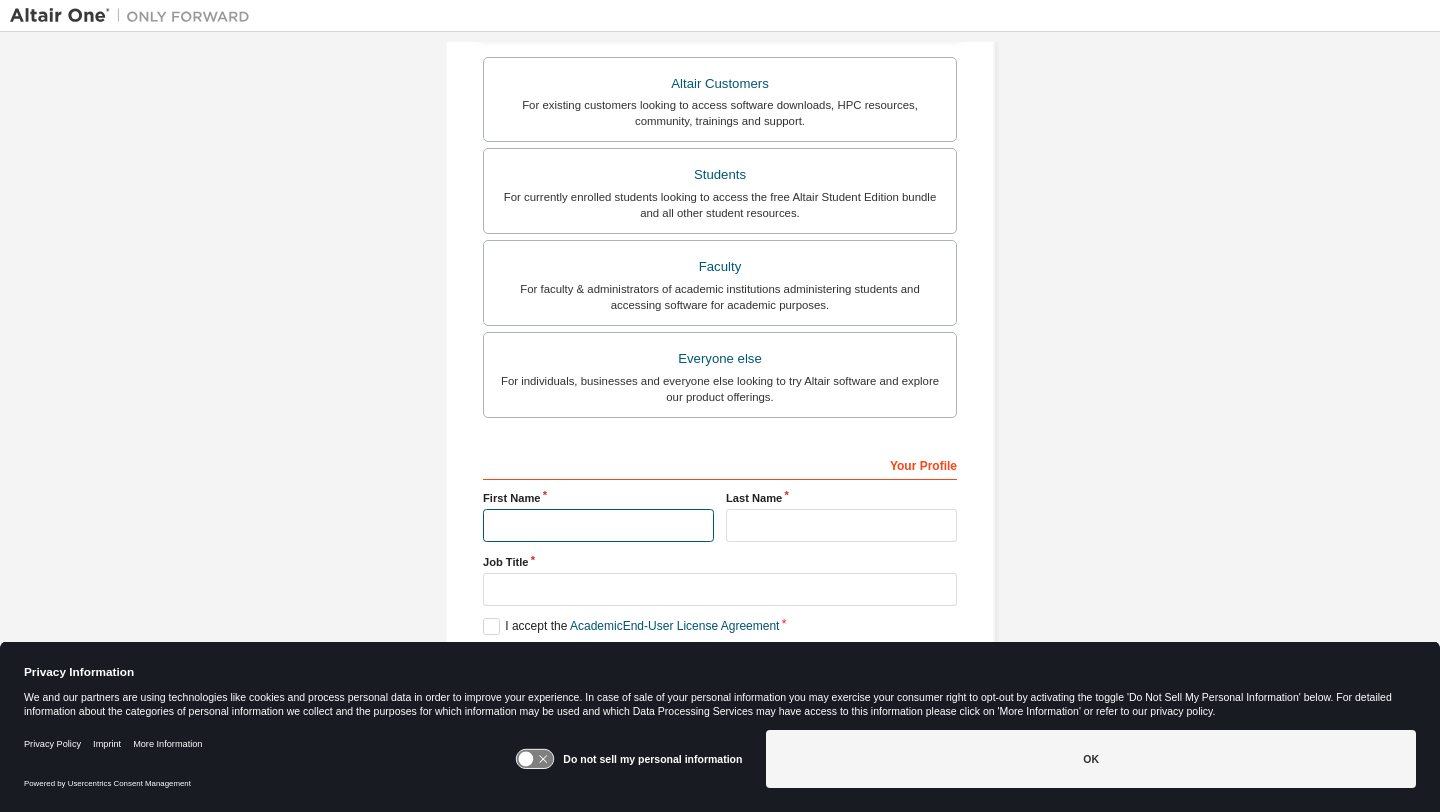 type on "**********" 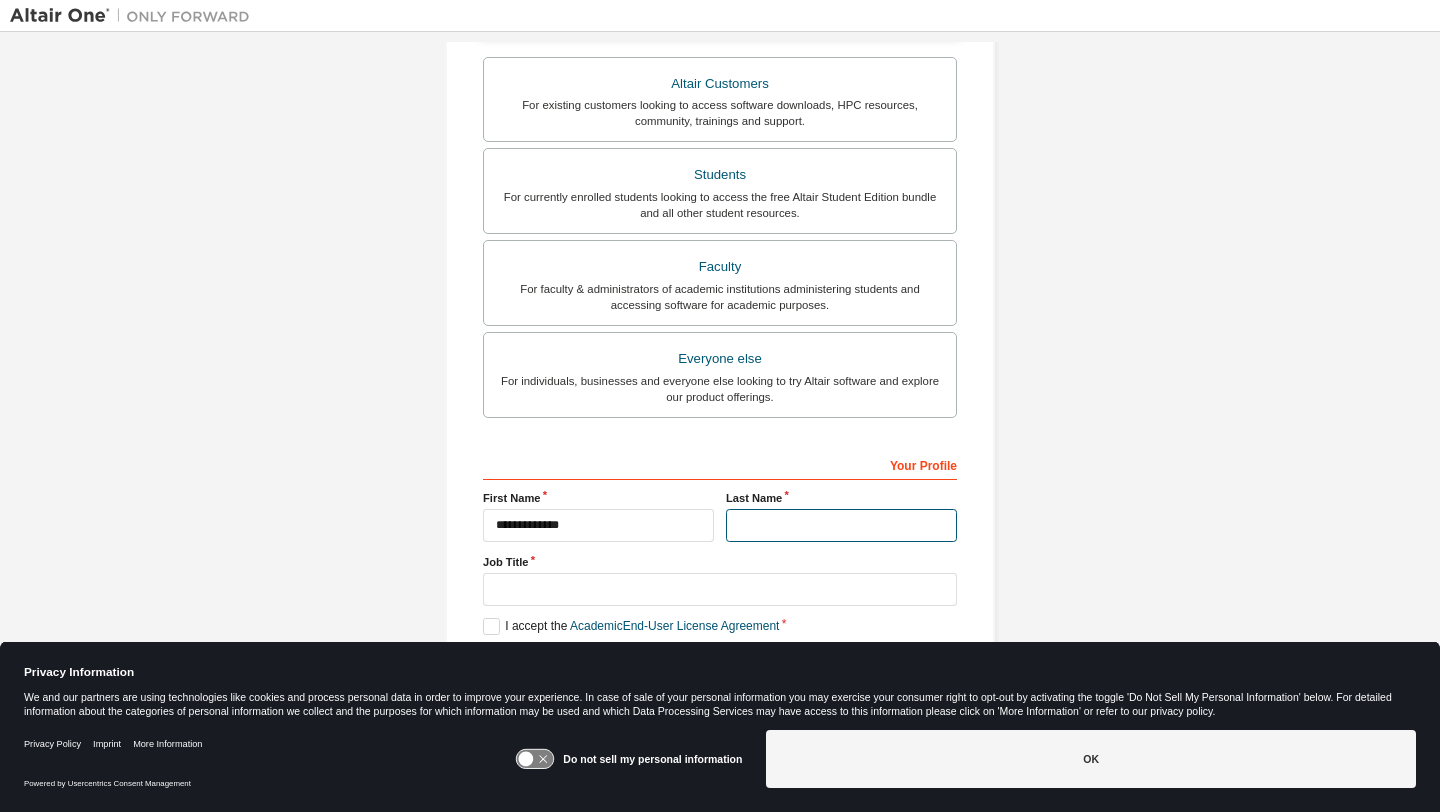 type on "*********" 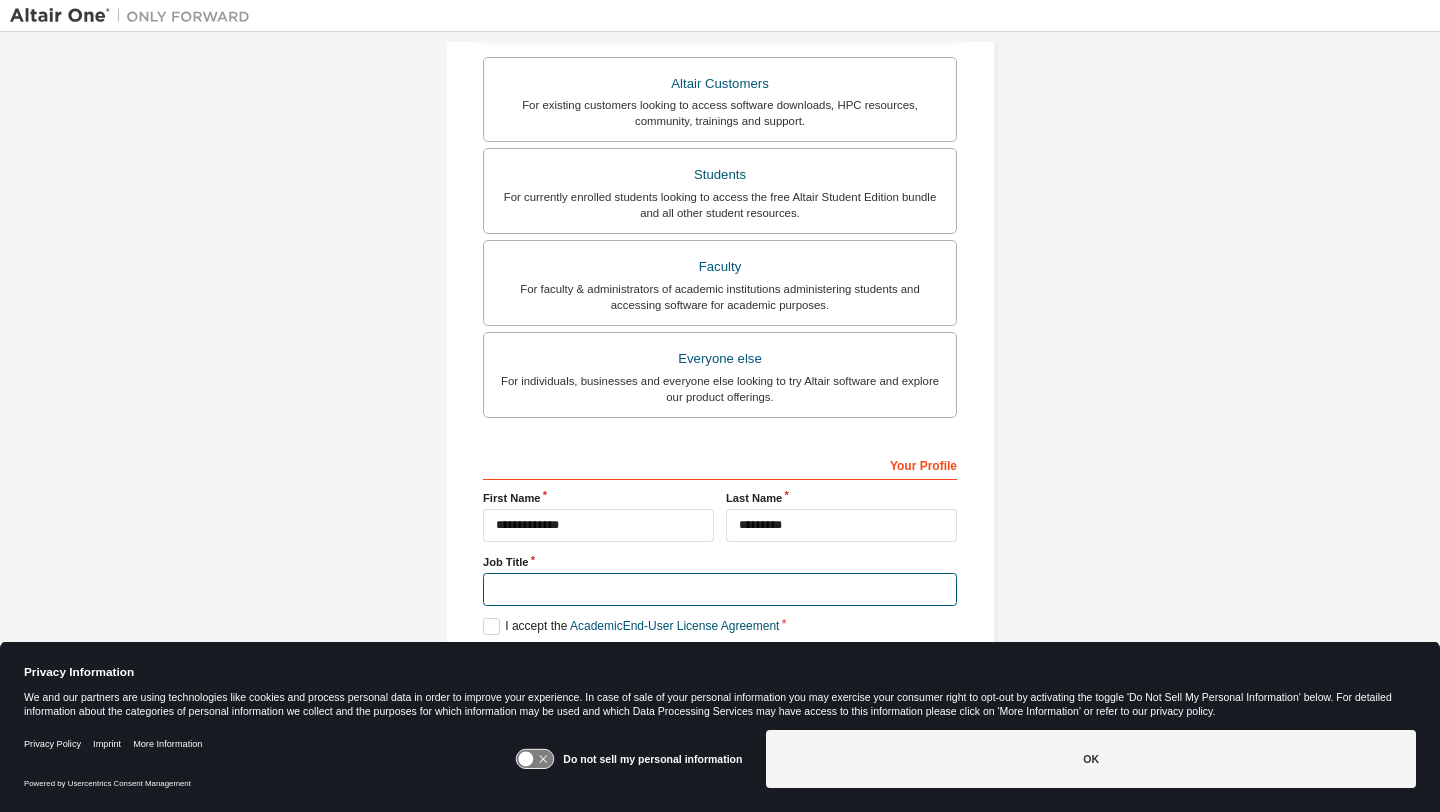 click at bounding box center (720, 589) 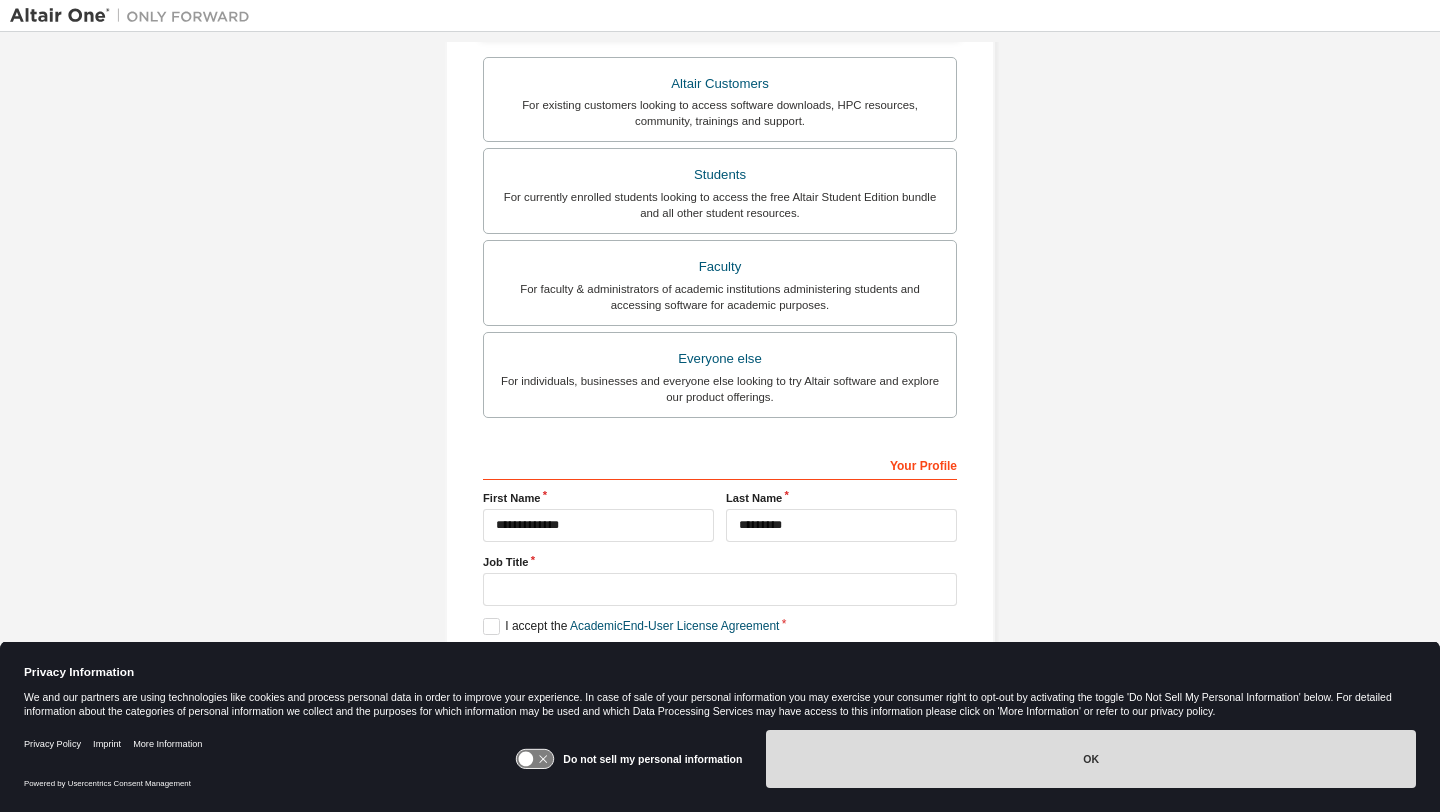 click on "OK" at bounding box center (1091, 759) 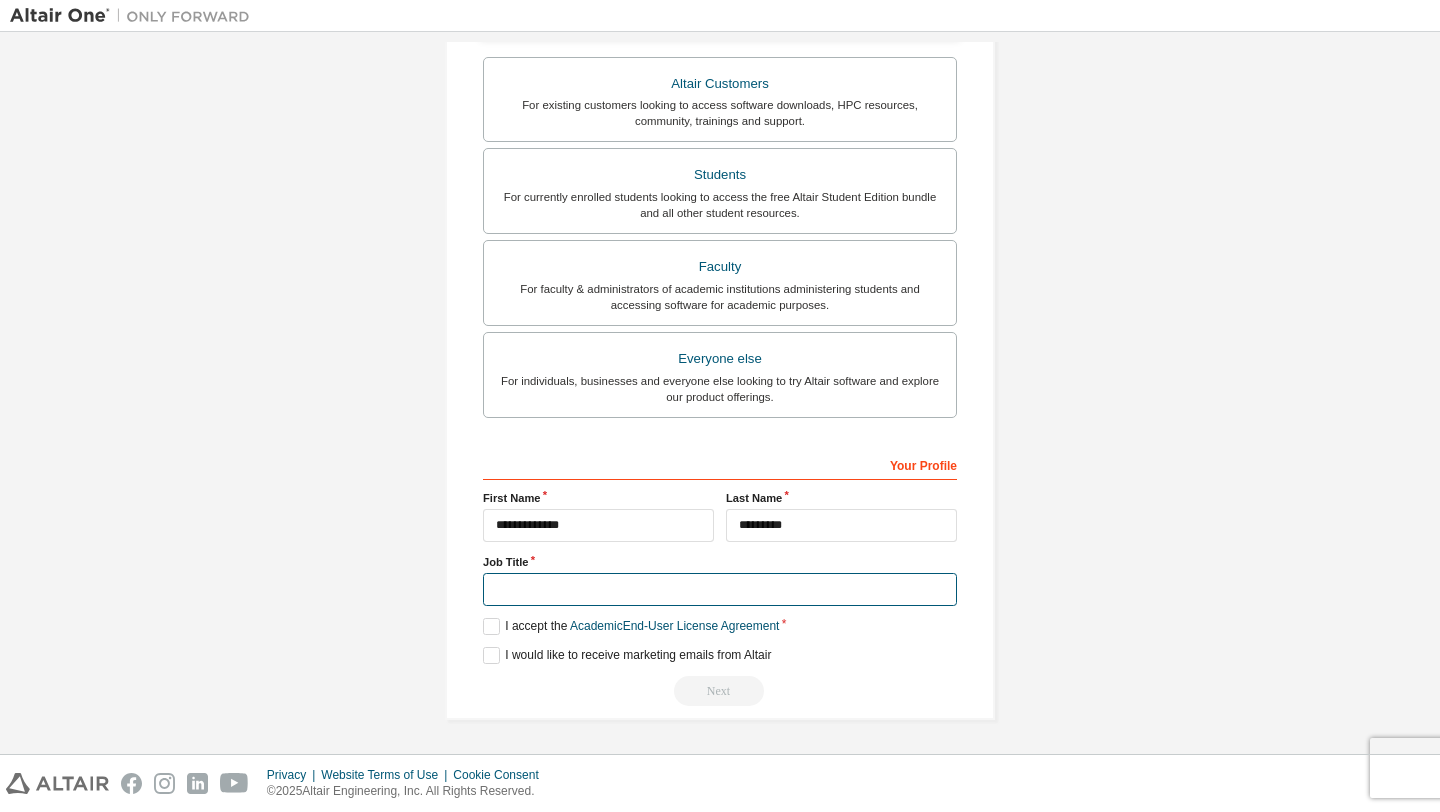 click at bounding box center [720, 589] 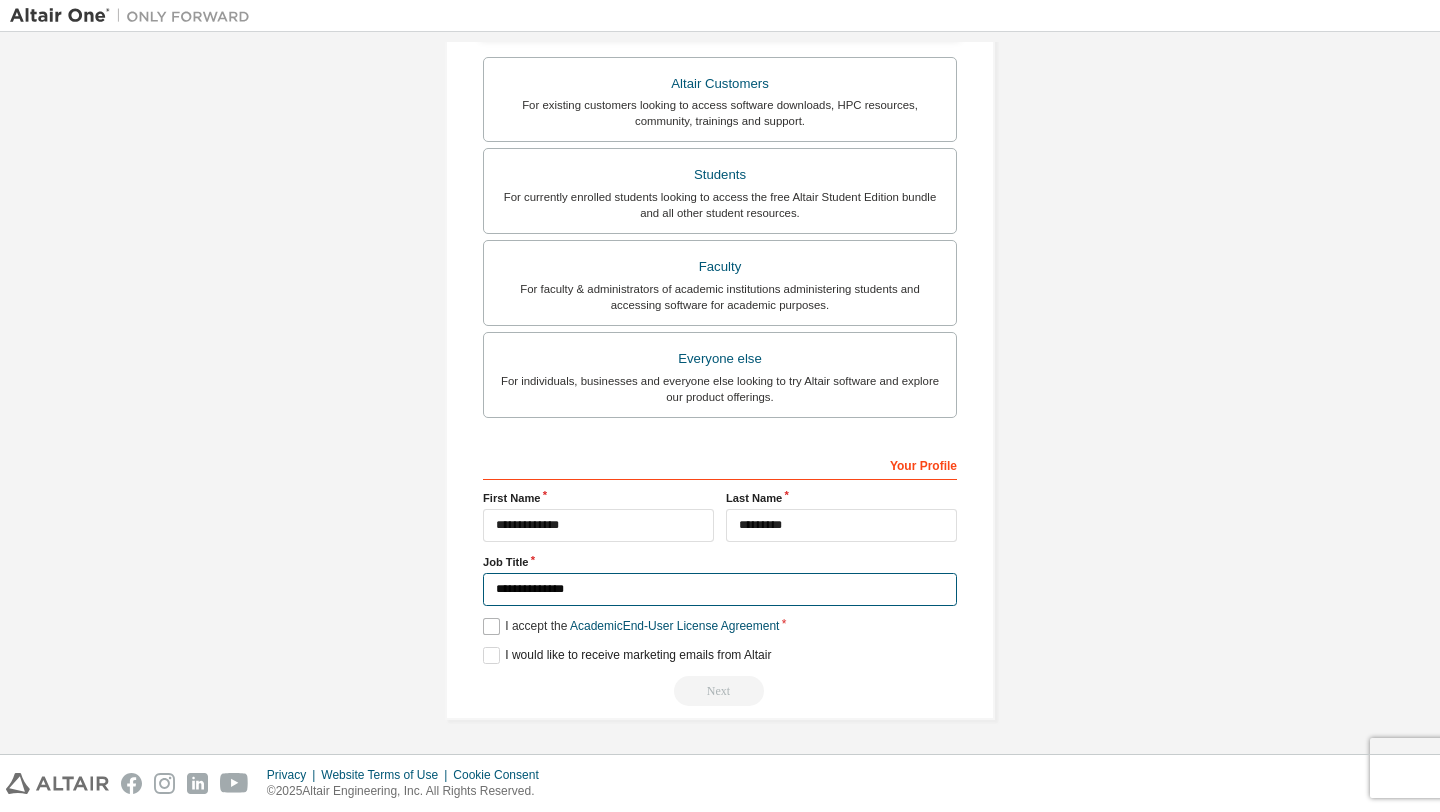 type on "**********" 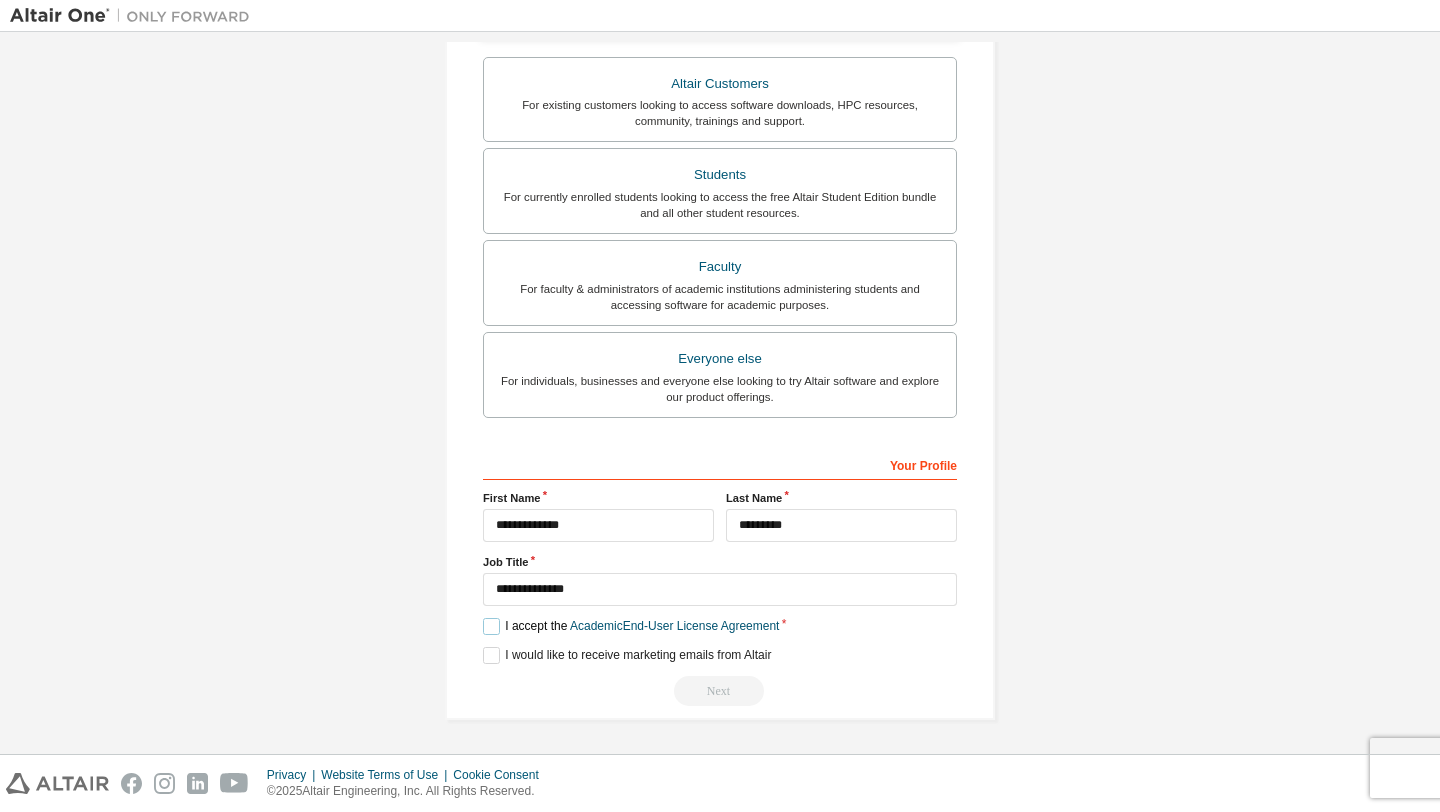 click on "I accept the   Academic   End-User License Agreement" at bounding box center (631, 626) 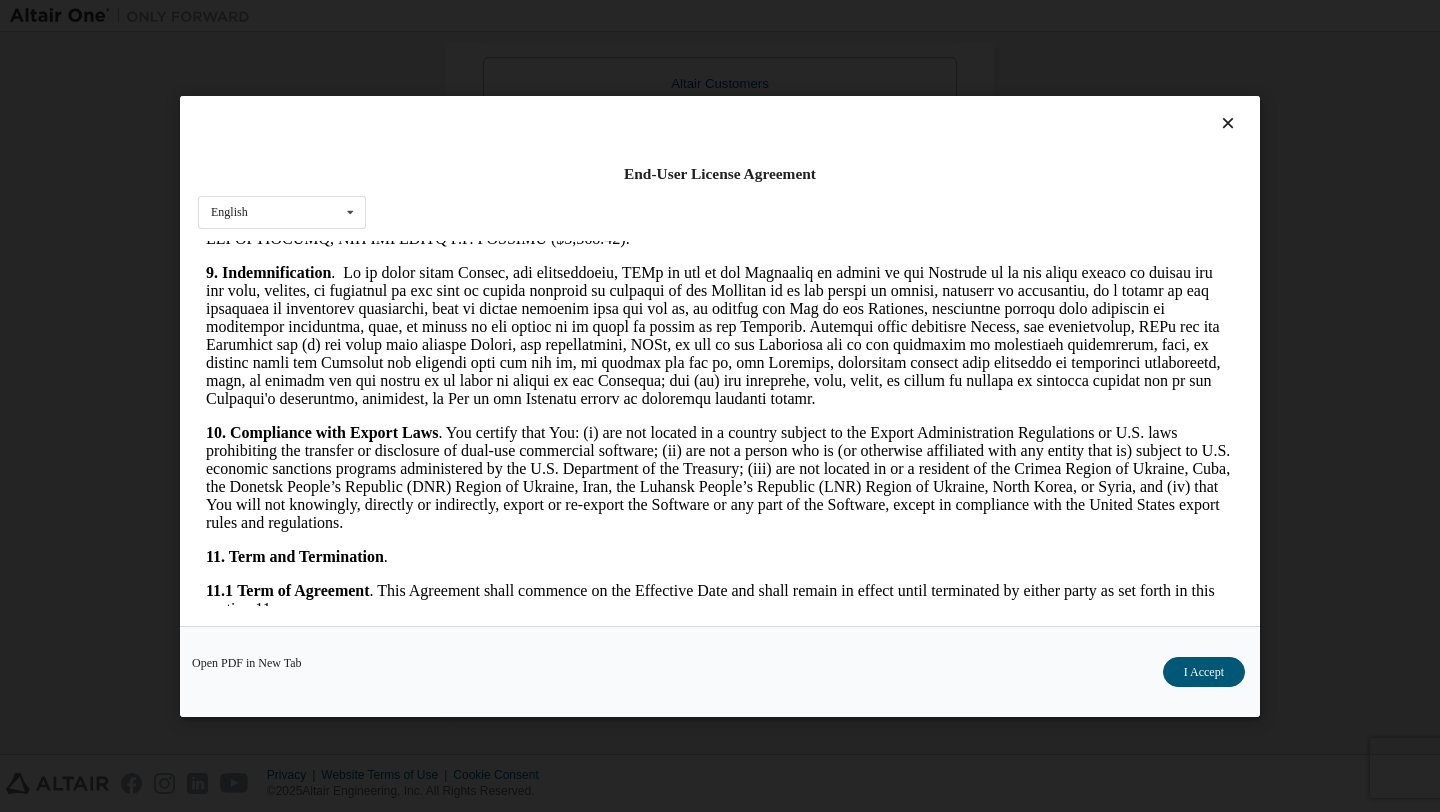 scroll, scrollTop: 3241, scrollLeft: 0, axis: vertical 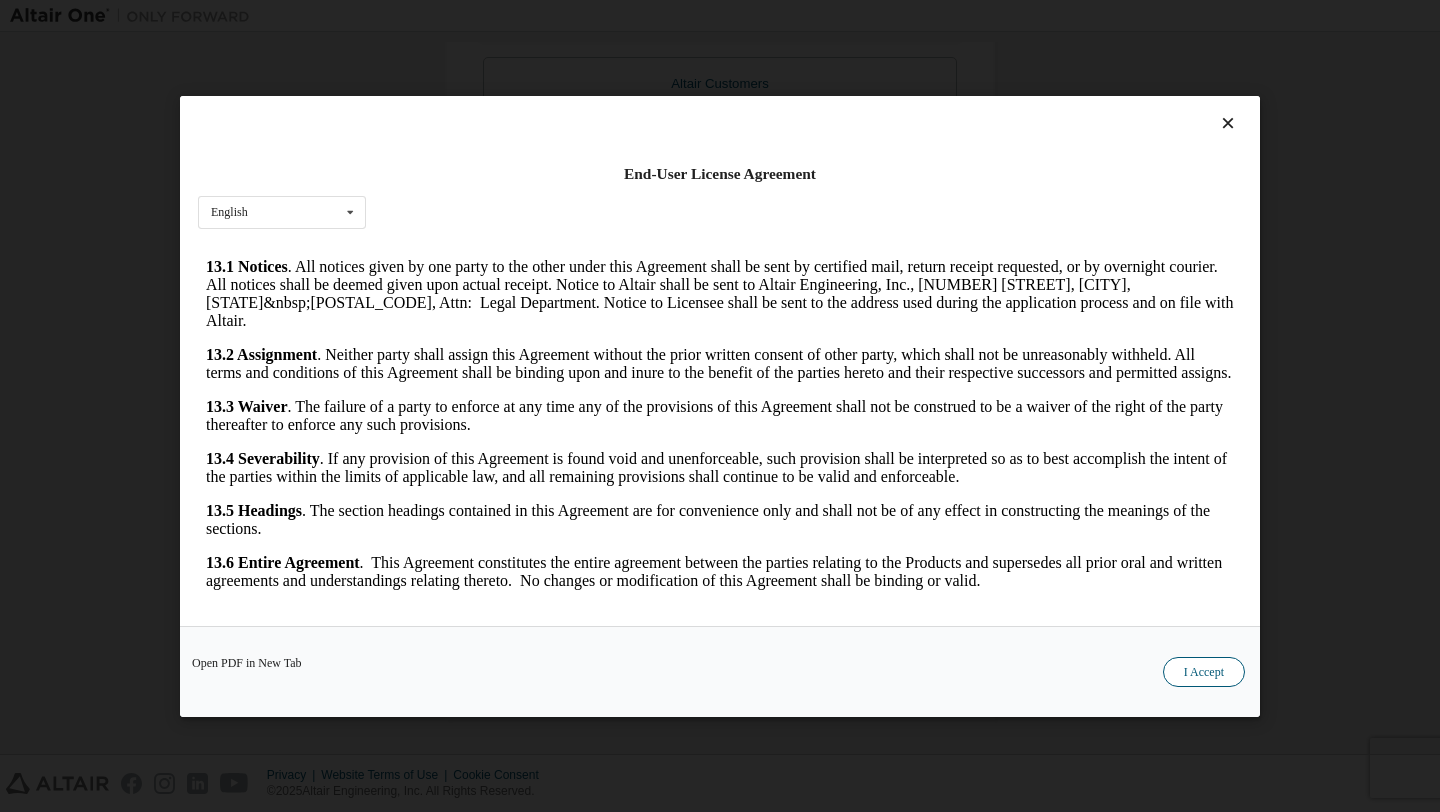 click on "I Accept" at bounding box center (1204, 671) 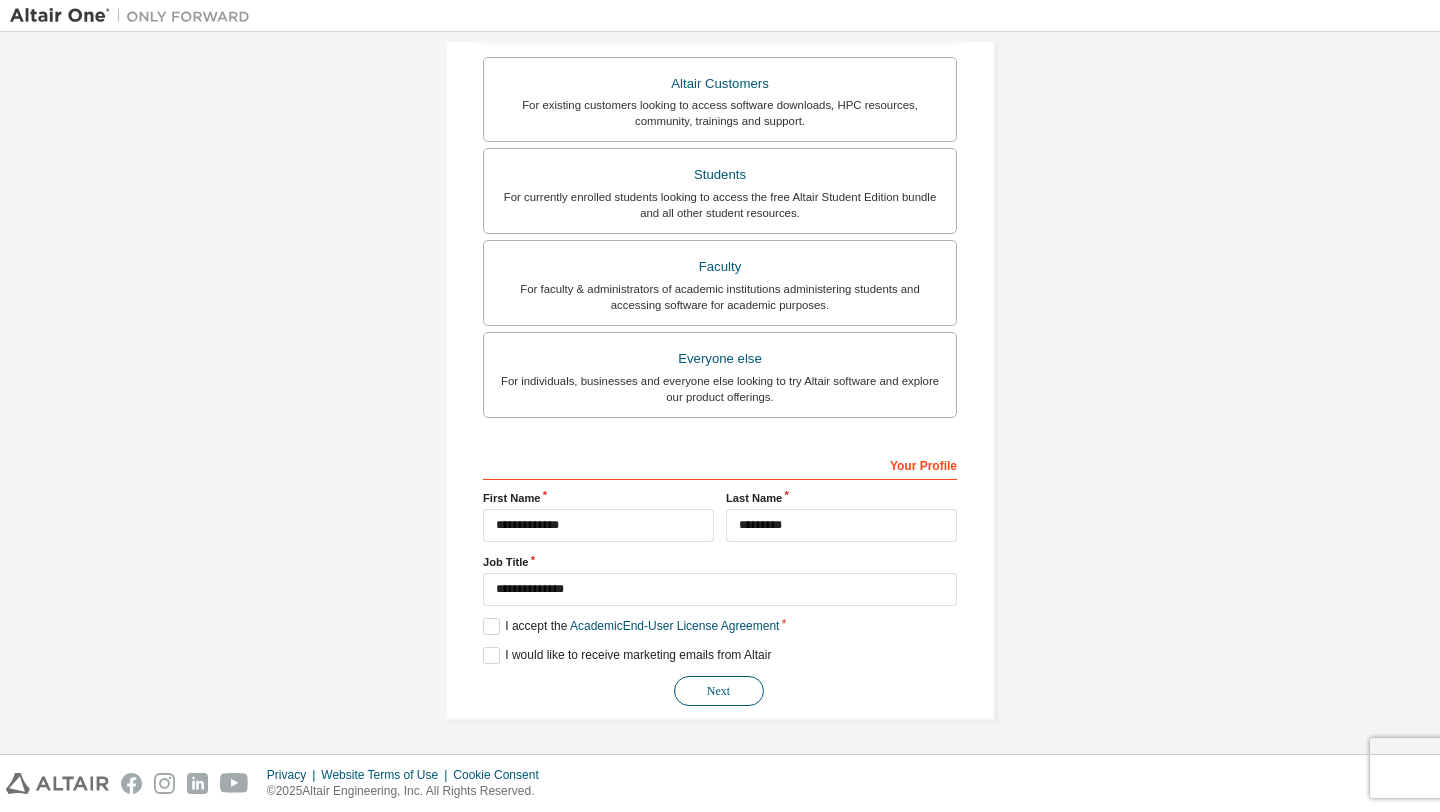 click on "Next" at bounding box center (719, 691) 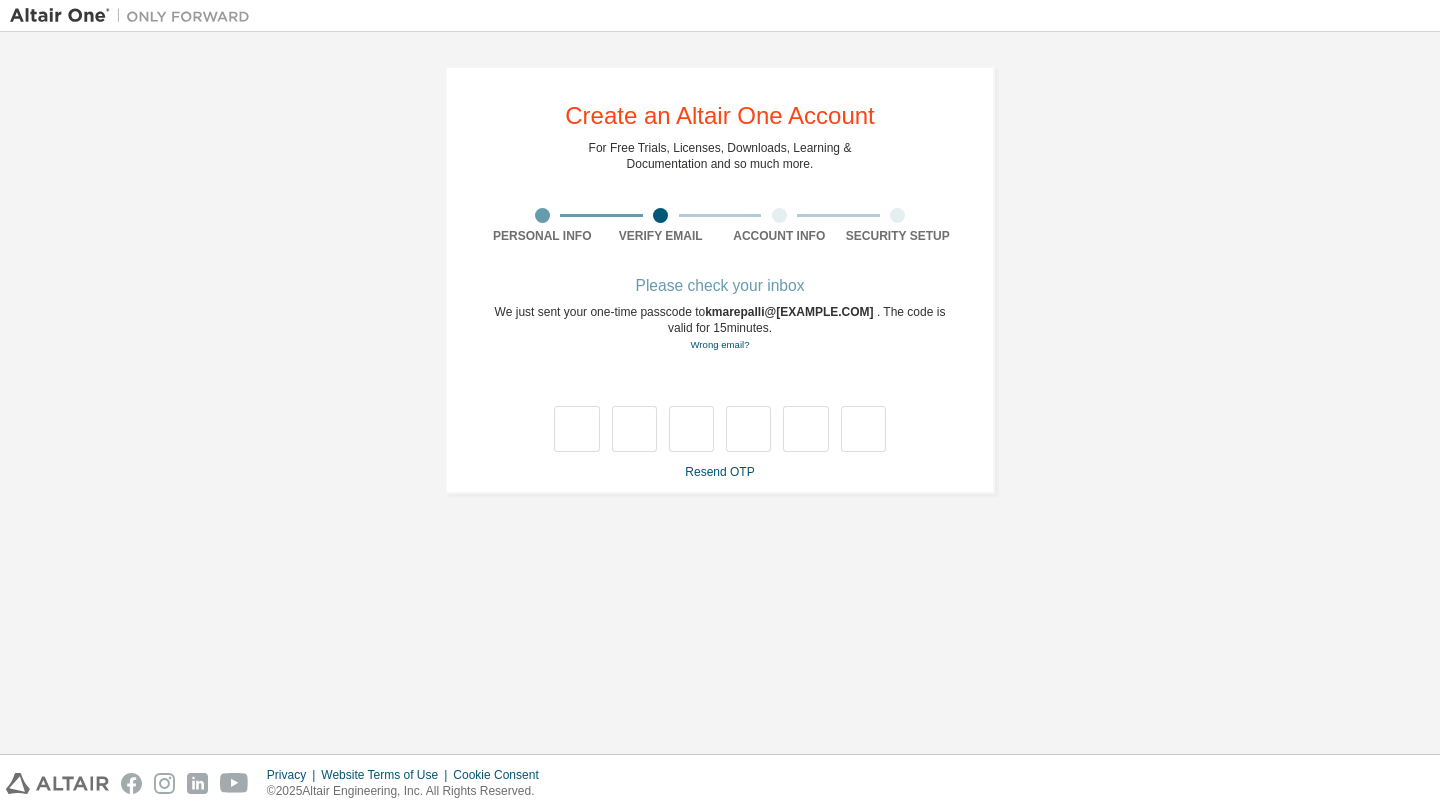 scroll, scrollTop: 0, scrollLeft: 0, axis: both 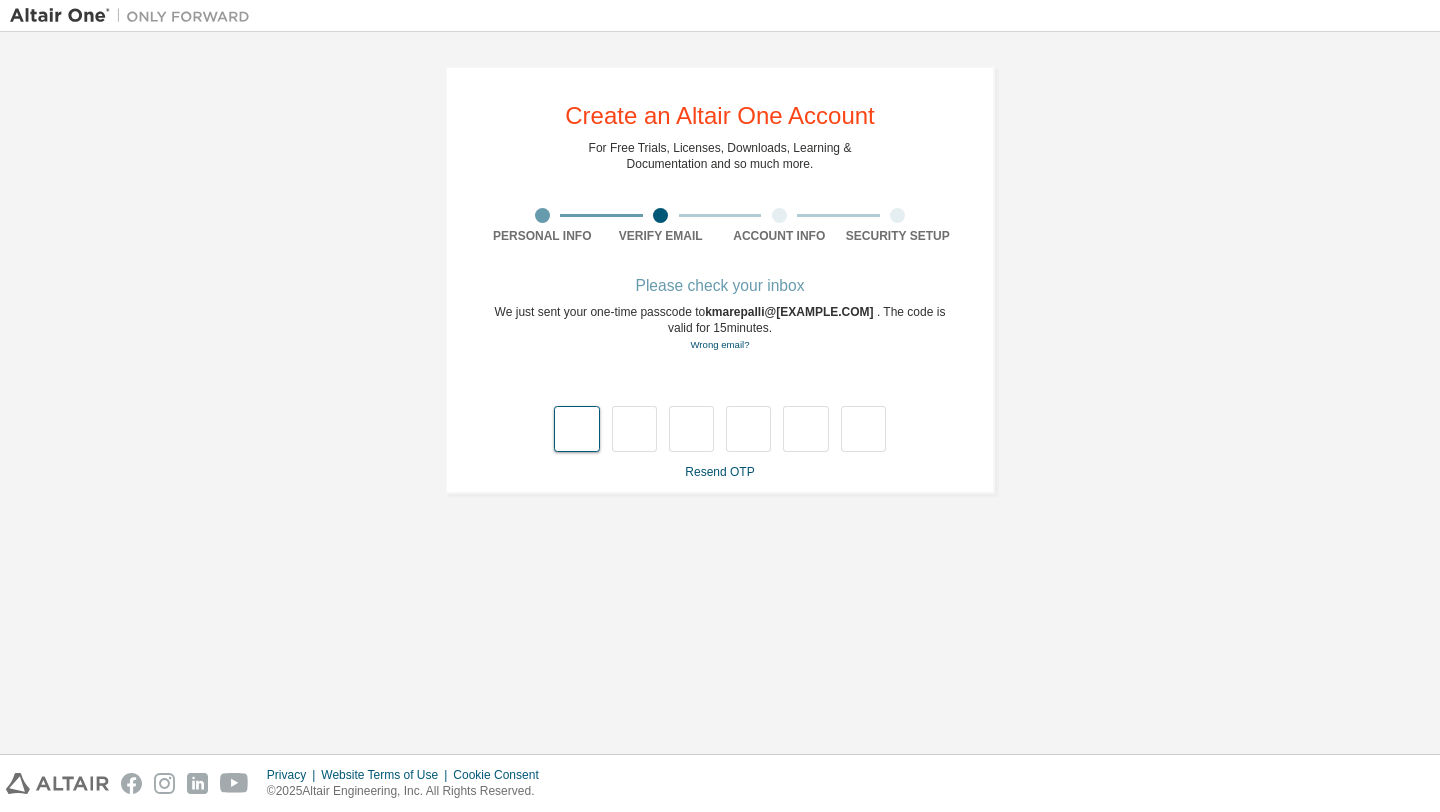 click at bounding box center [576, 429] 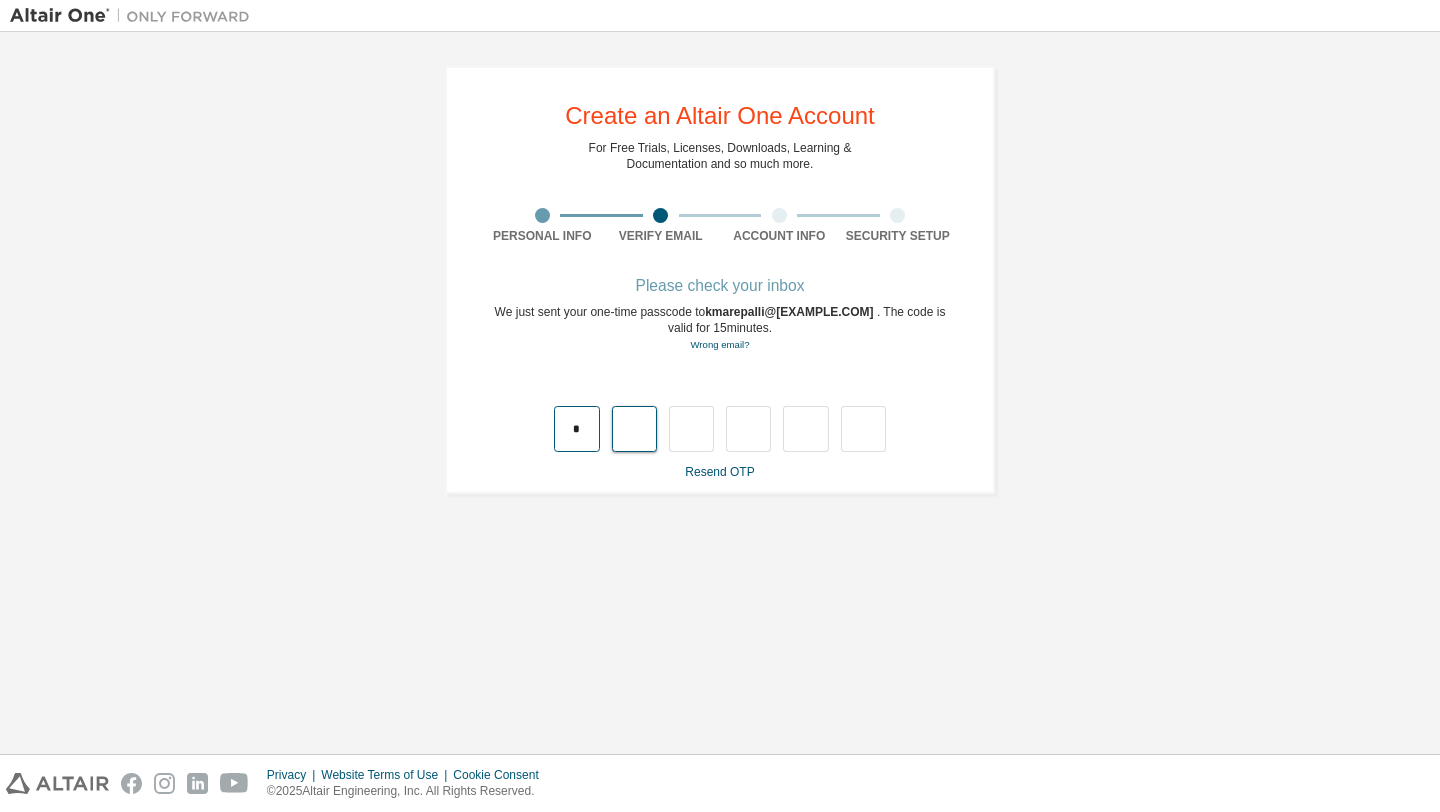 type on "*" 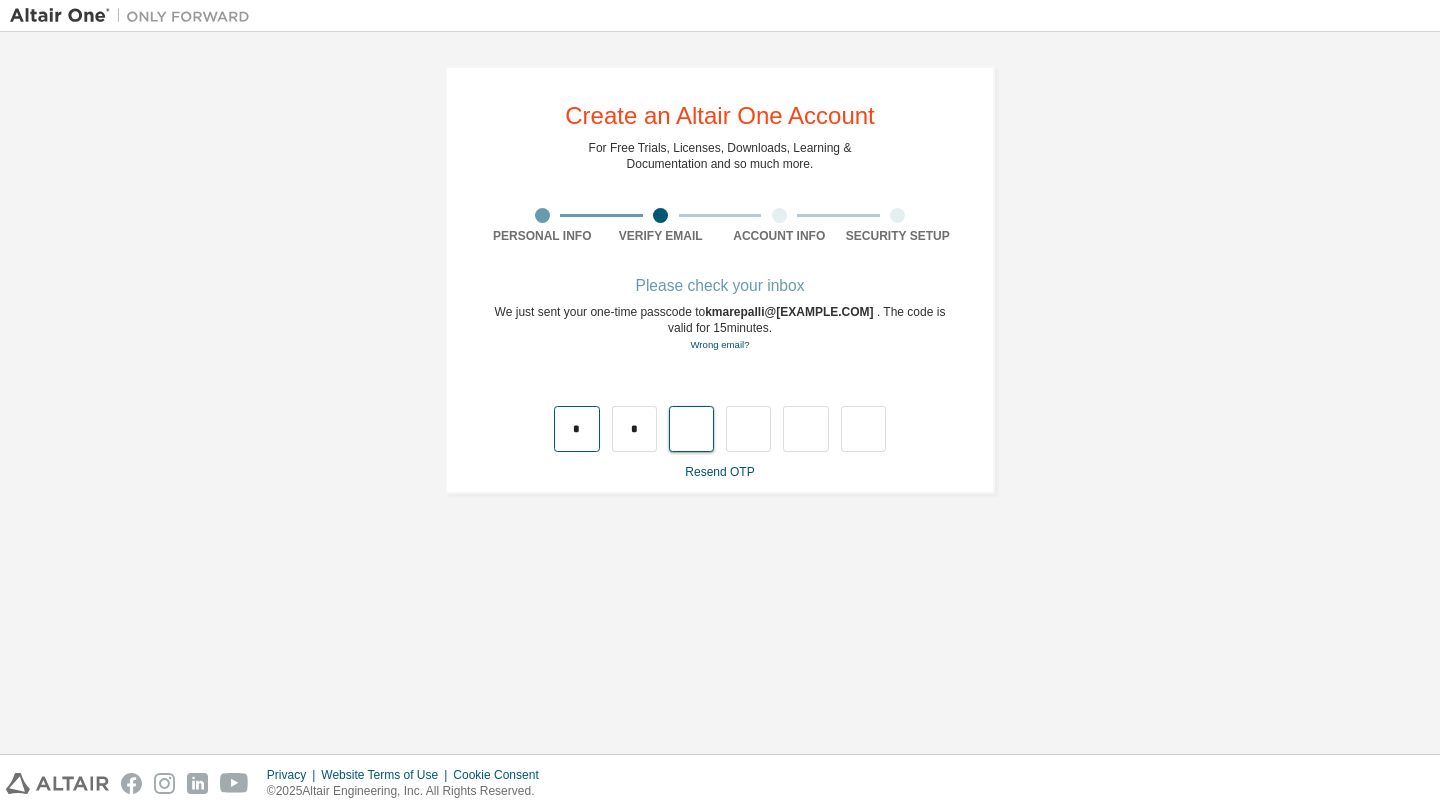 type on "*" 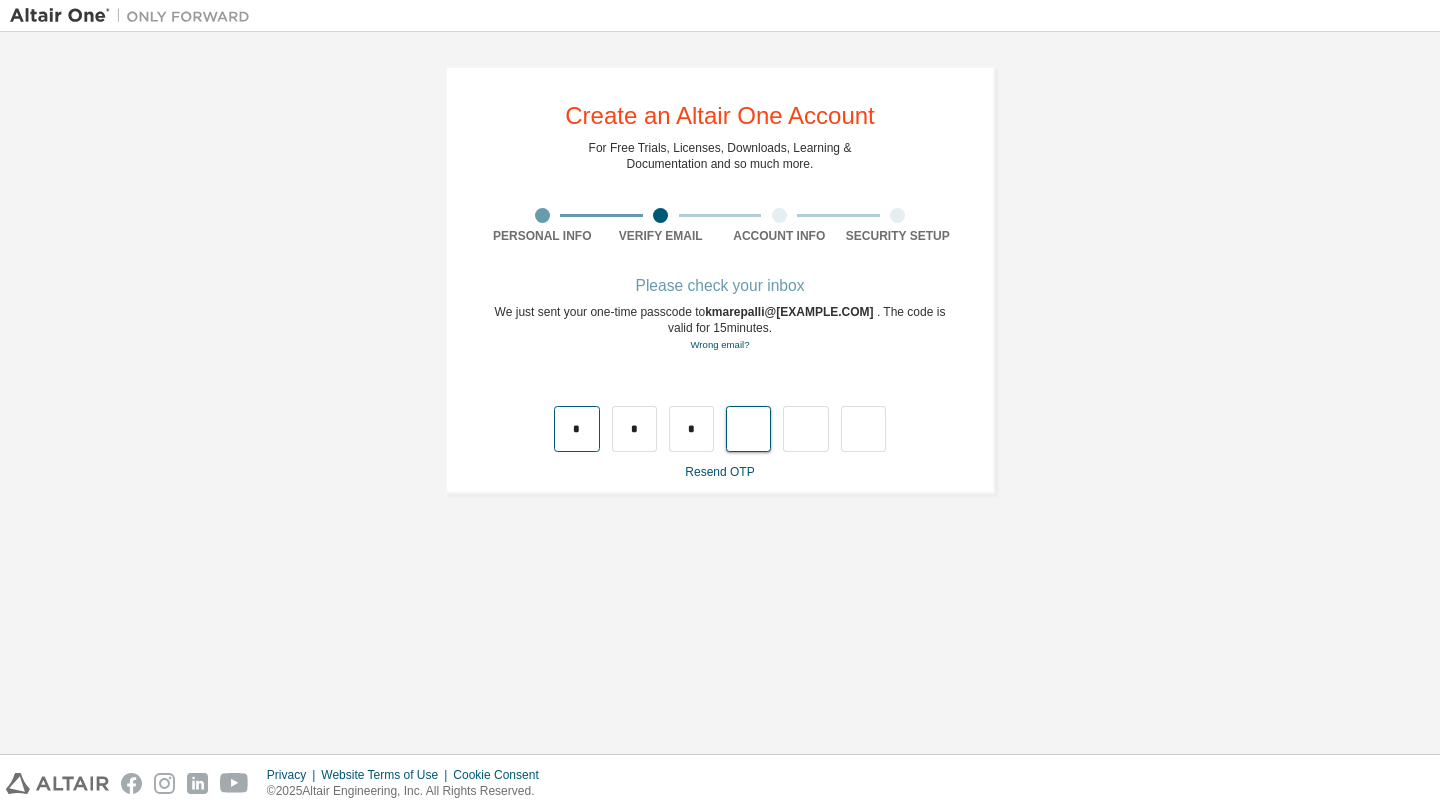 type on "*" 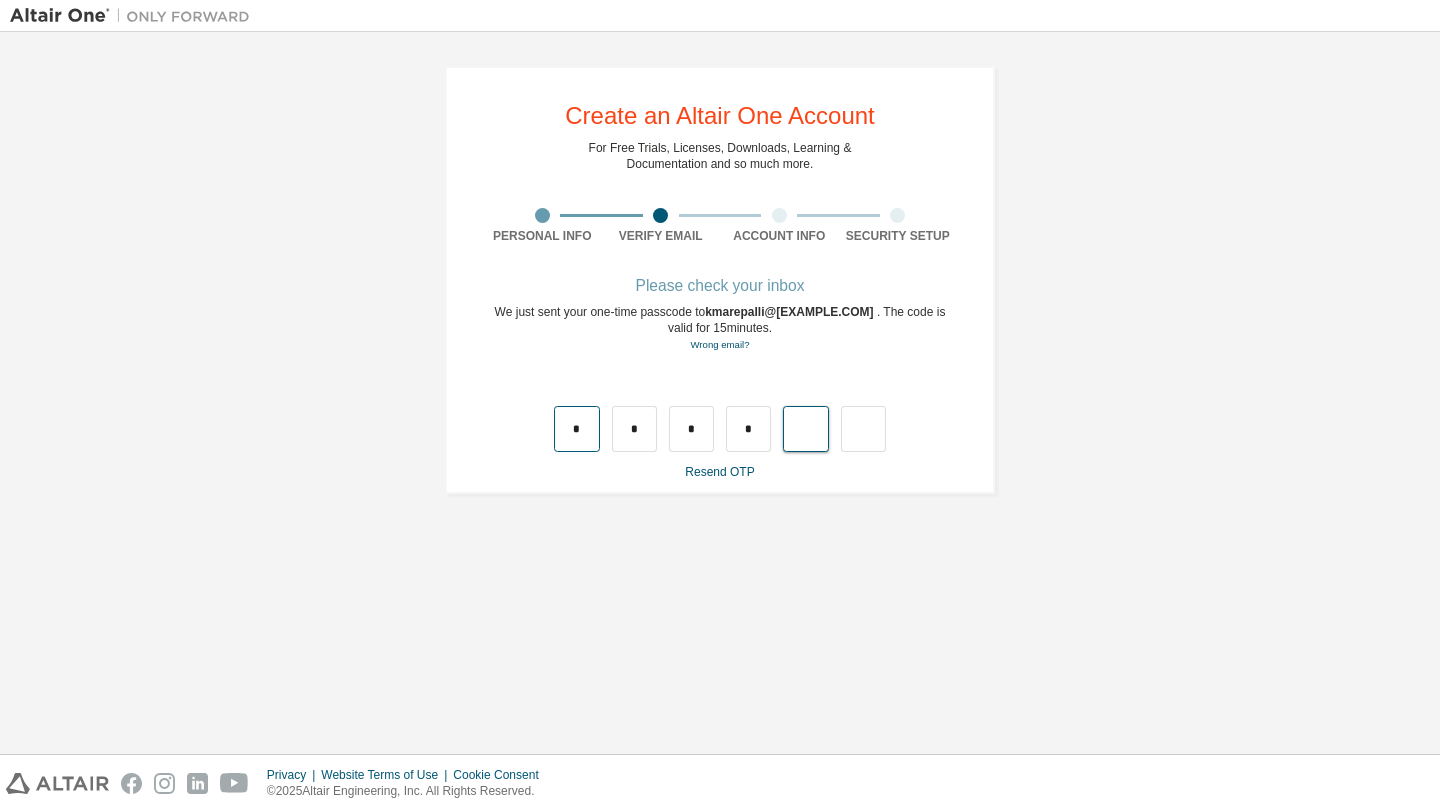 type on "*" 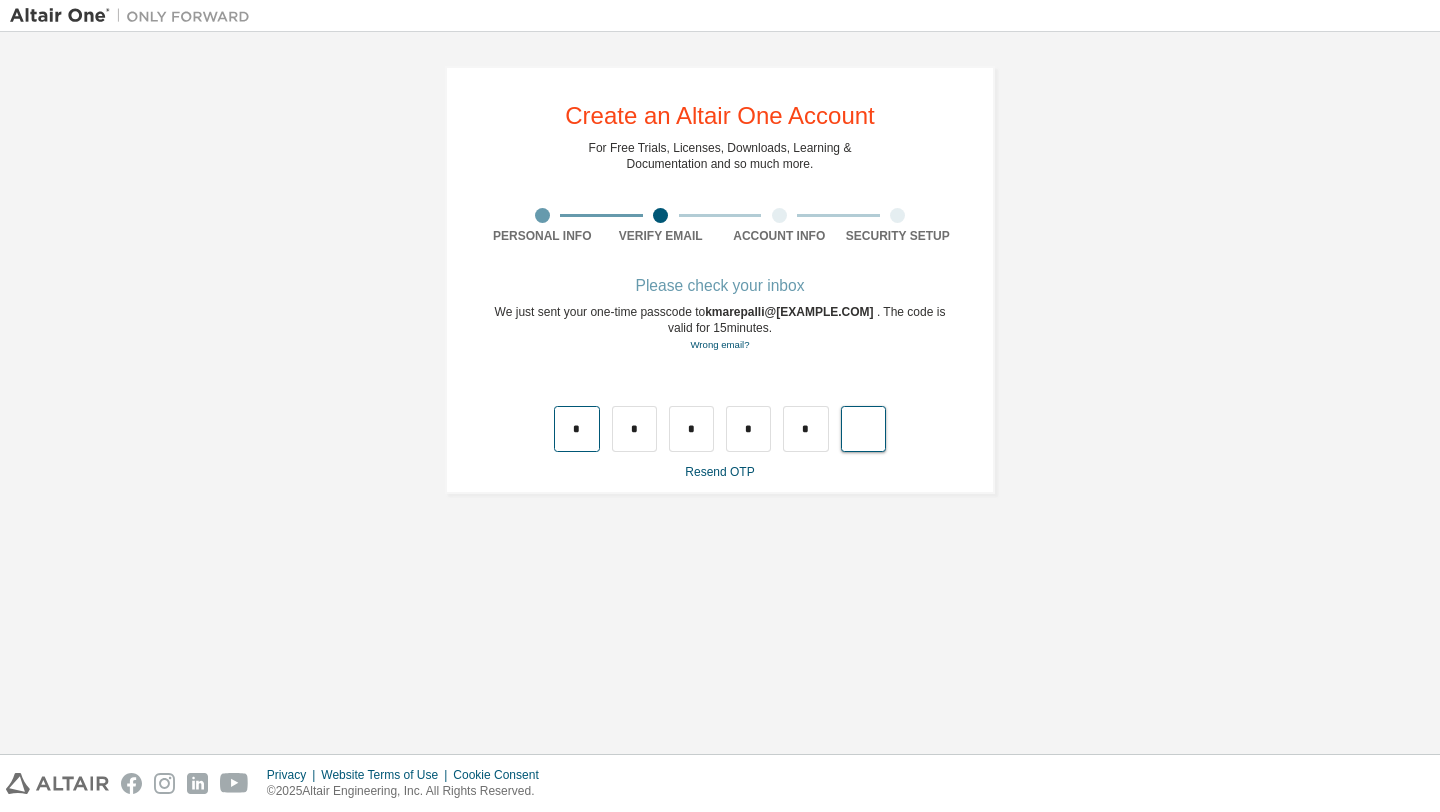 type on "*" 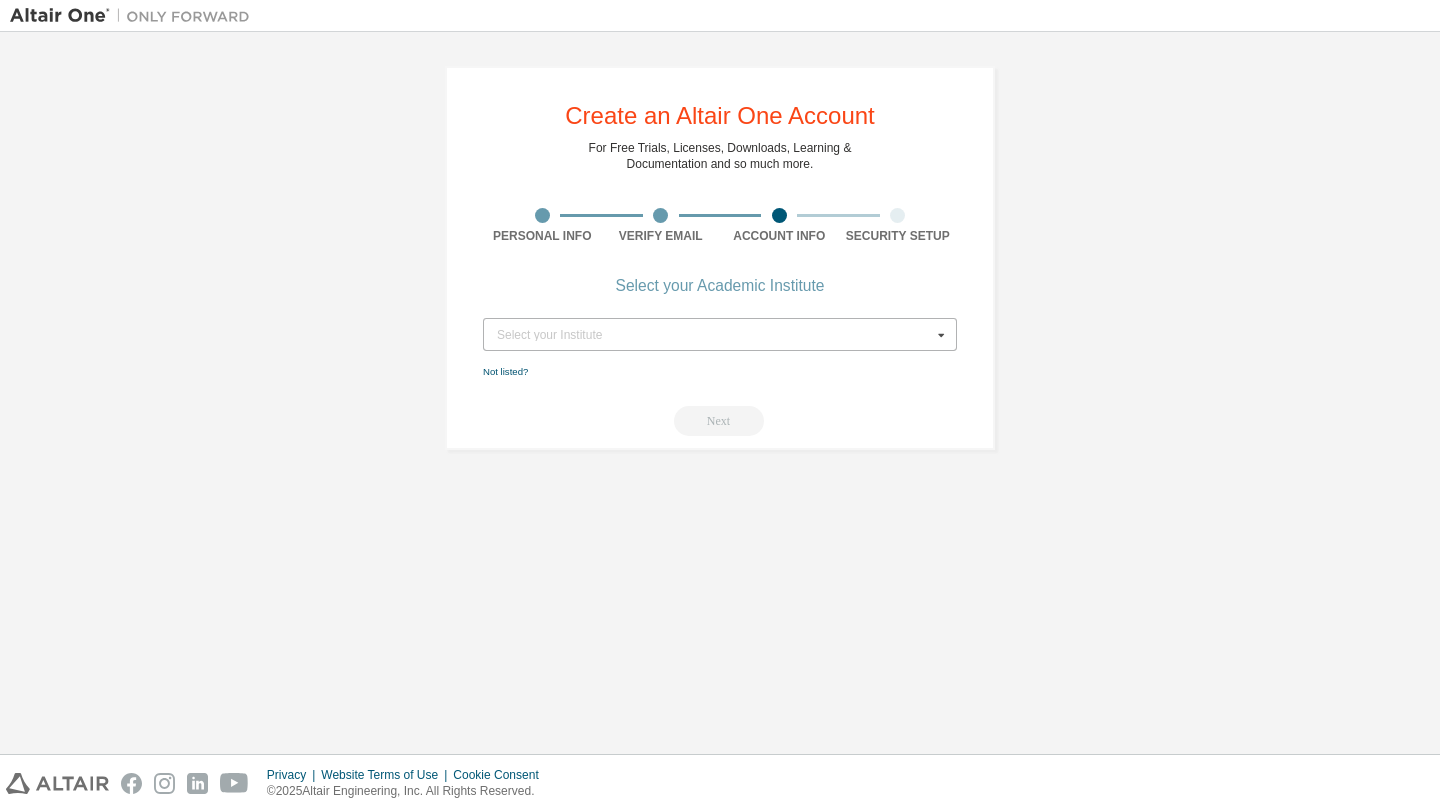 click at bounding box center [941, 334] 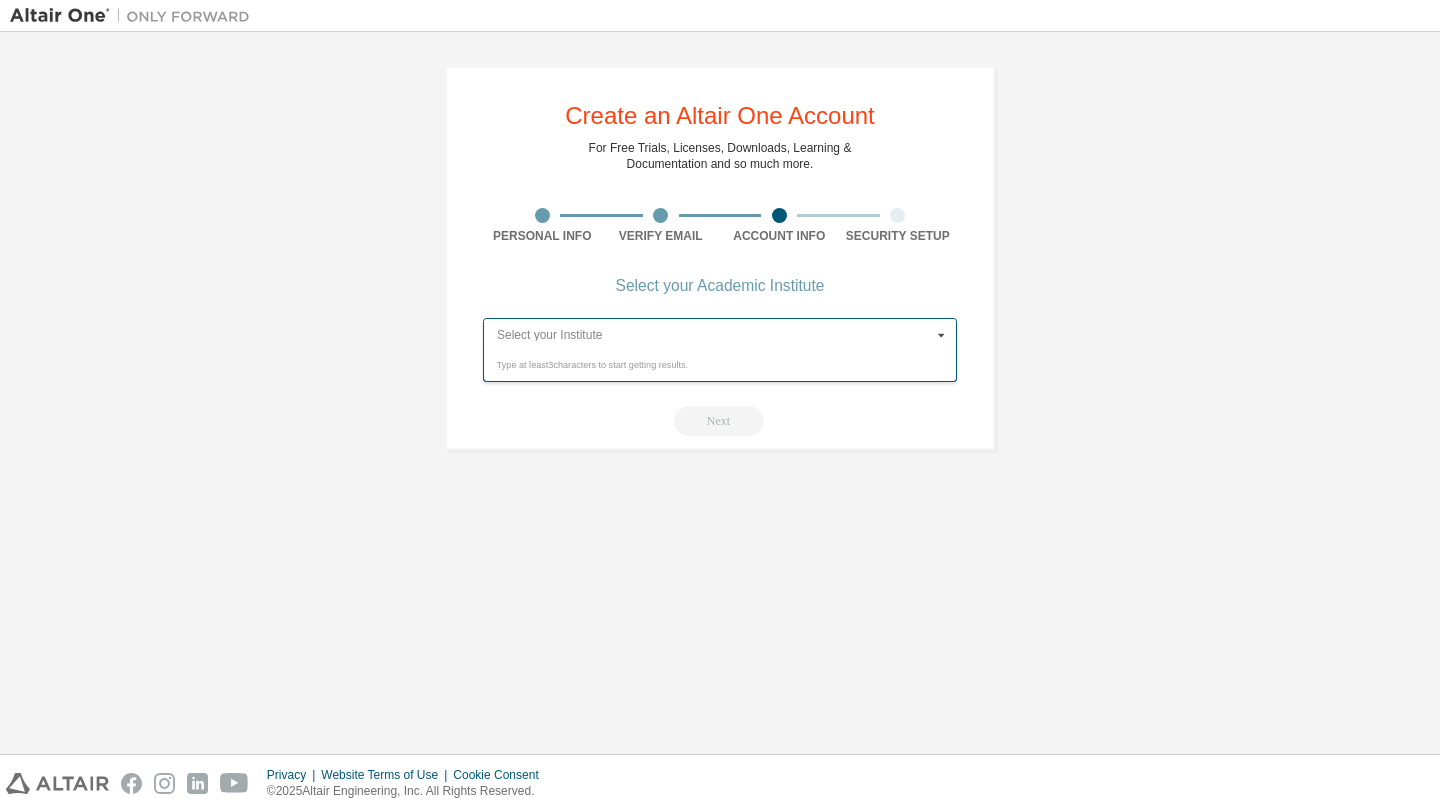 click at bounding box center (721, 334) 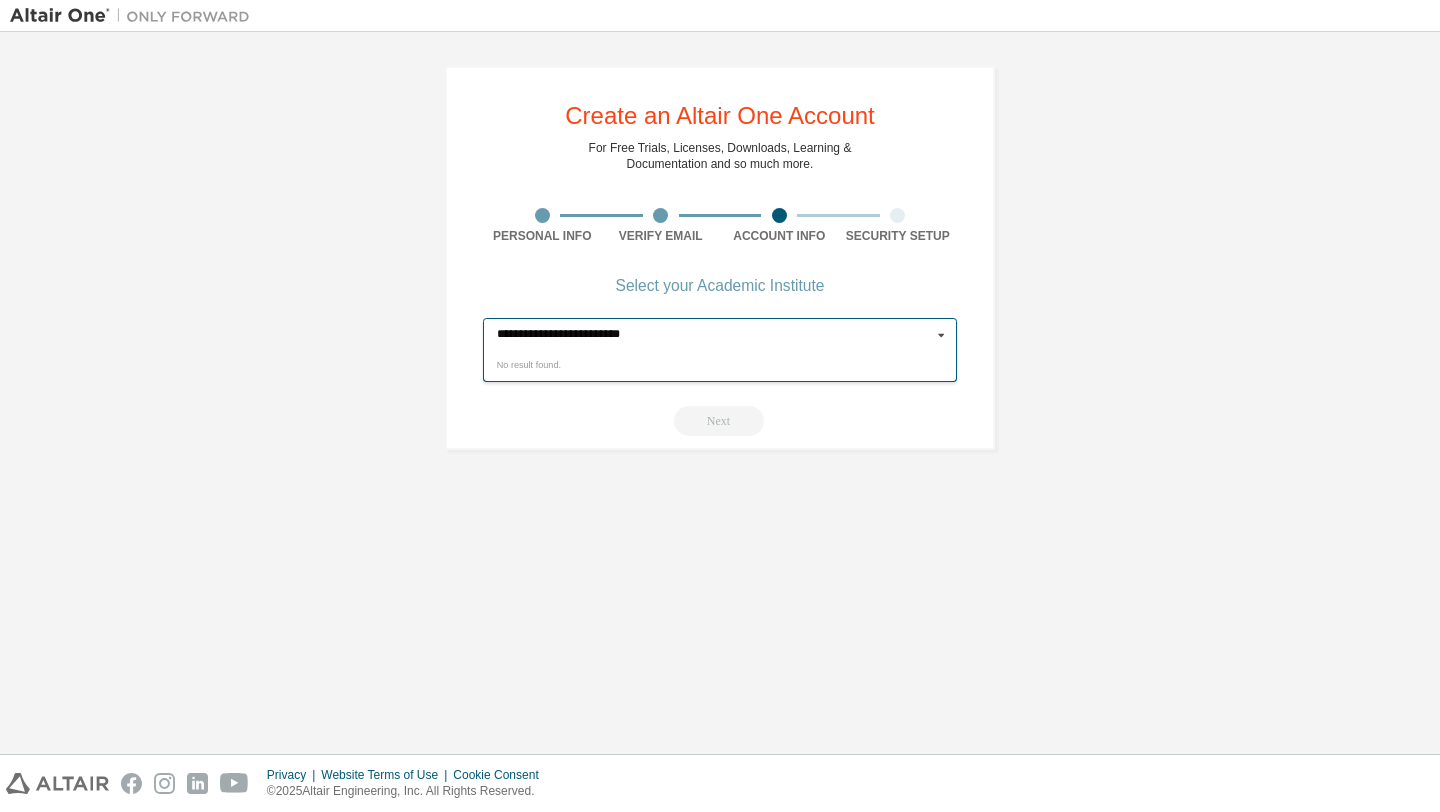 type on "**********" 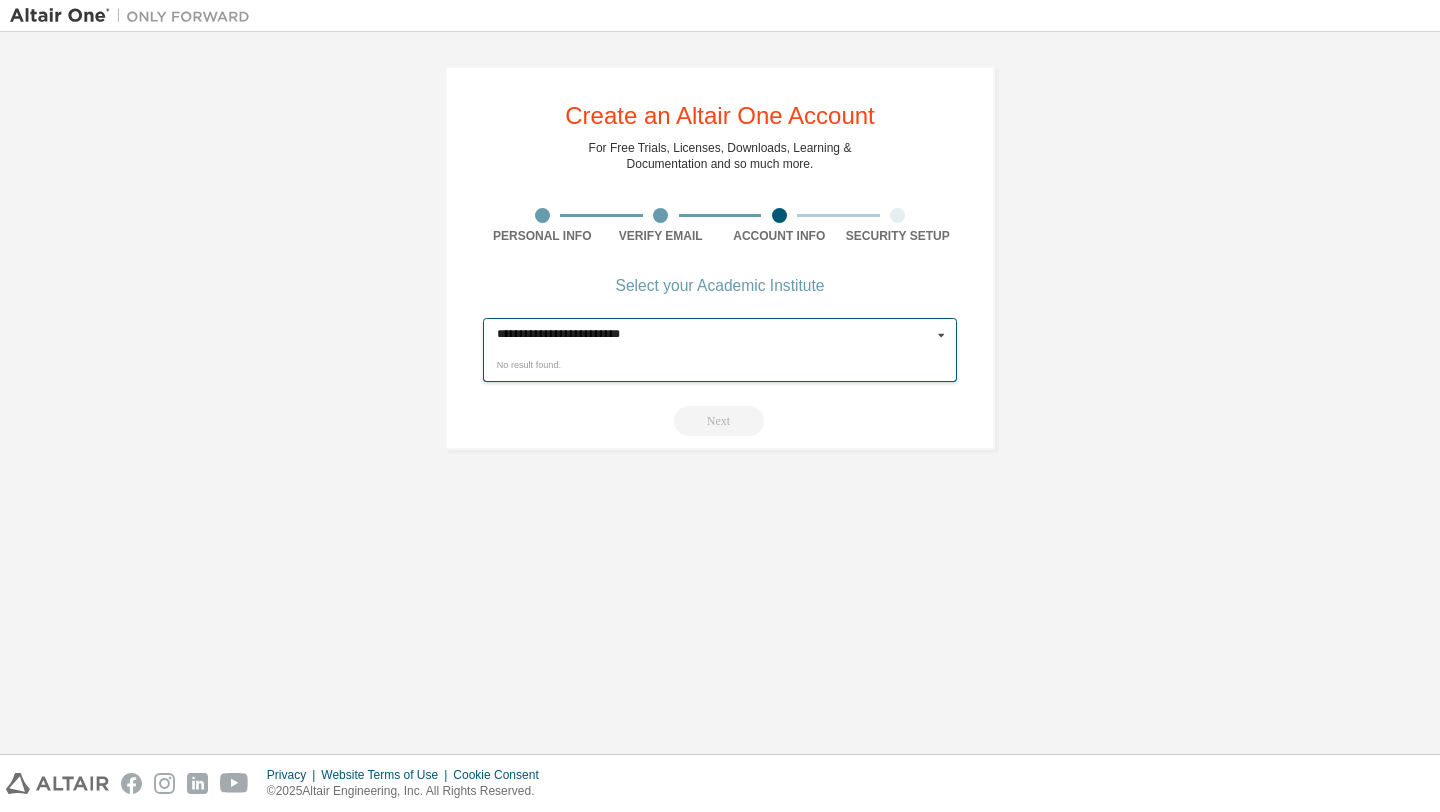 type 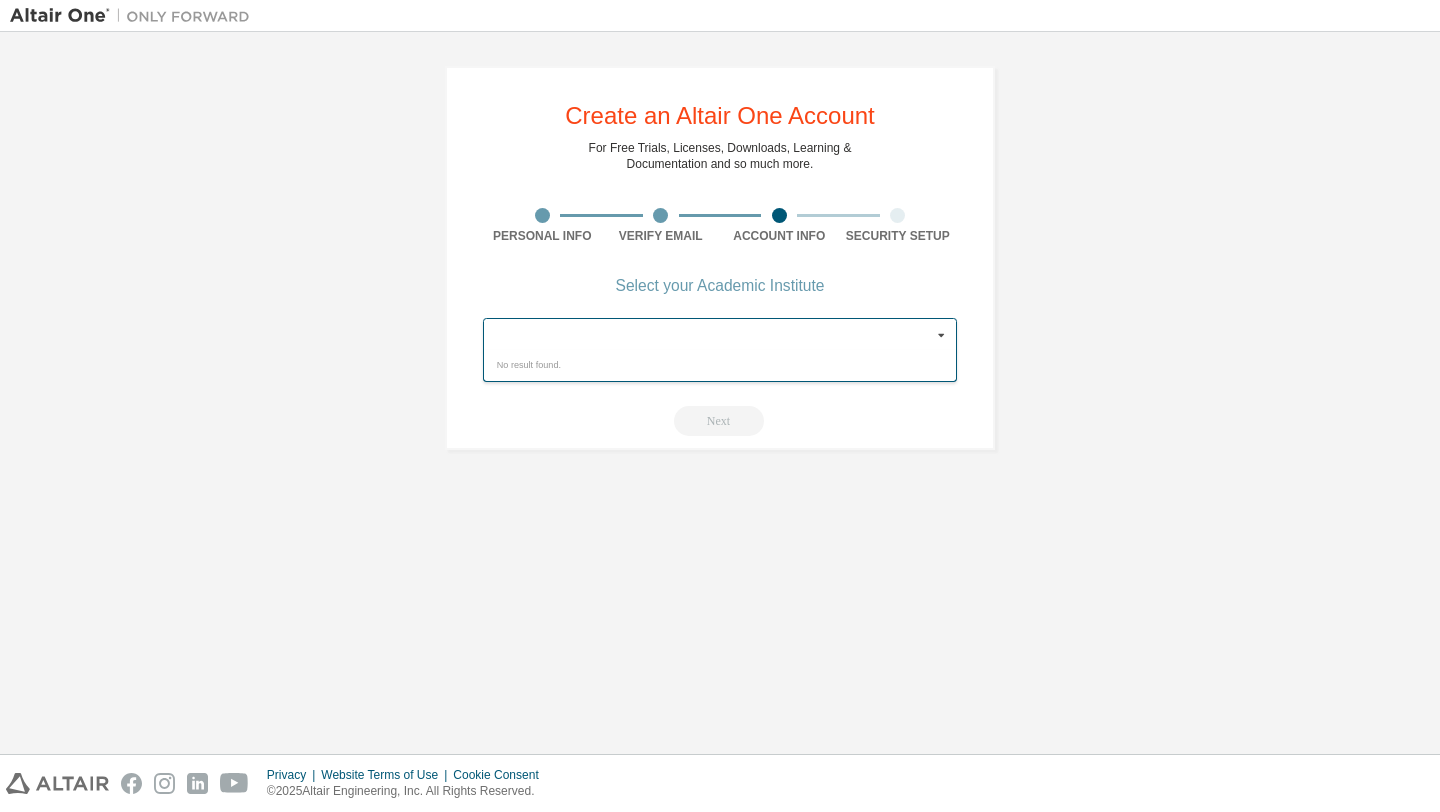 click on "Next" at bounding box center (720, 421) 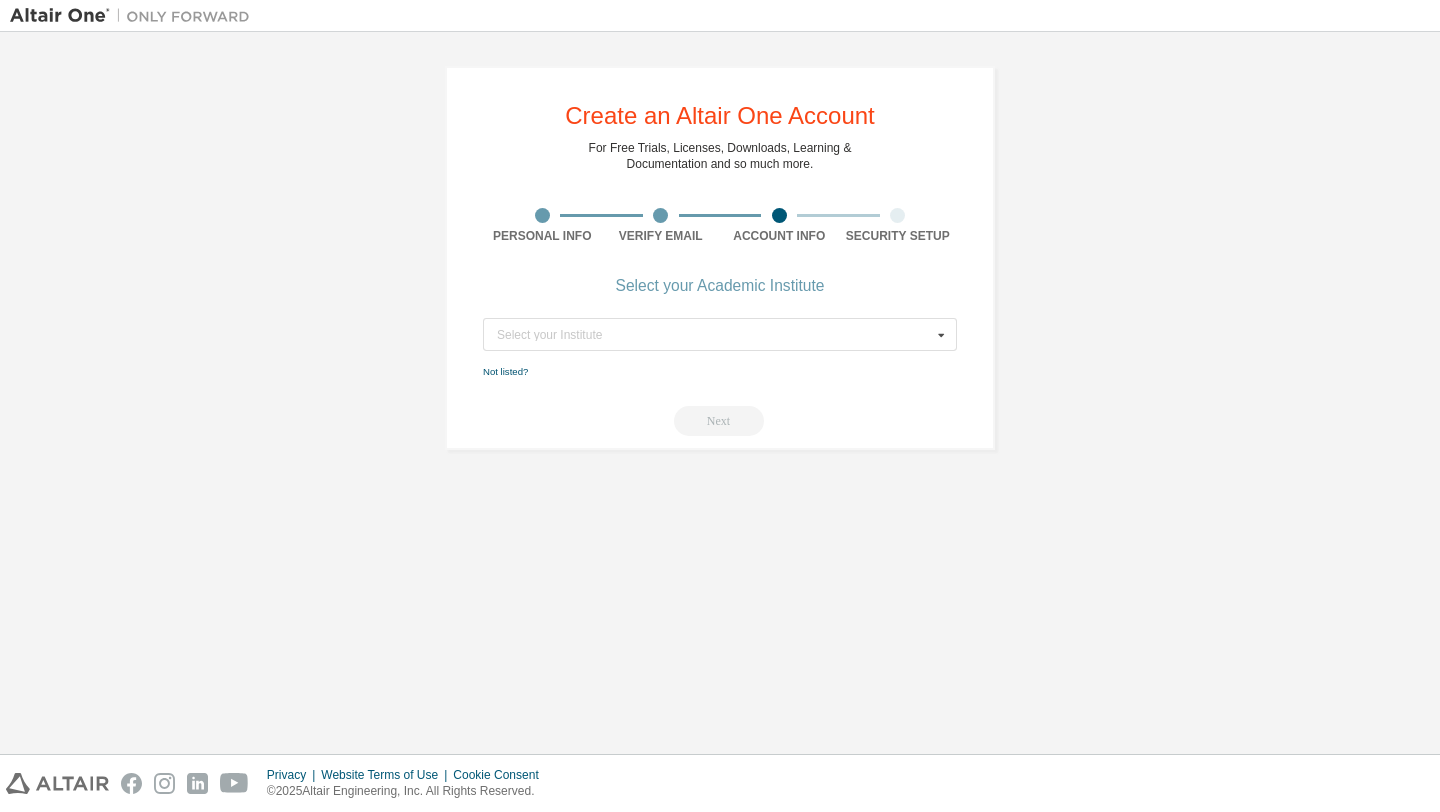 click on "Next" at bounding box center [720, 421] 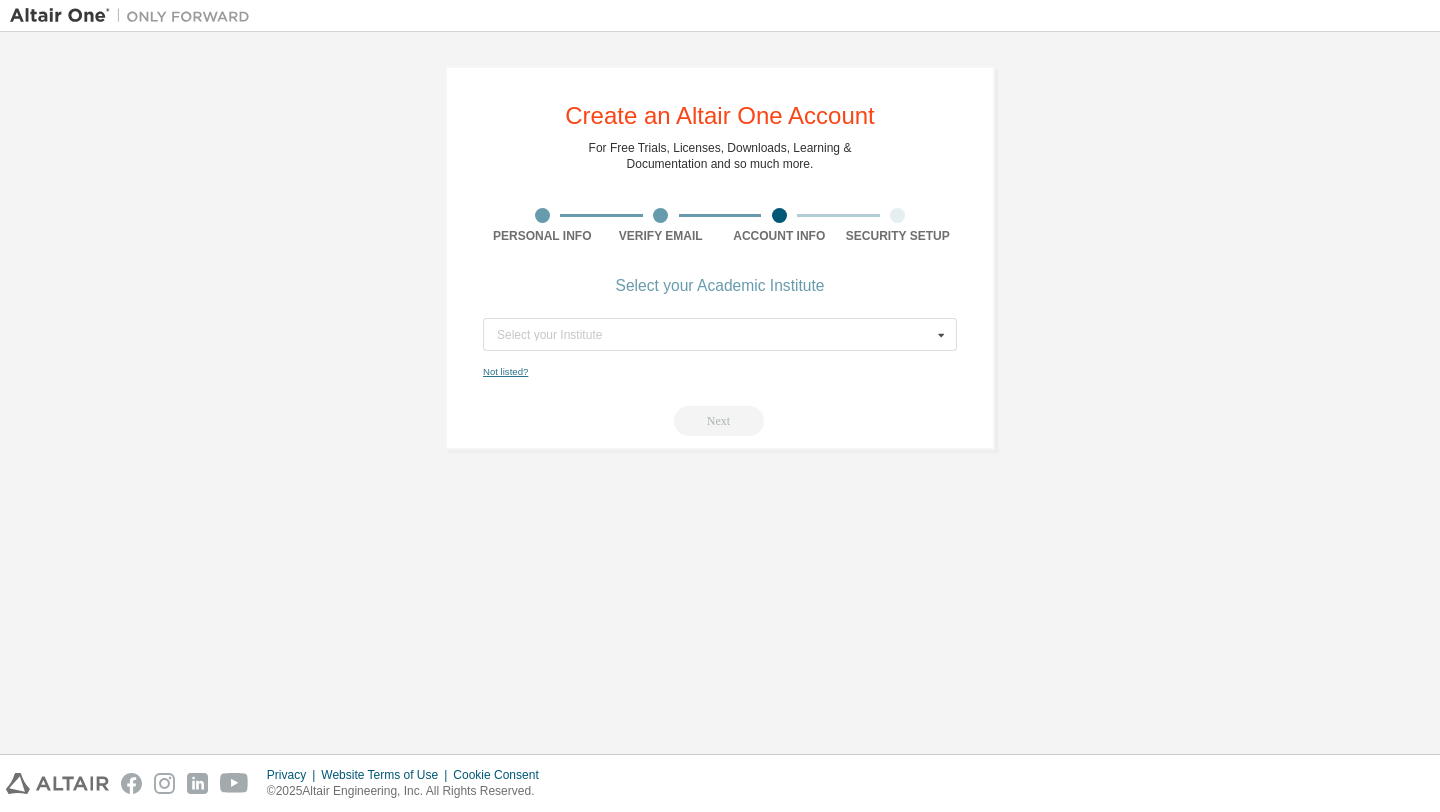 click on "Not listed?" at bounding box center [505, 371] 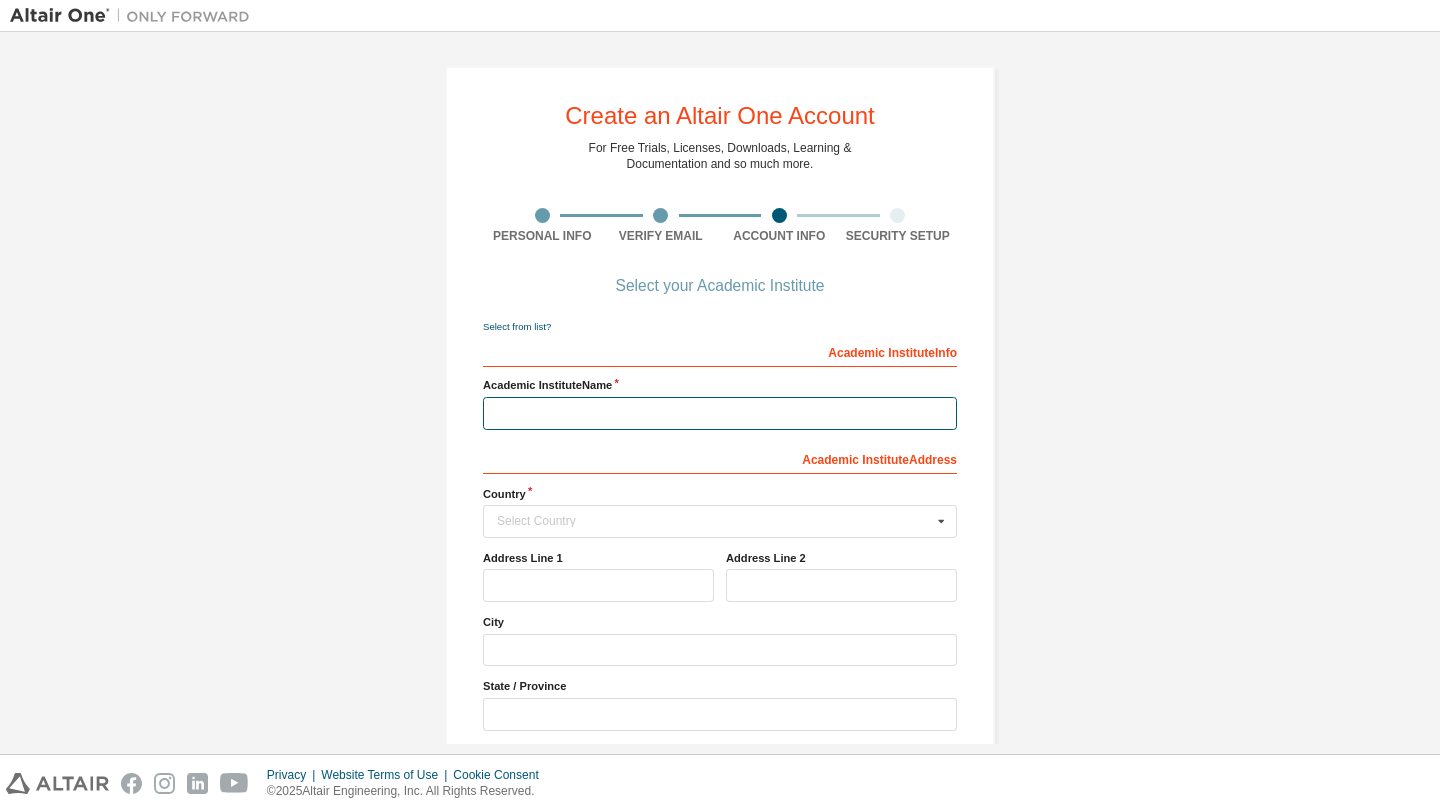 click at bounding box center [720, 413] 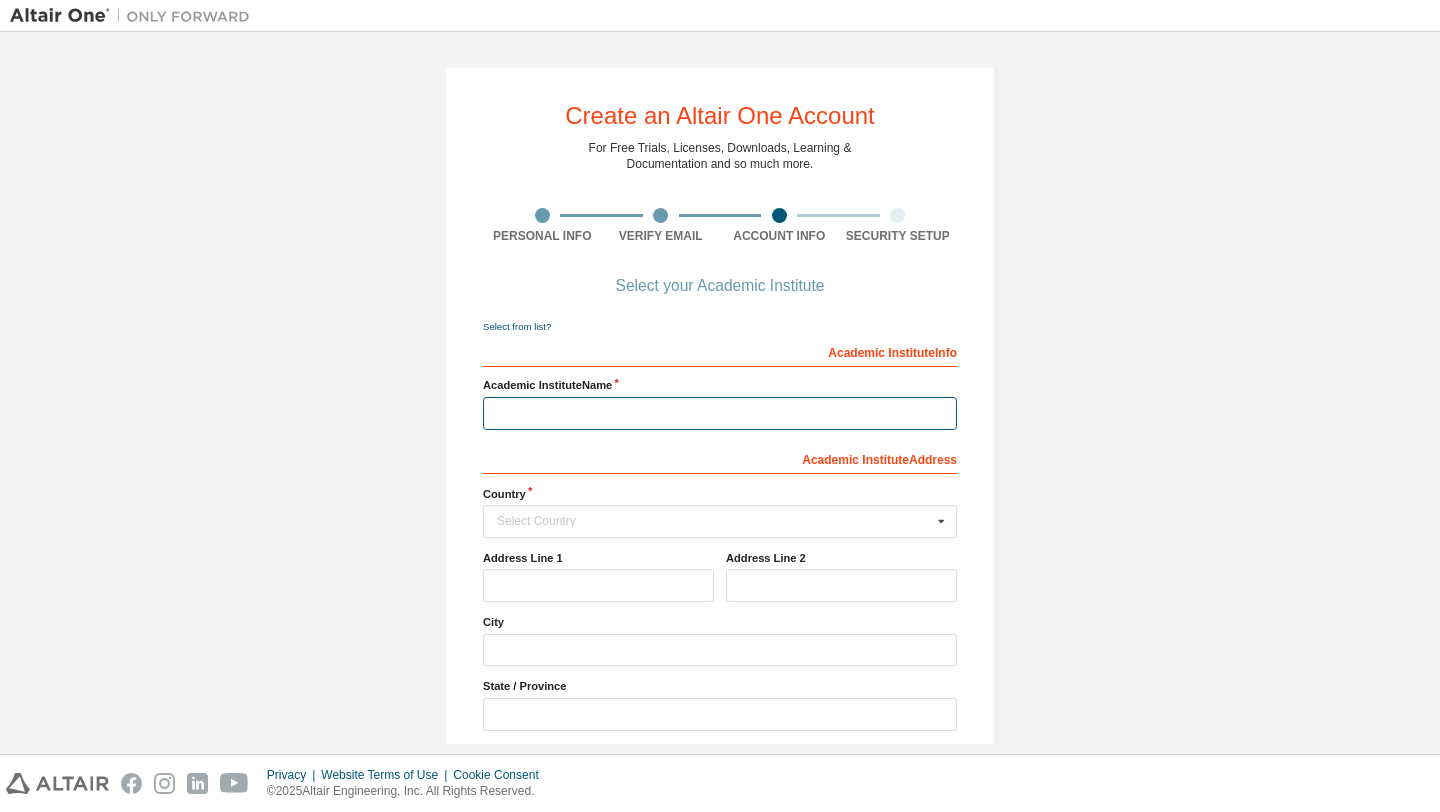 type on "**********" 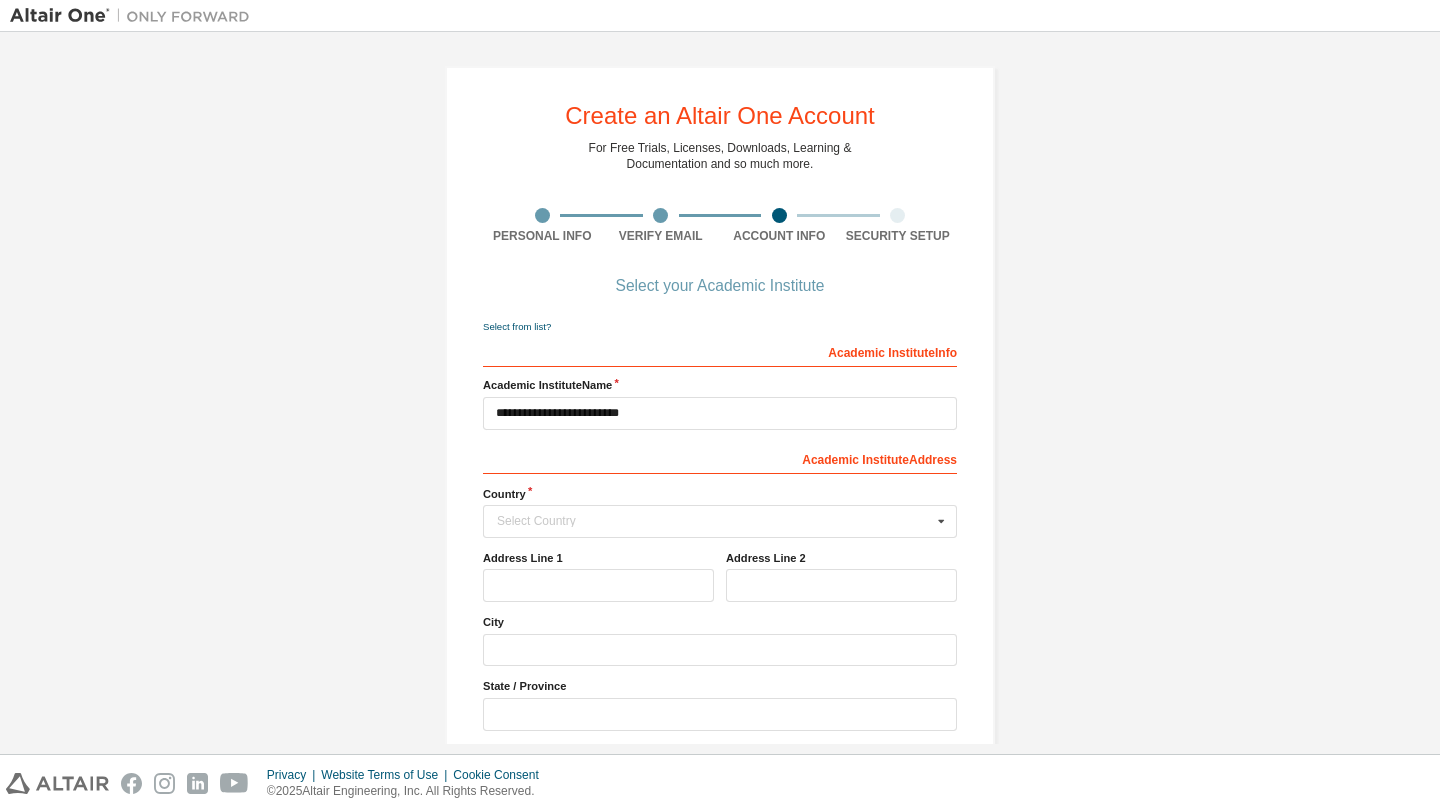 type 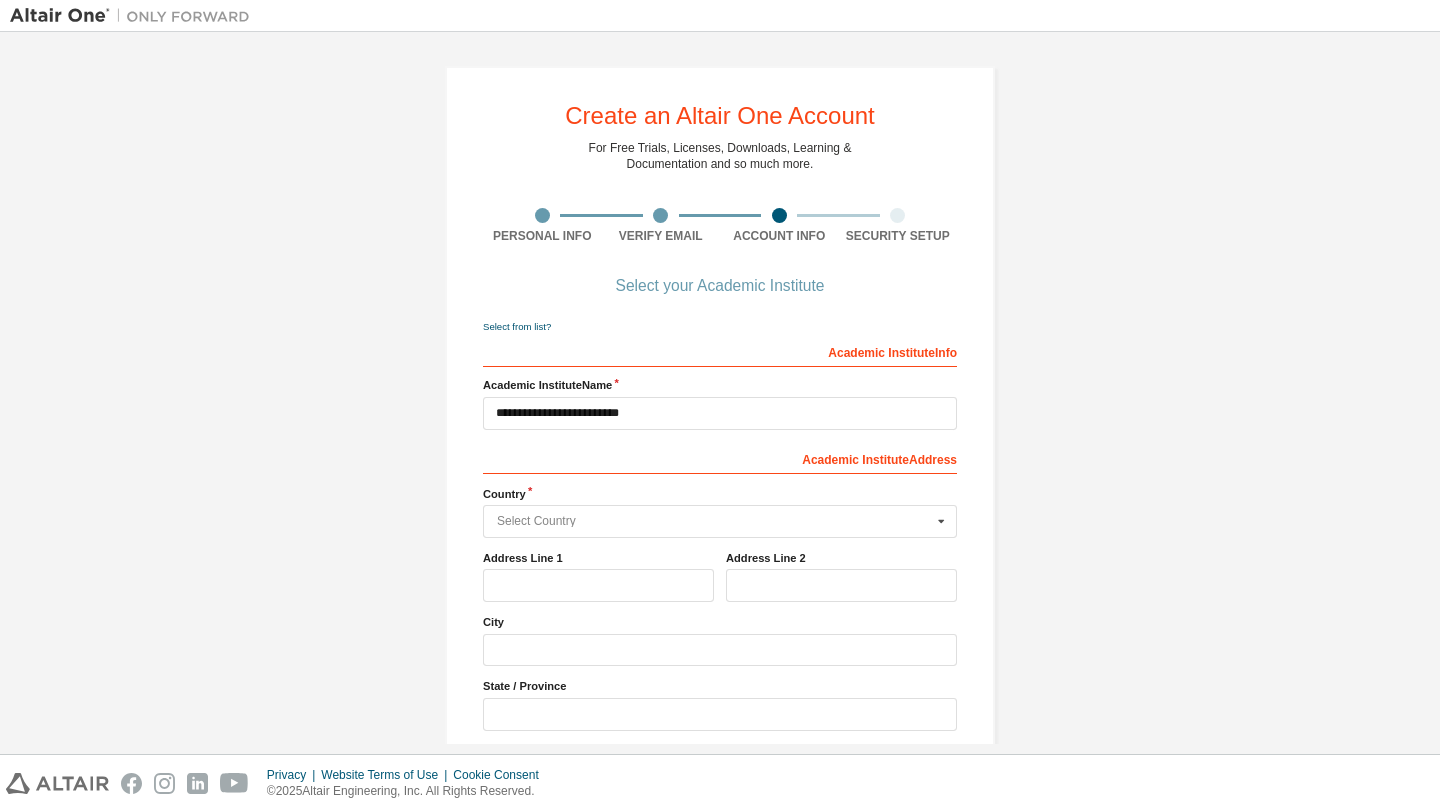type on "**********" 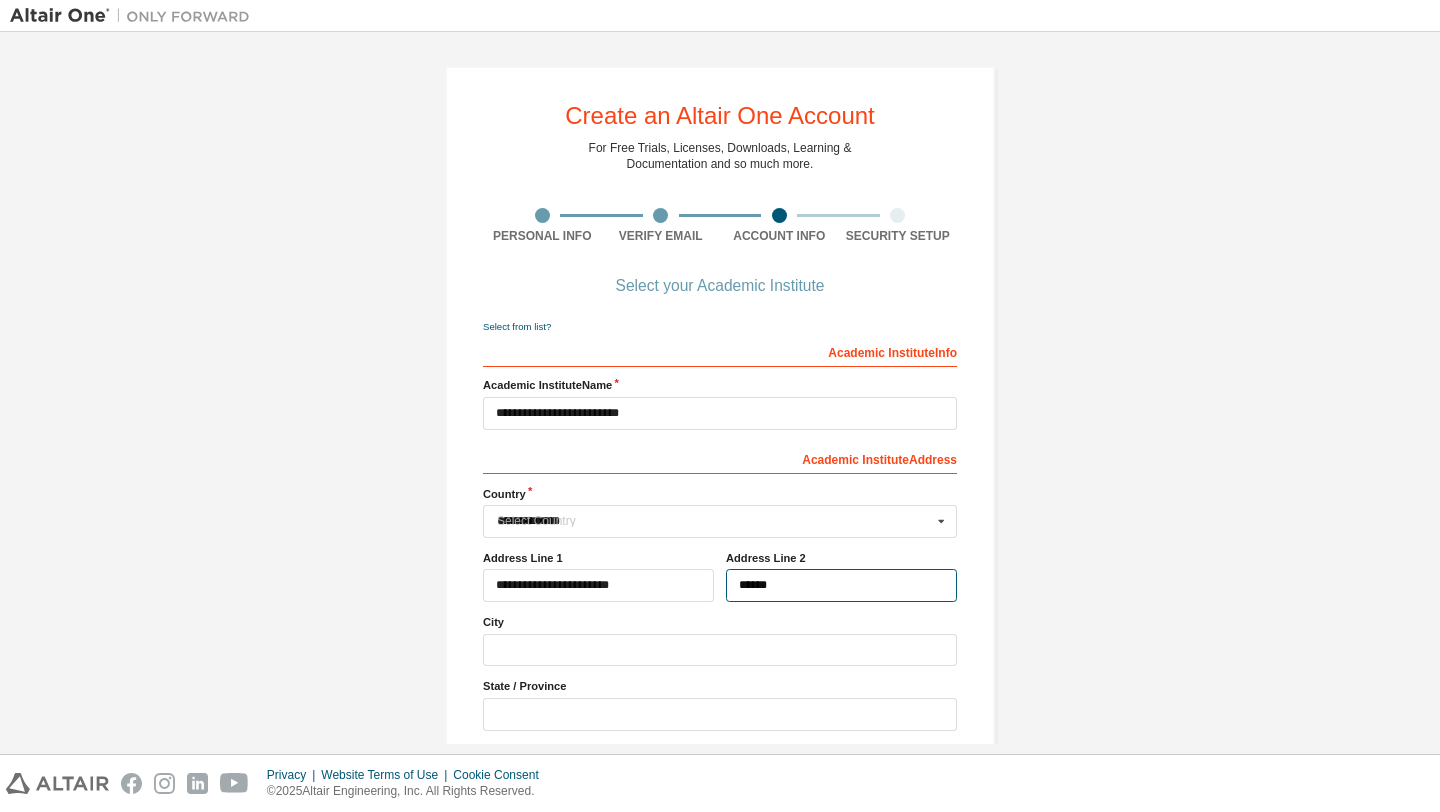 type on "**********" 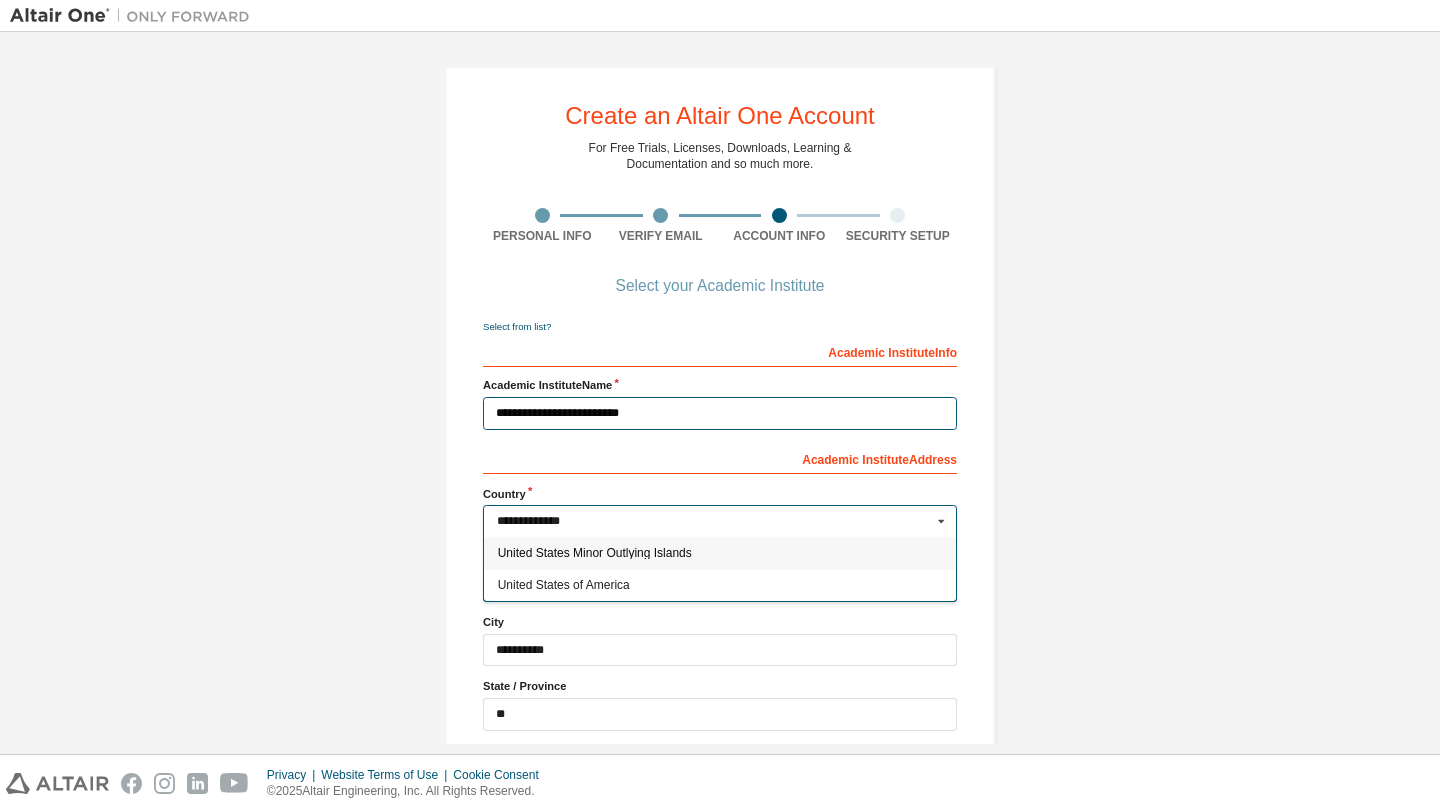 click on "**********" at bounding box center [721, 521] 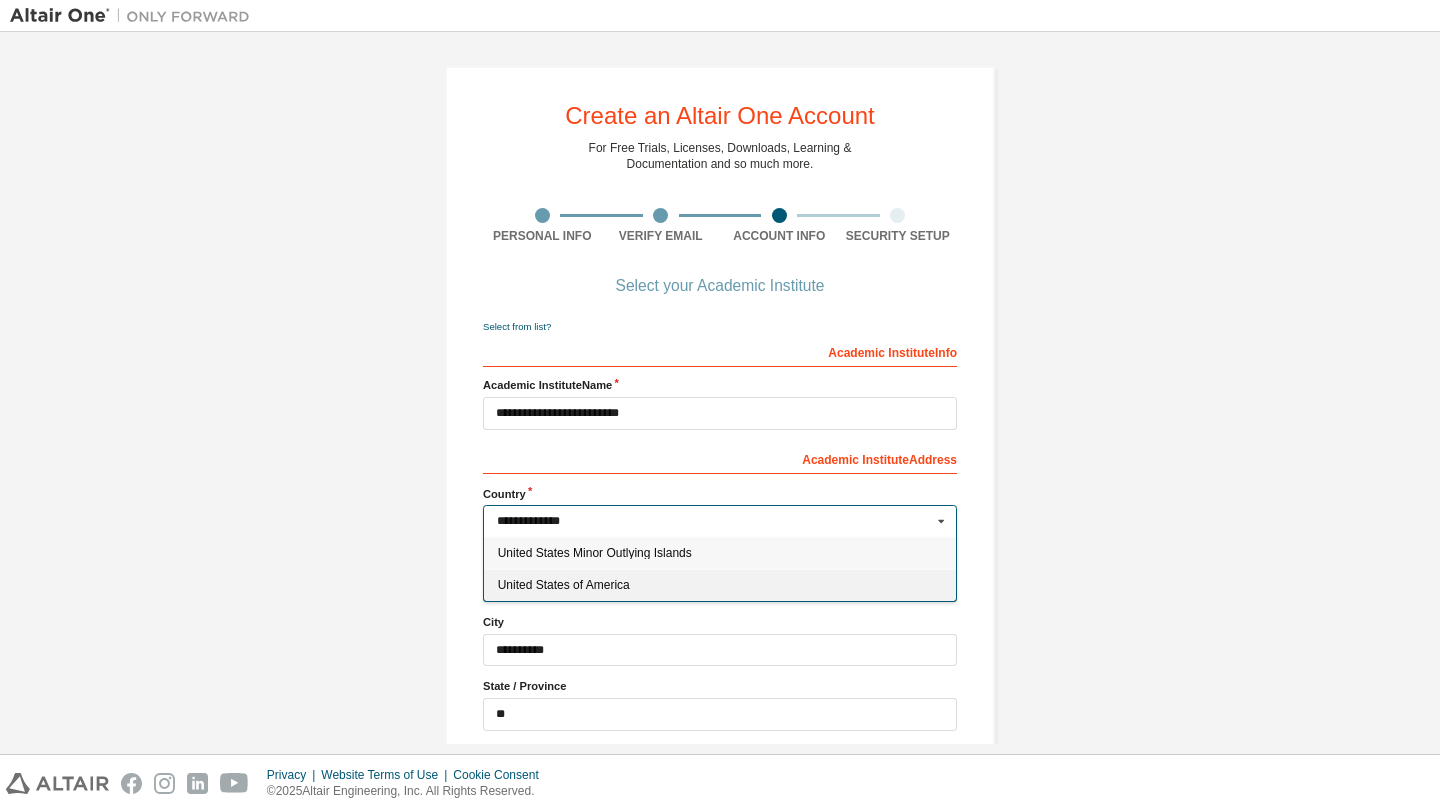 click on "United States of America" at bounding box center [720, 585] 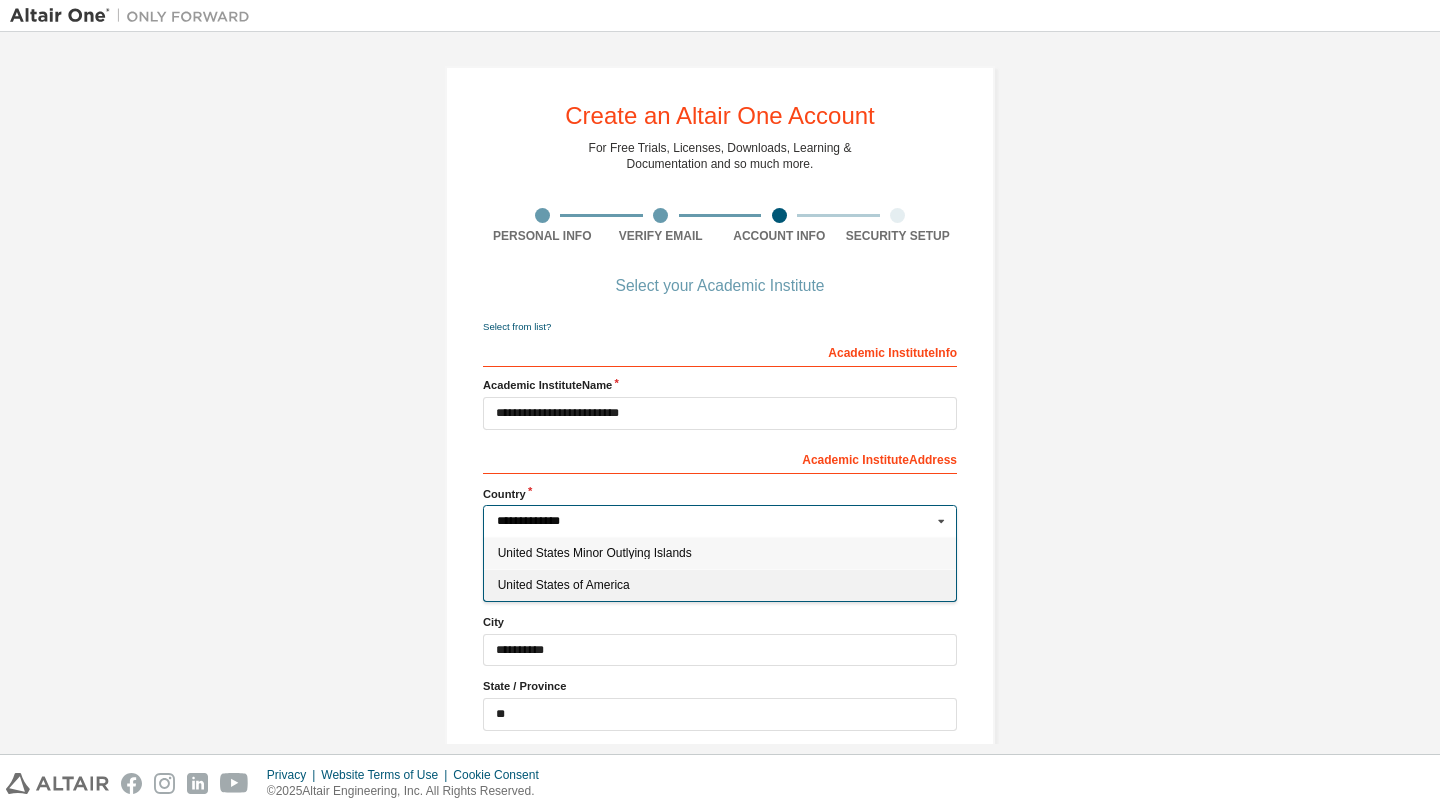 type on "***" 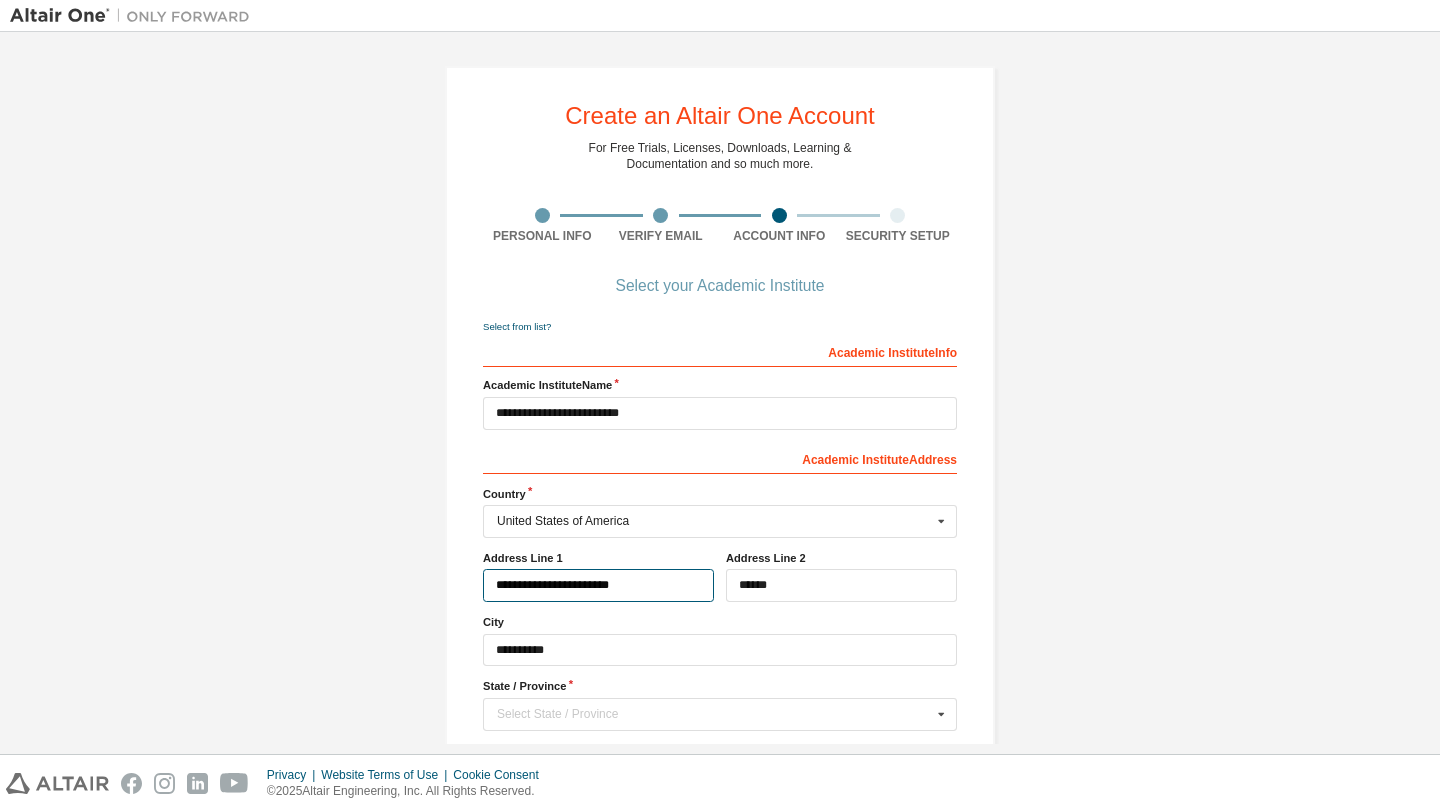 click on "**********" at bounding box center (598, 585) 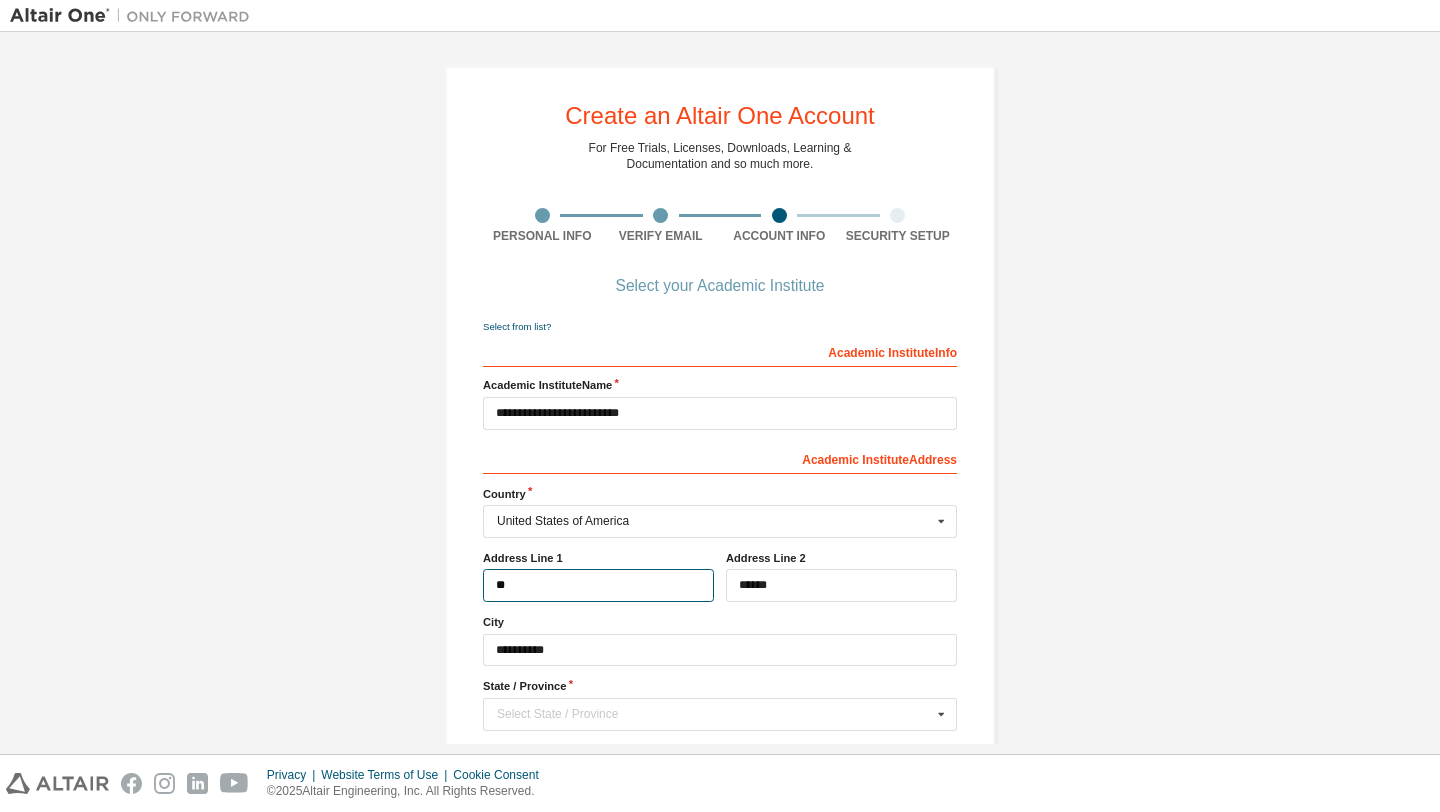 type on "*" 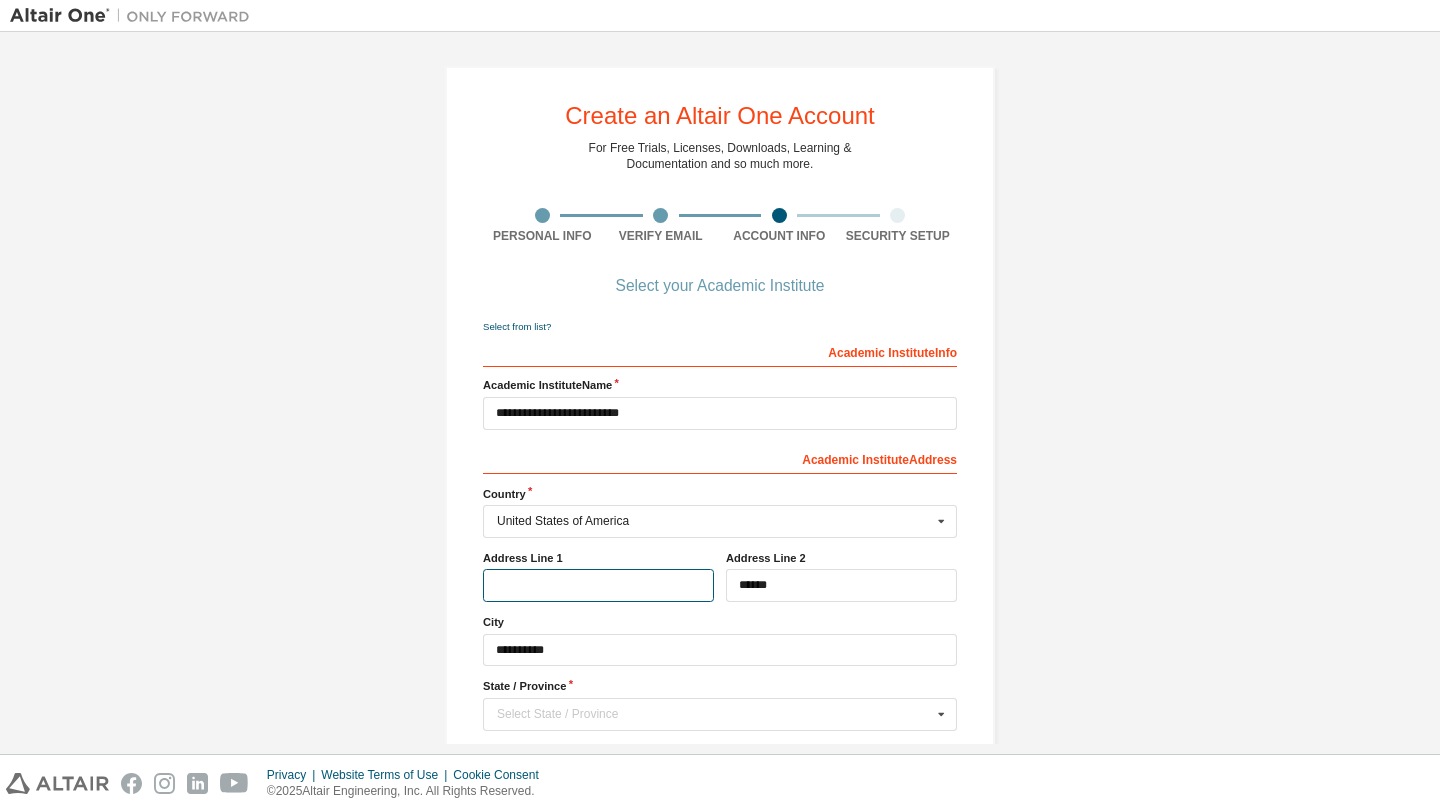 type 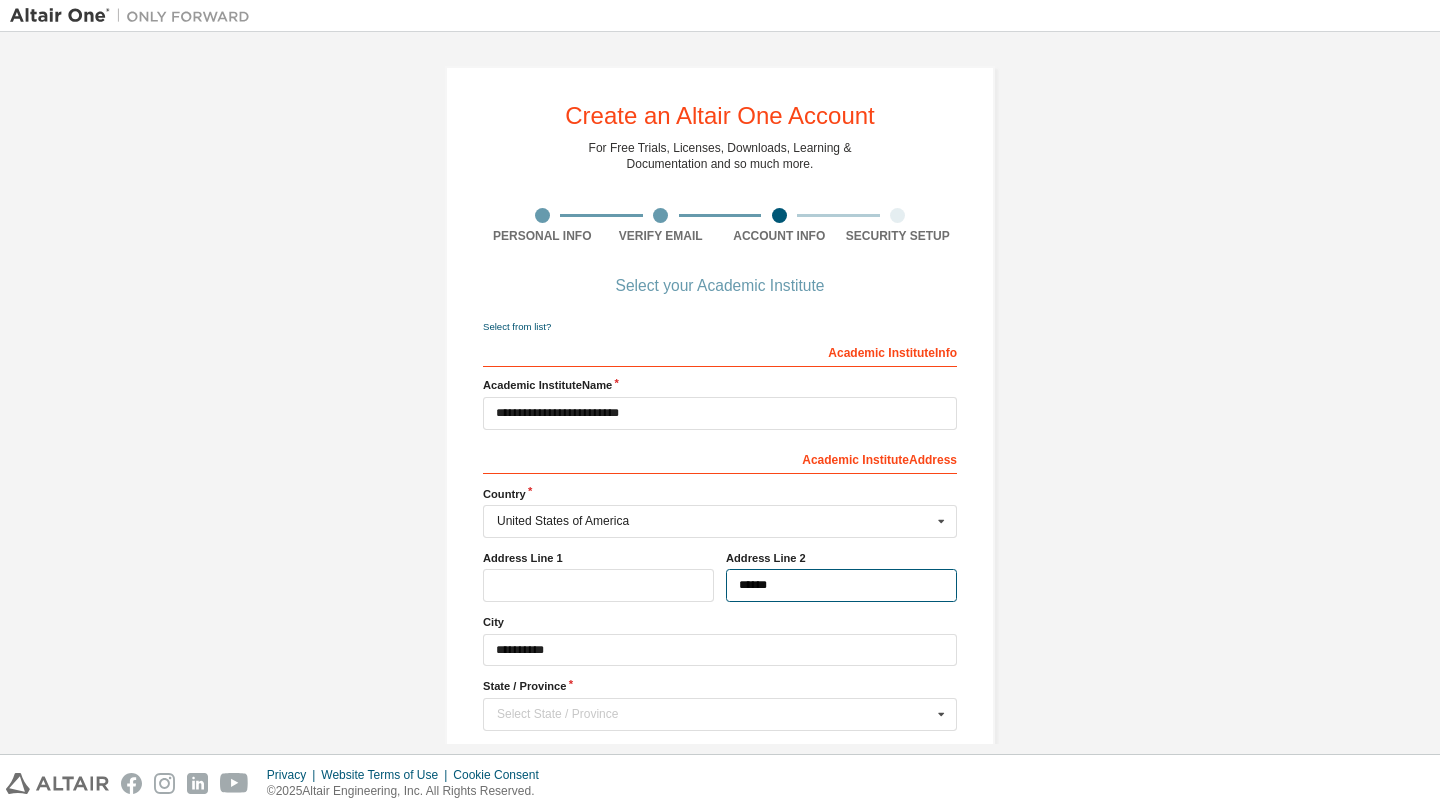 click on "******" at bounding box center [841, 585] 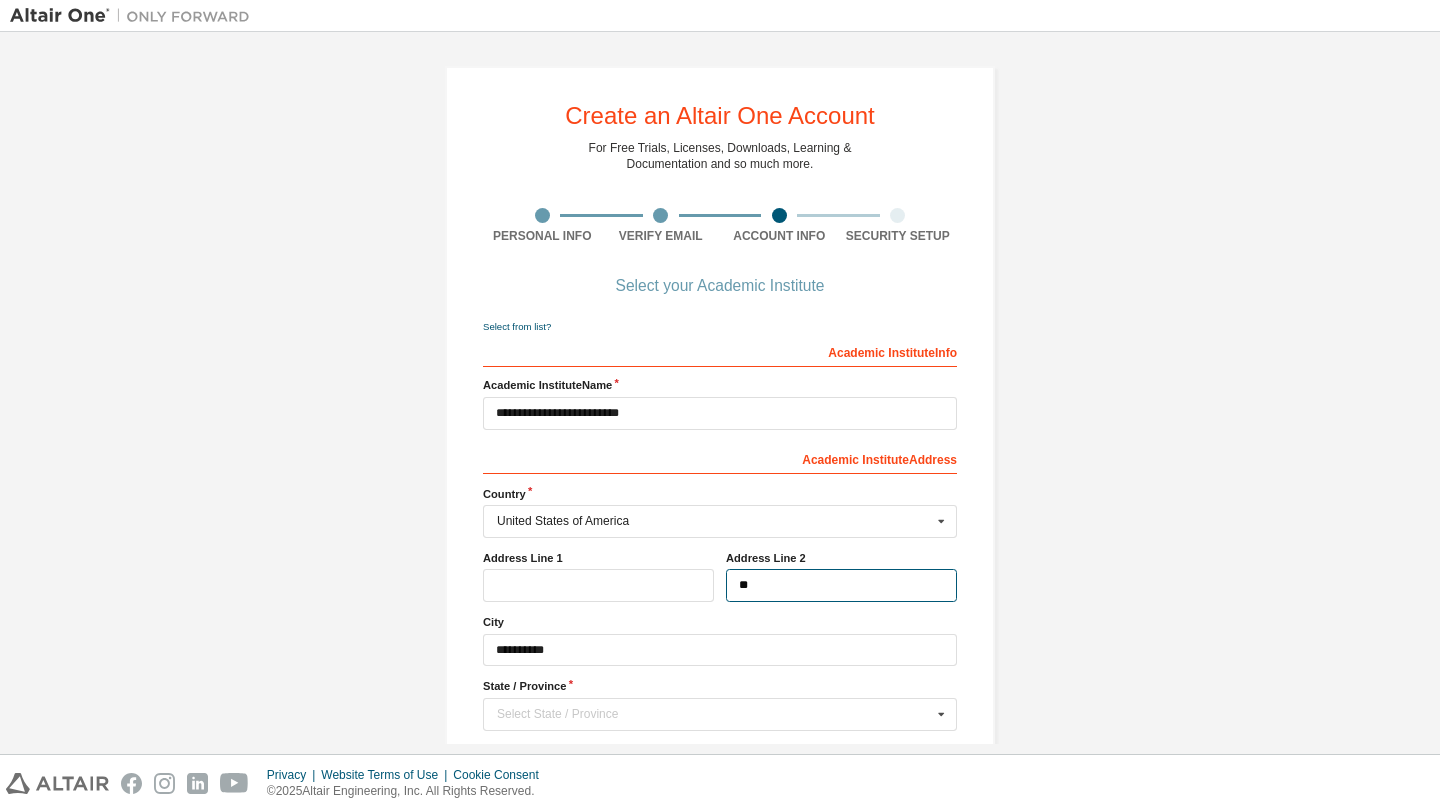 type on "*" 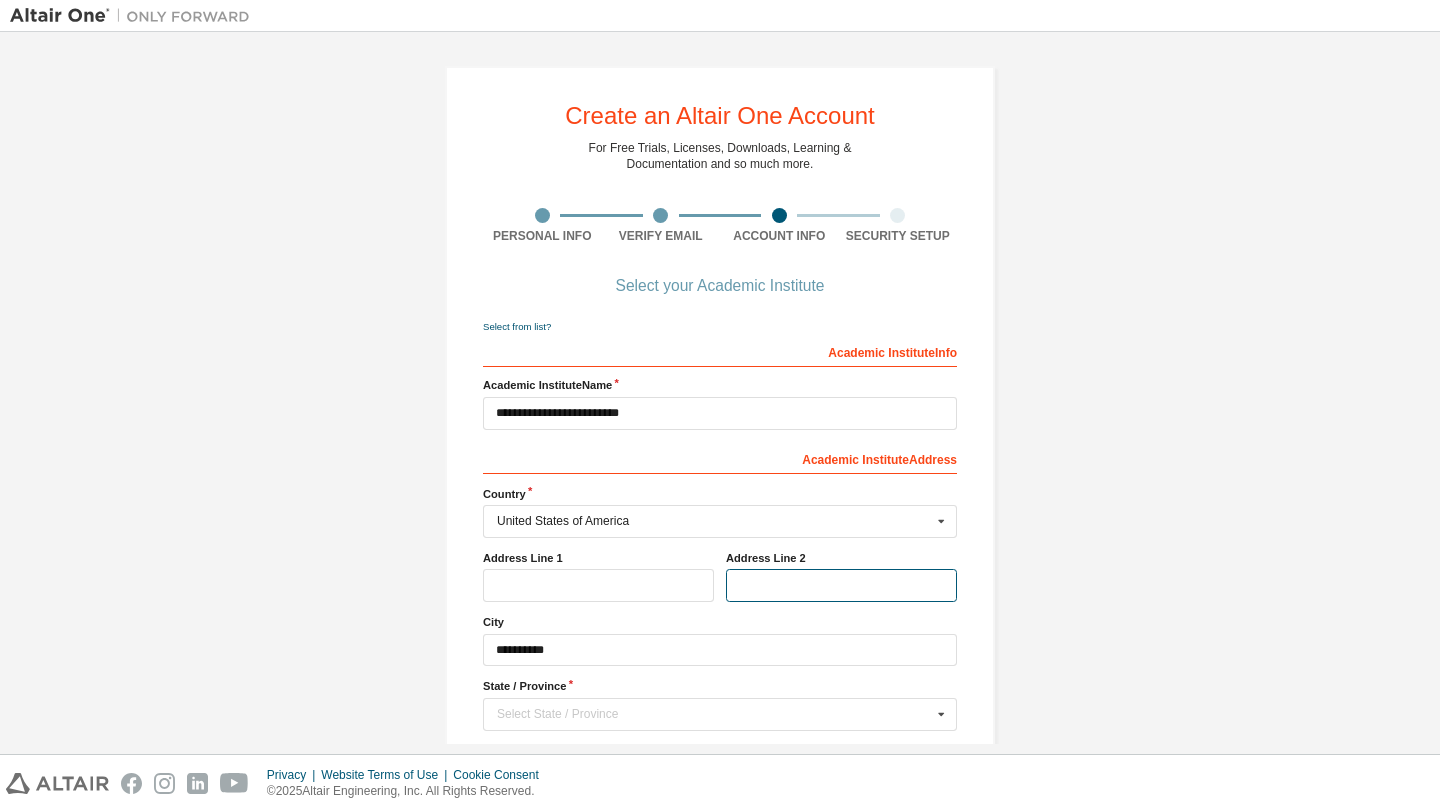 scroll, scrollTop: 145, scrollLeft: 0, axis: vertical 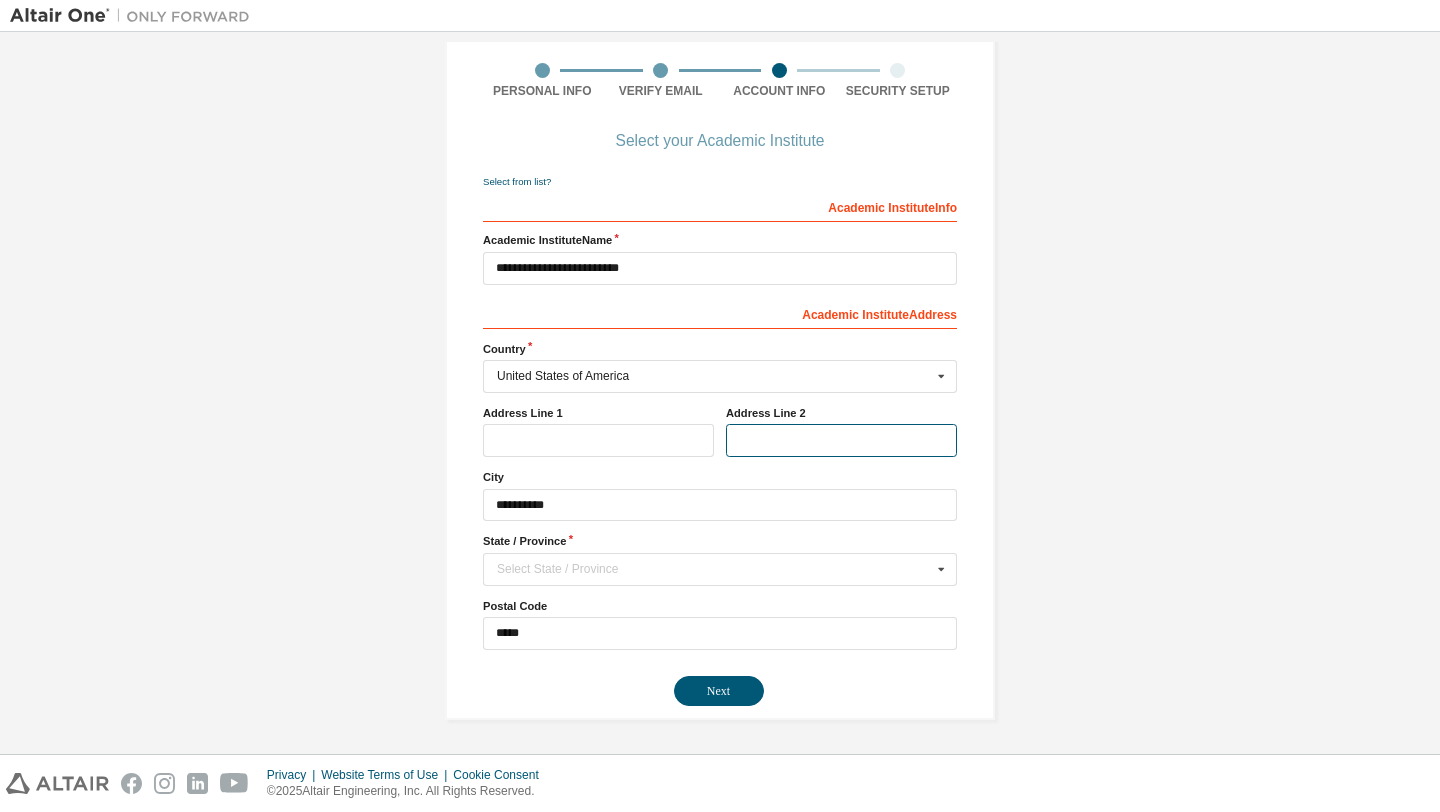 type 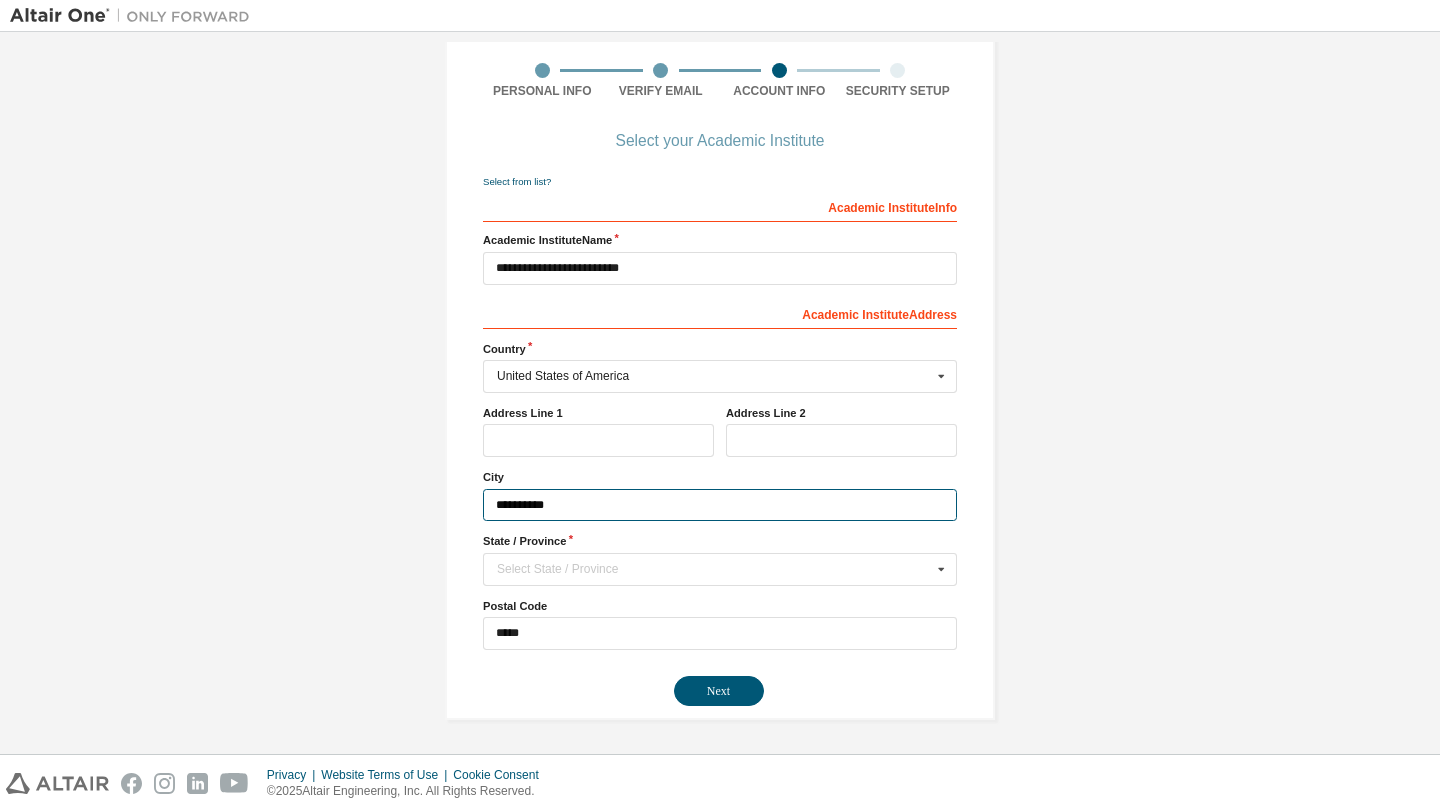 click on "**********" at bounding box center [720, 505] 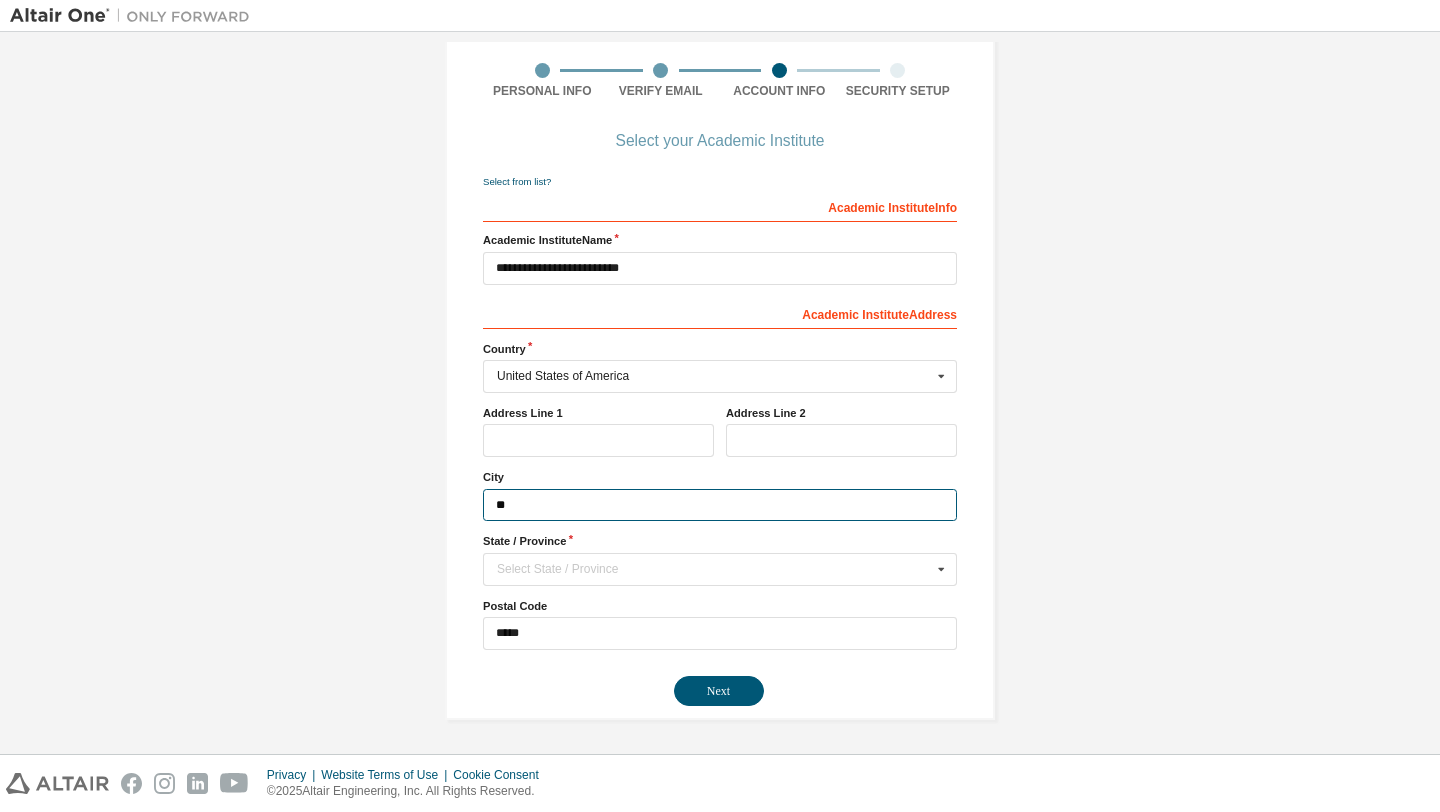 type on "*" 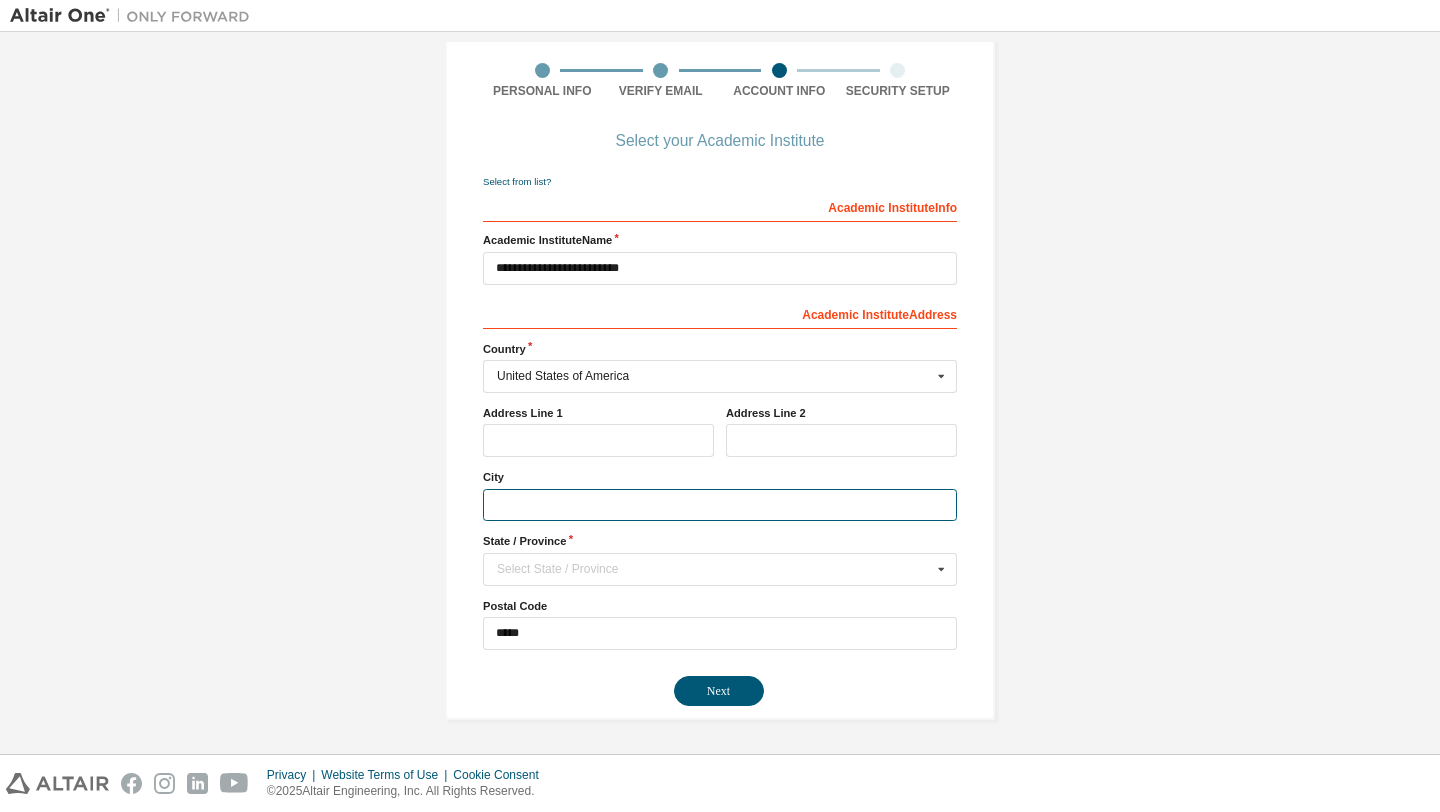 type 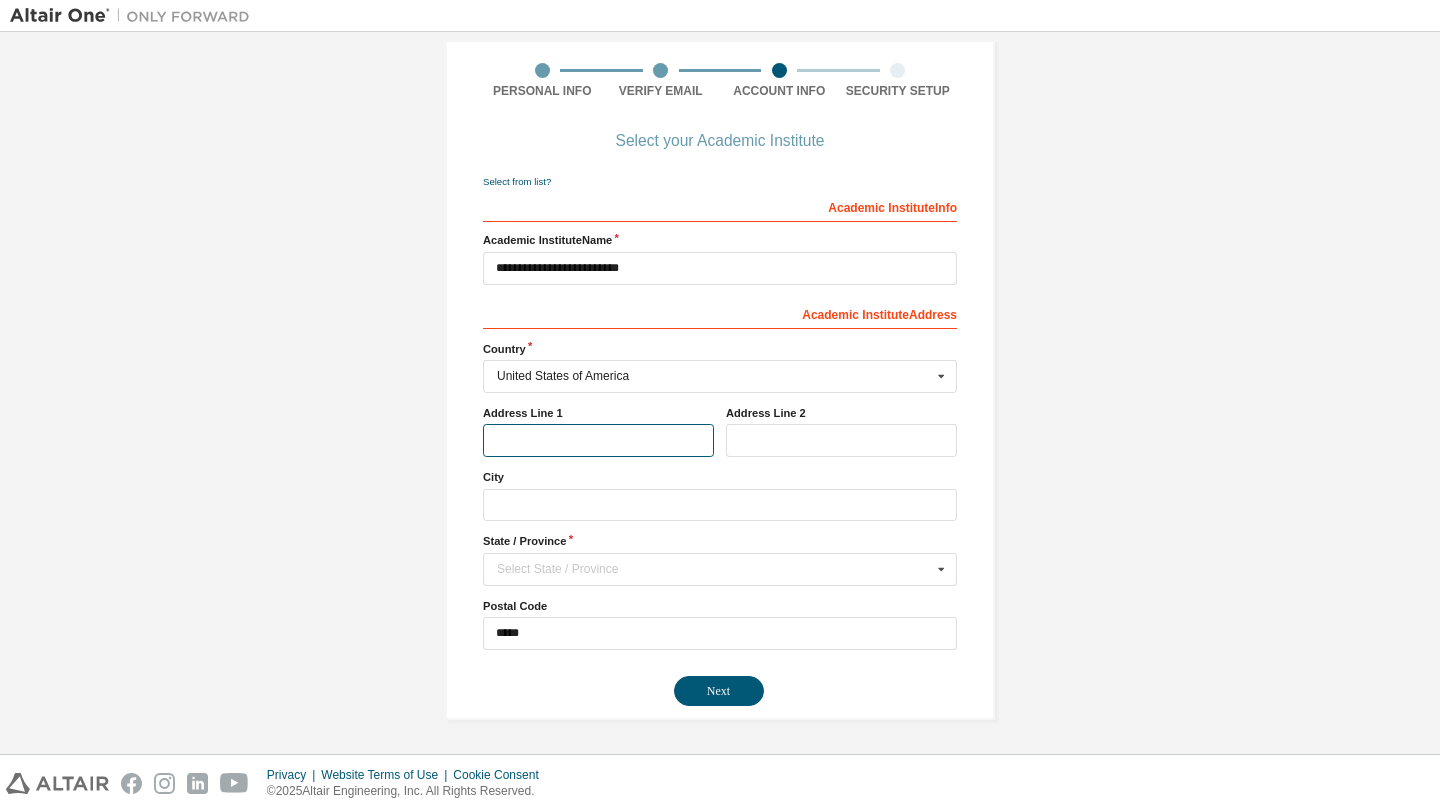 click at bounding box center (598, 440) 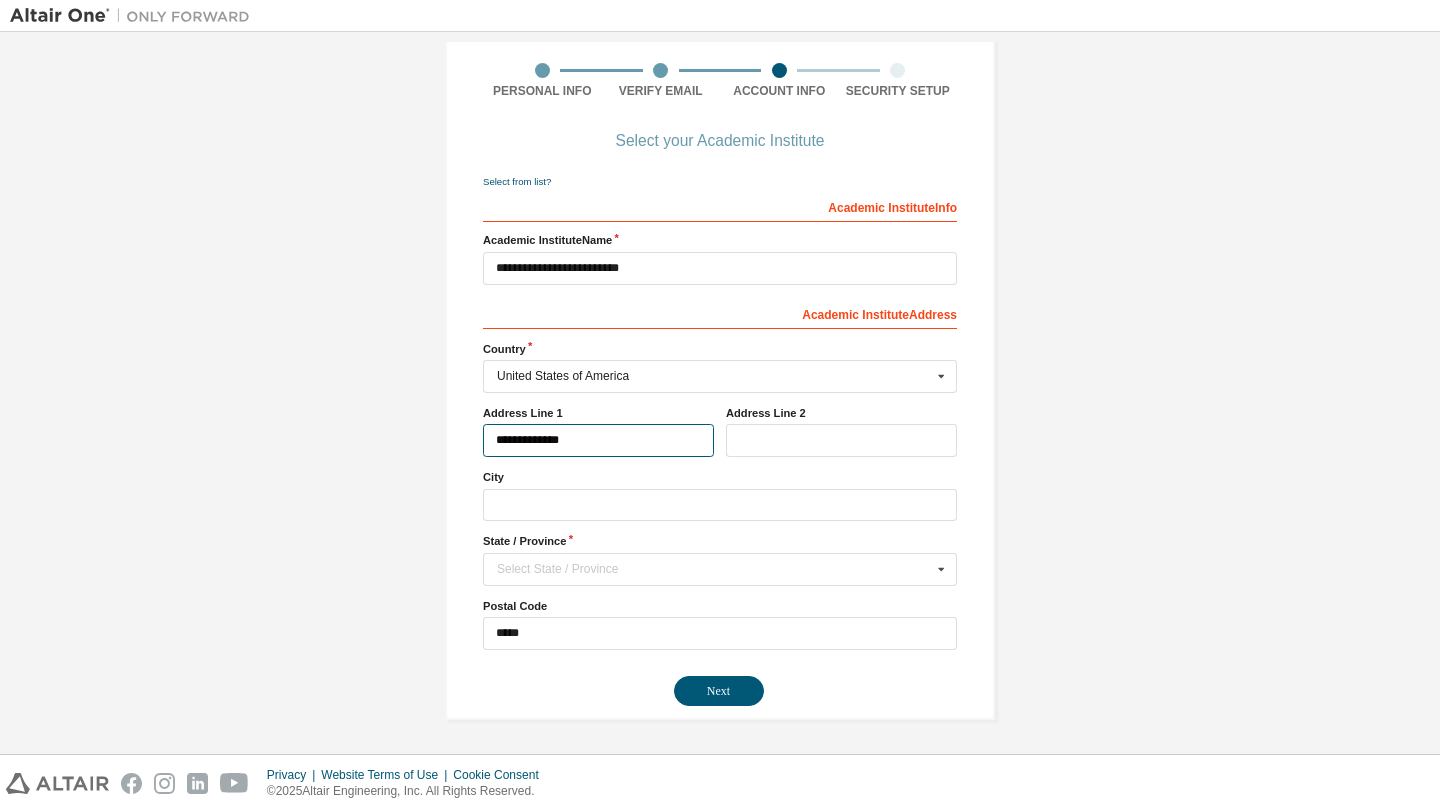 type on "**********" 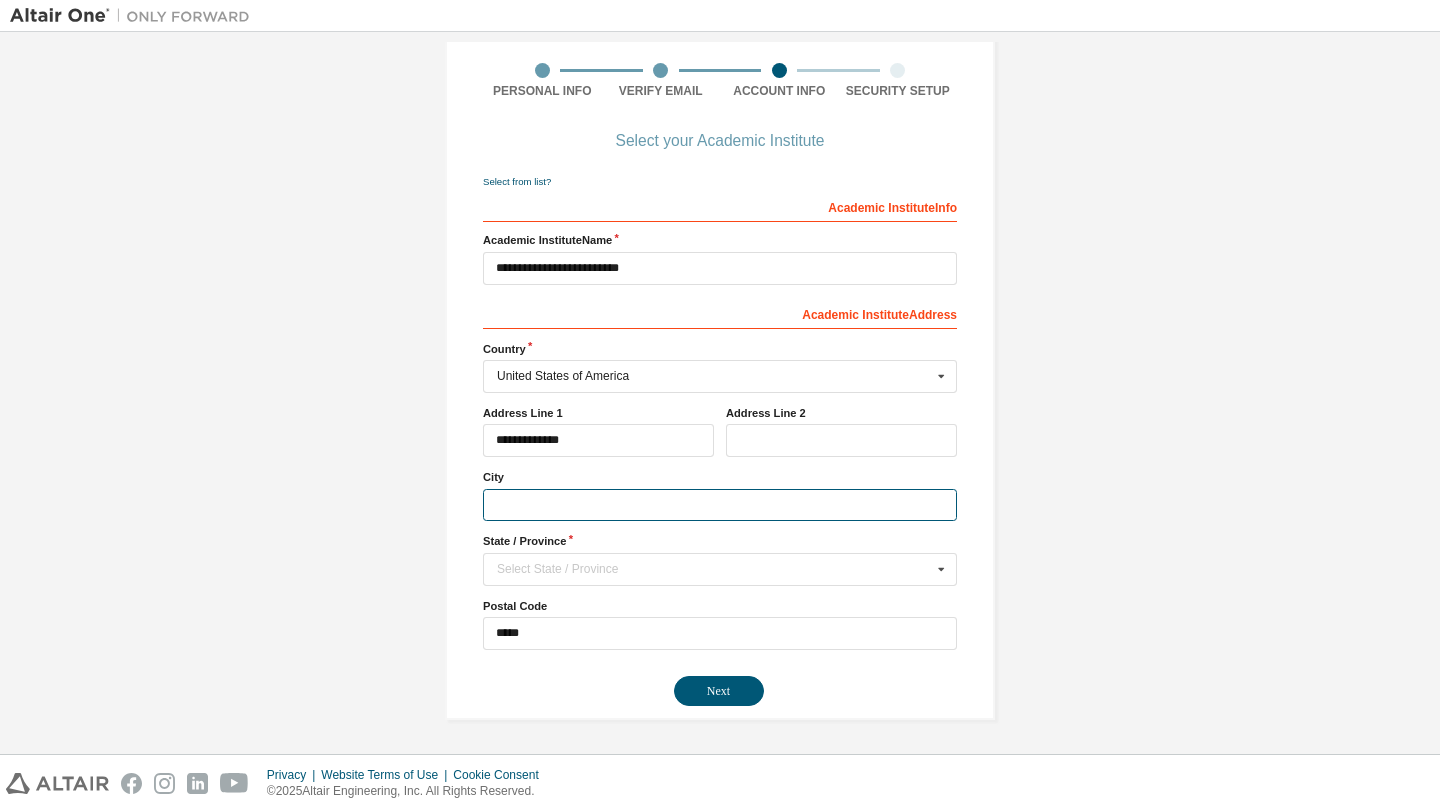 click at bounding box center [720, 505] 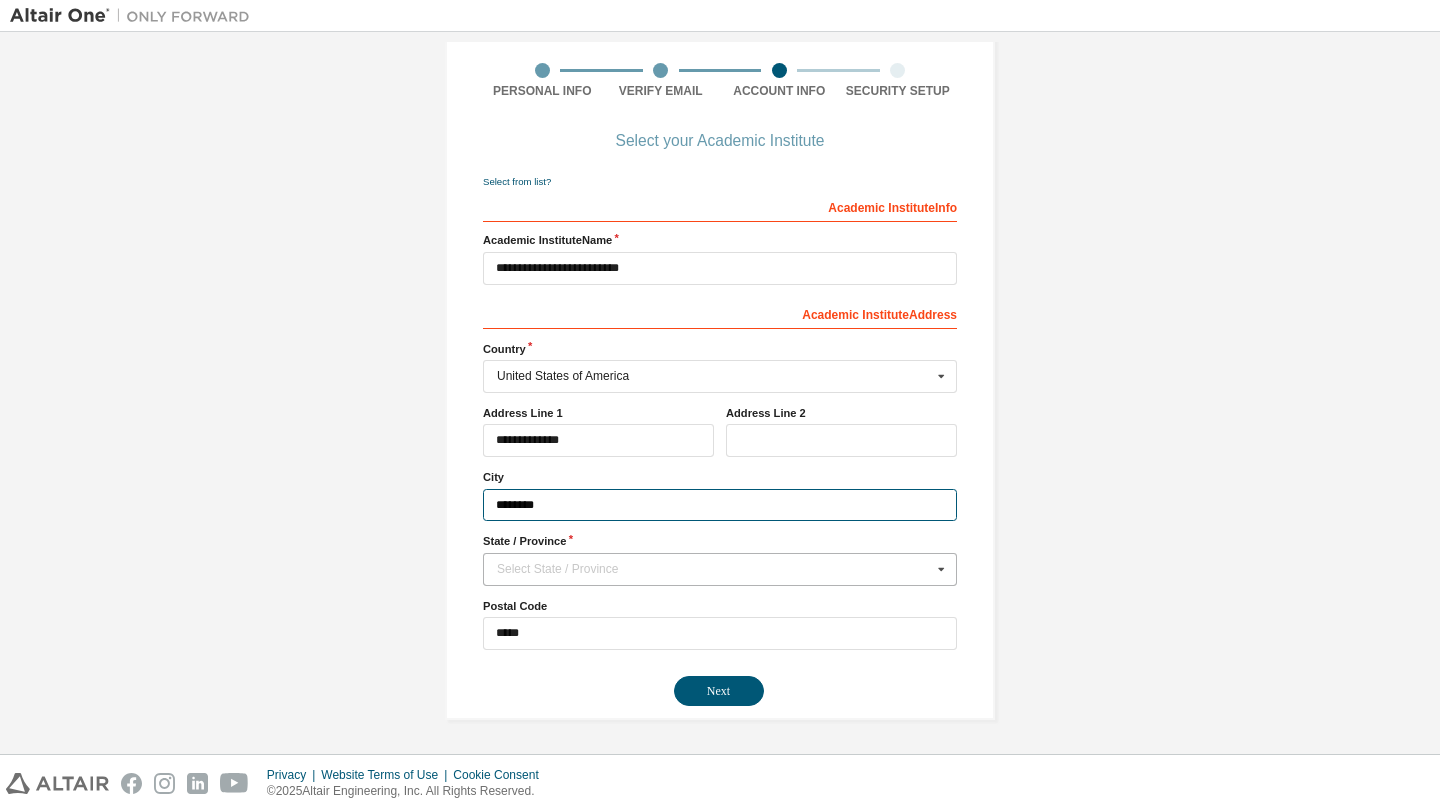 type on "********" 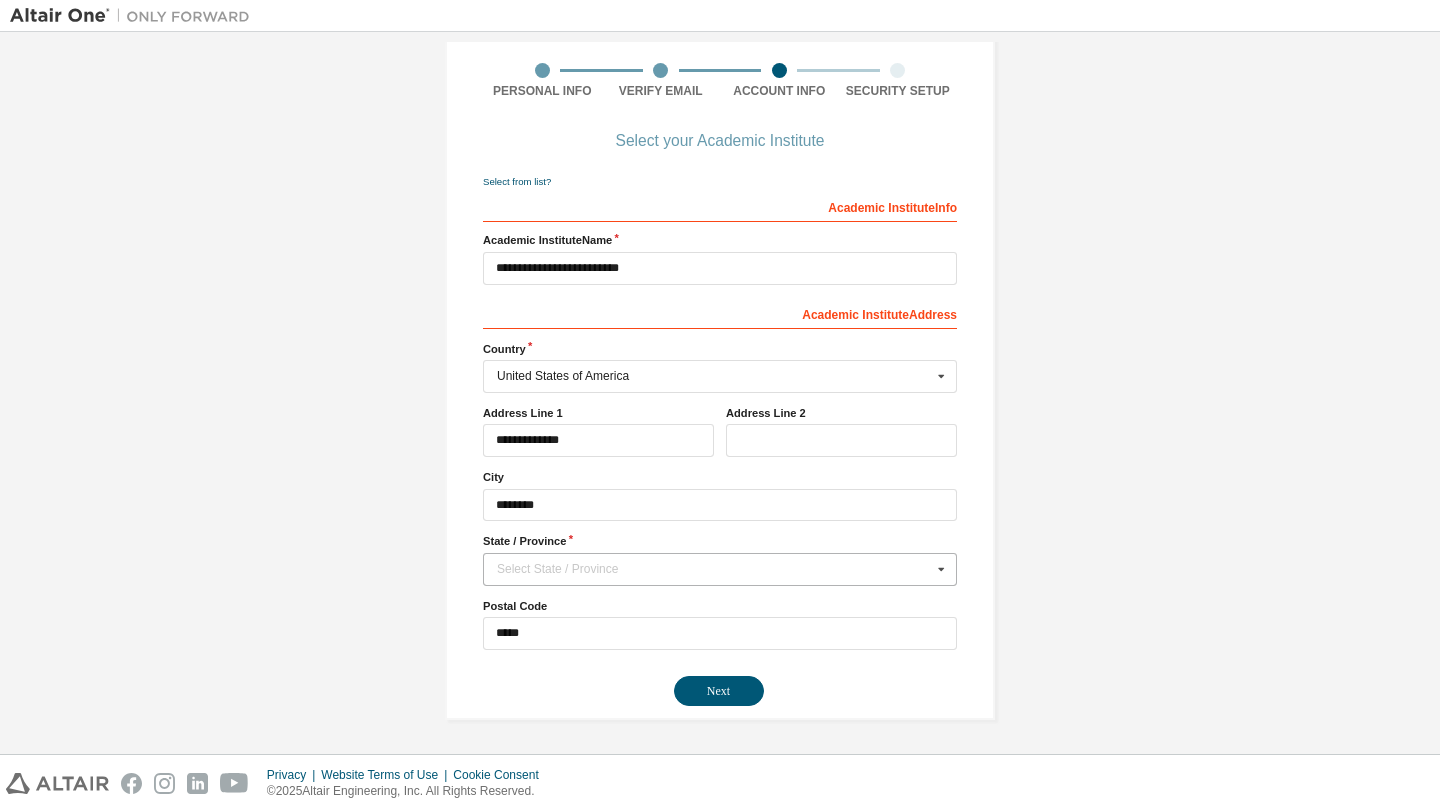 click on "Select State / Province" at bounding box center (714, 569) 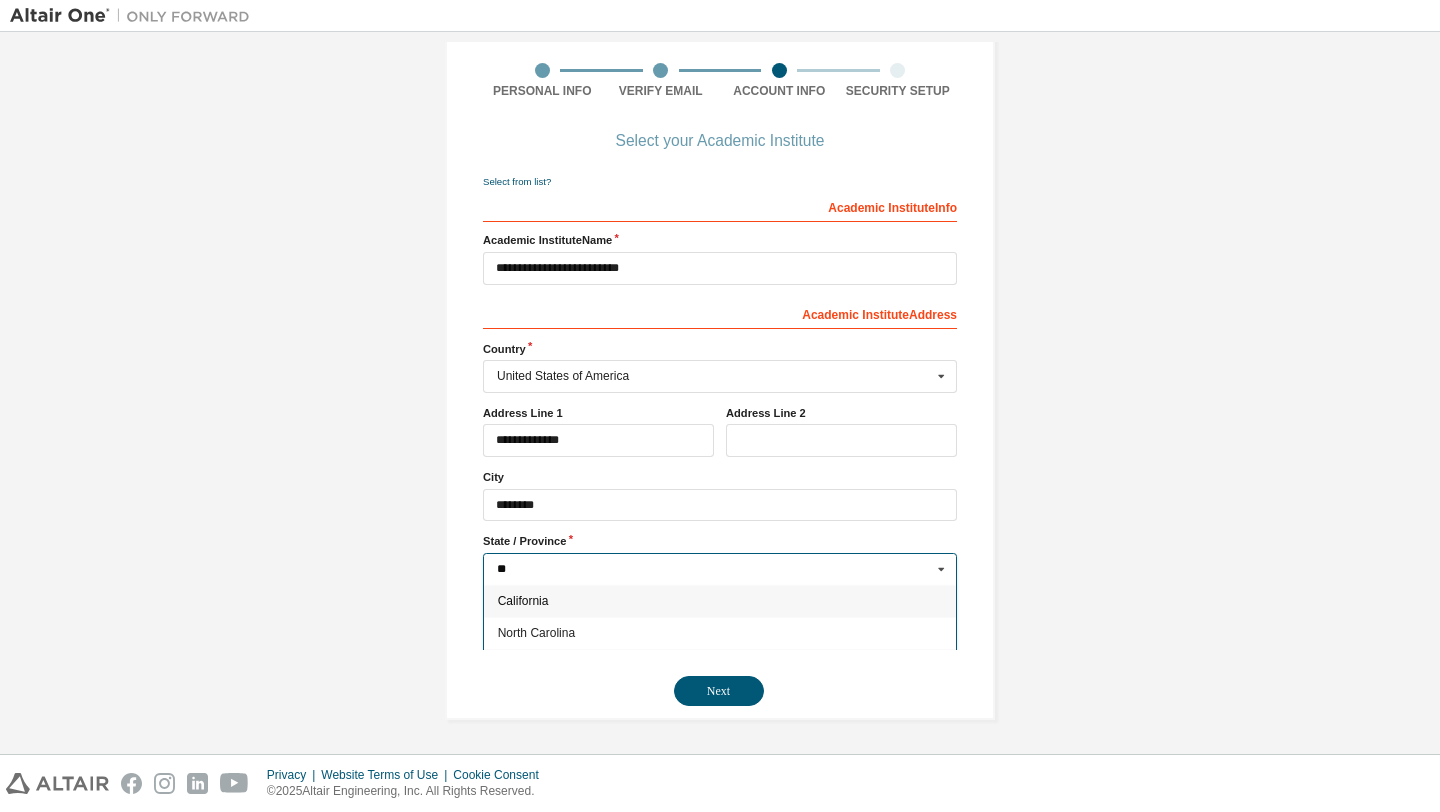 type on "**" 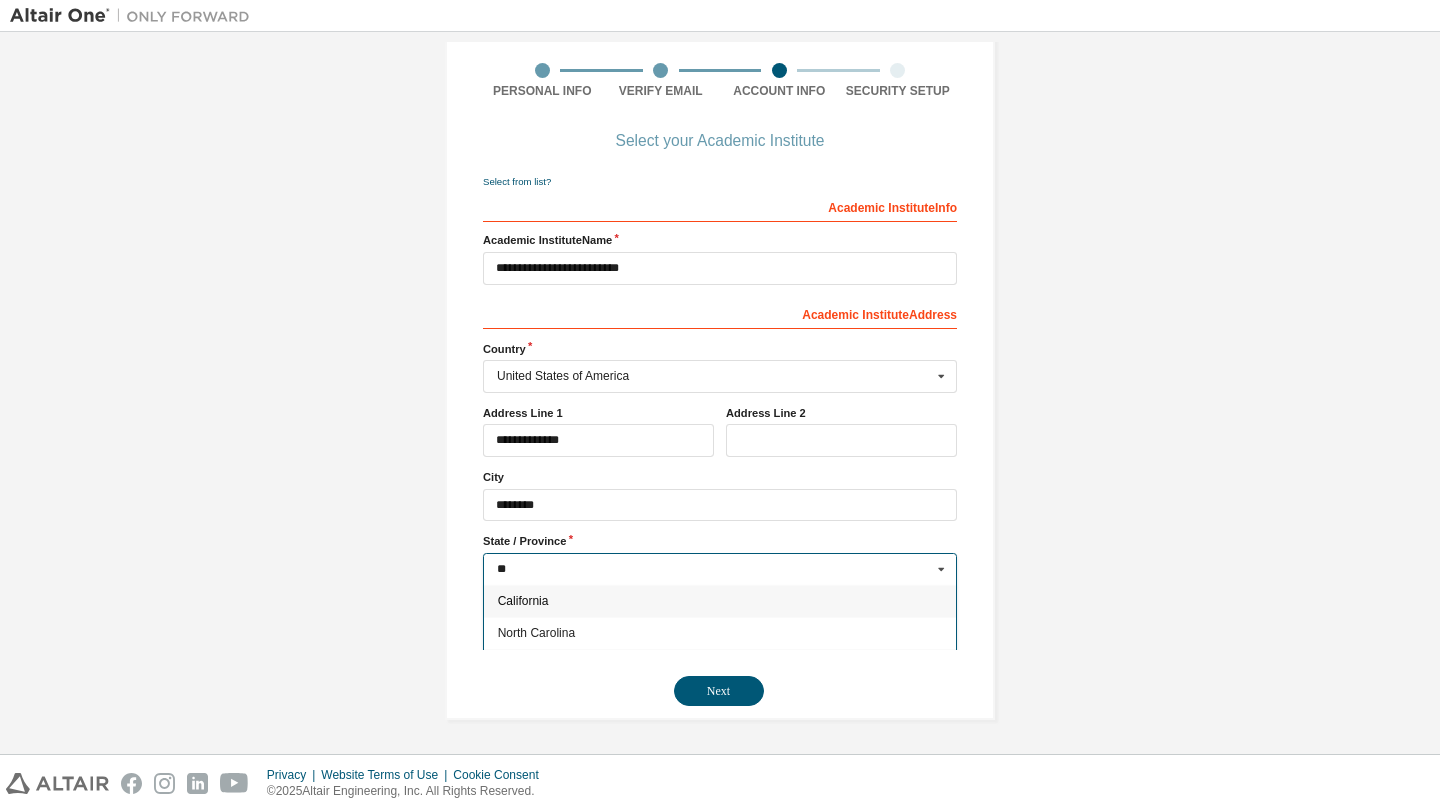 click on "California" at bounding box center (720, 601) 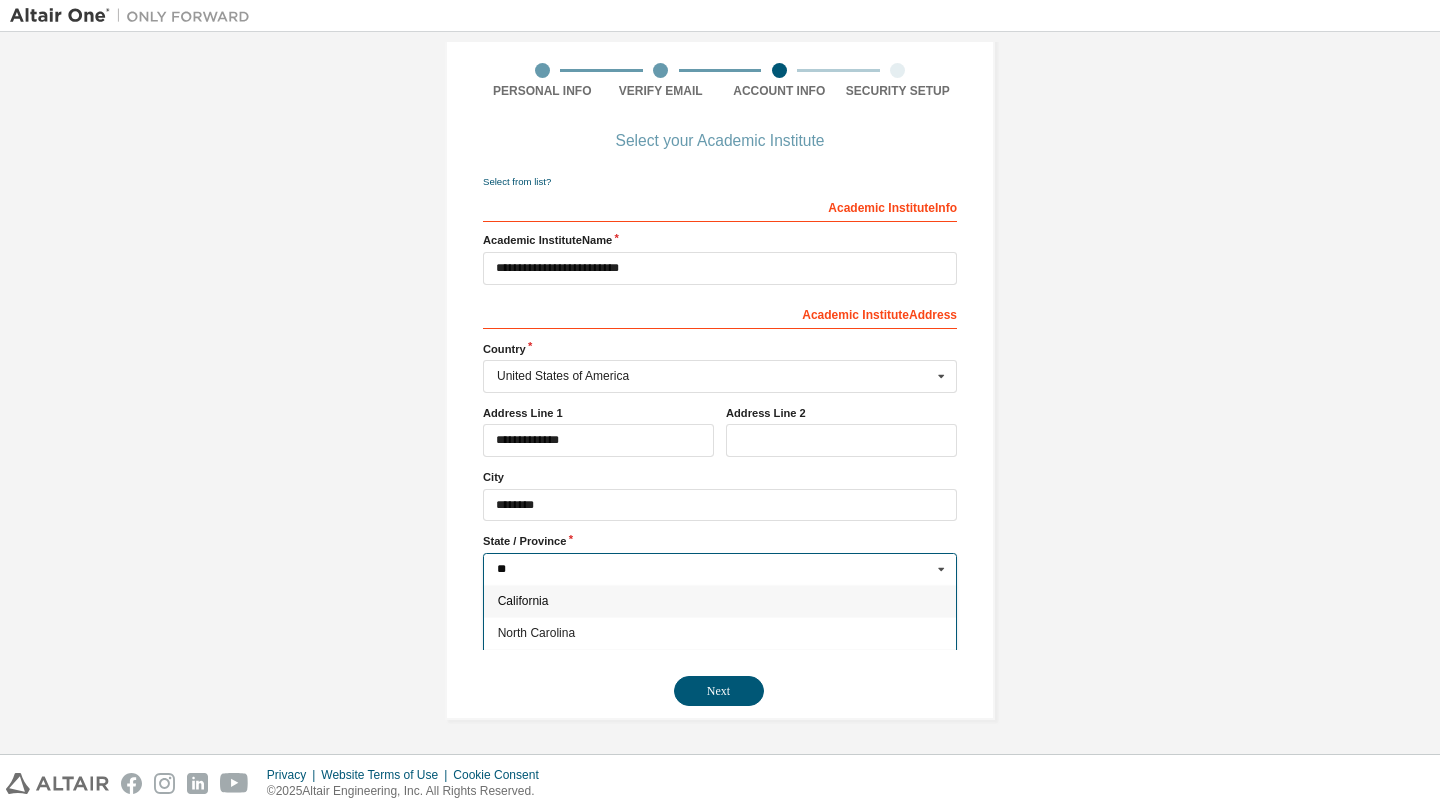 type on "**" 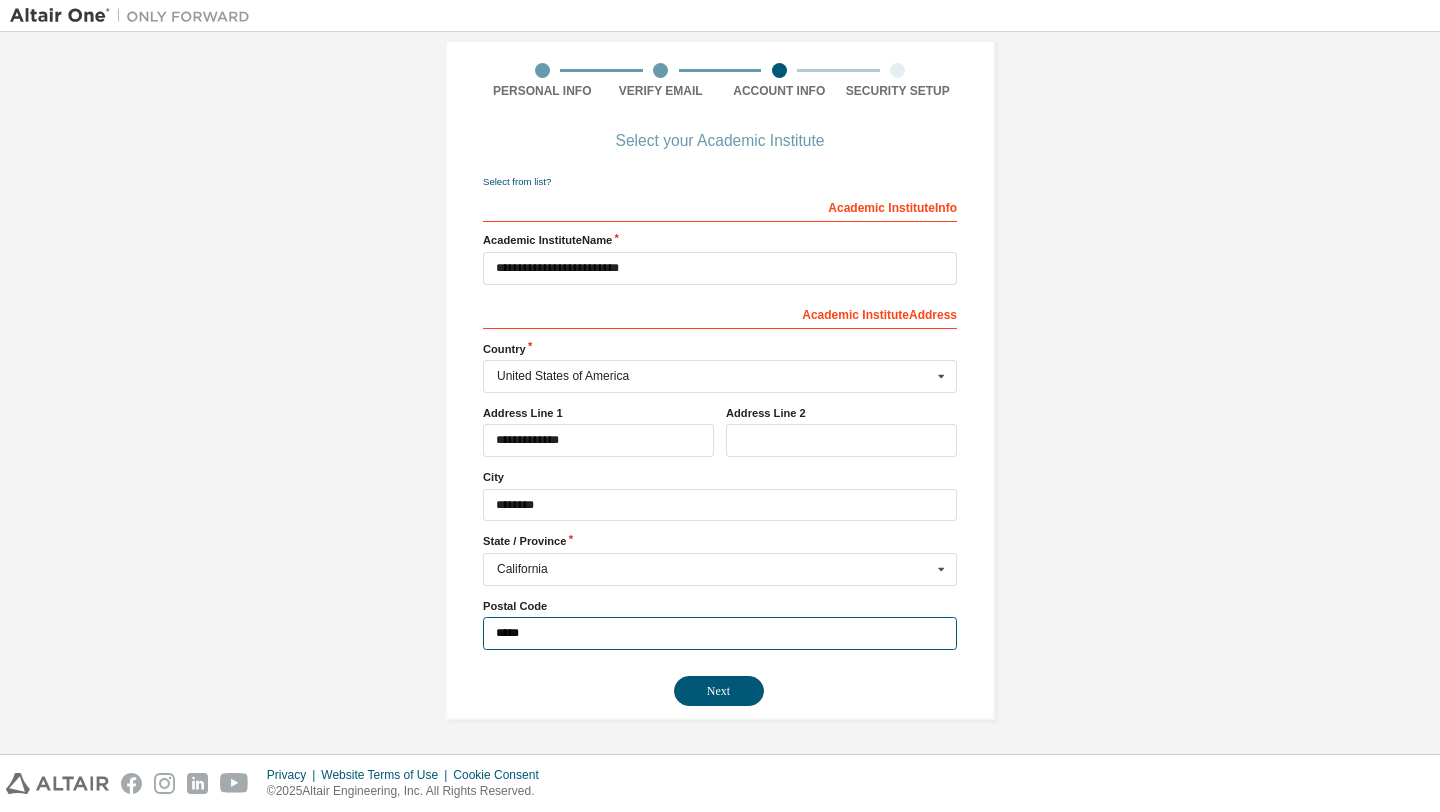 click on "*****" at bounding box center (720, 633) 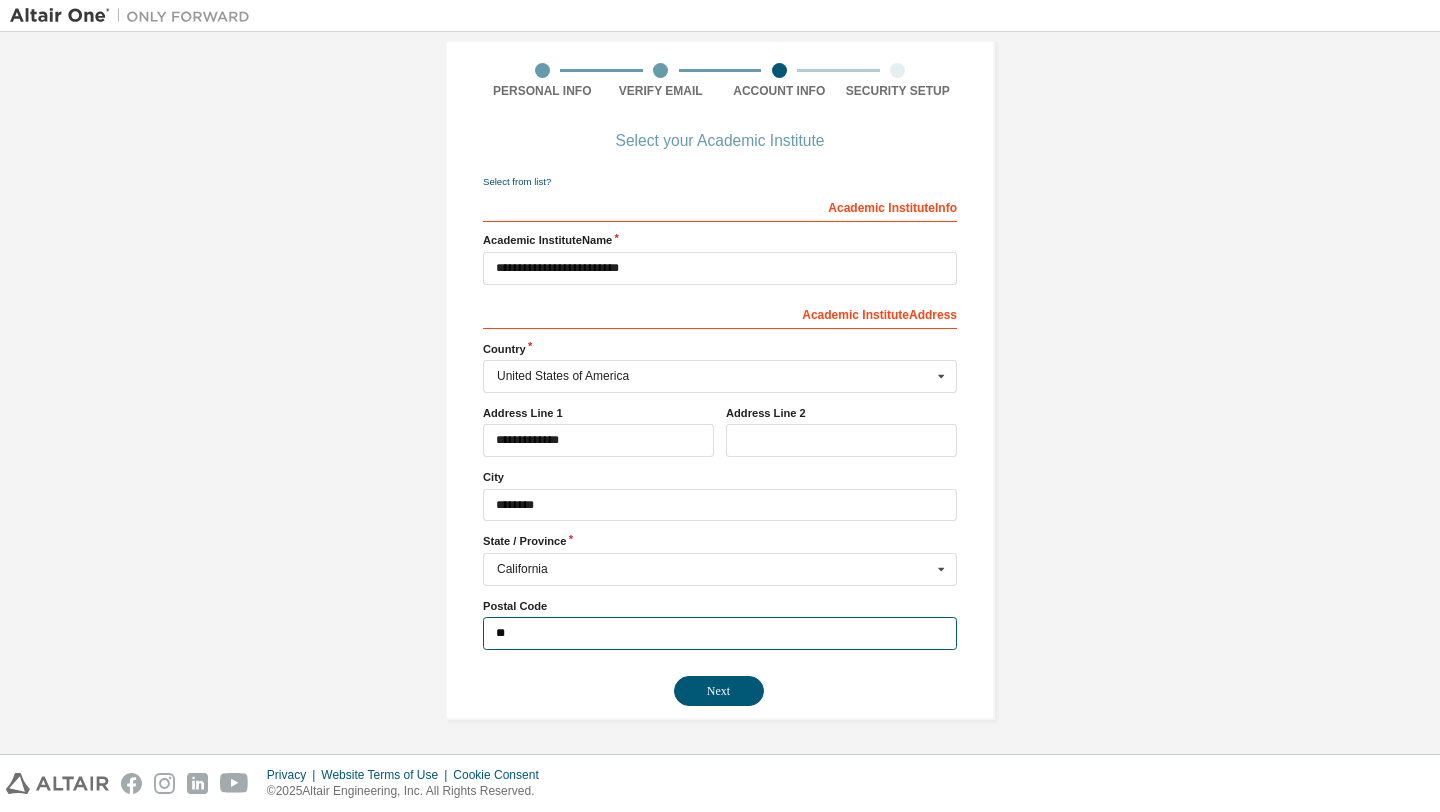 type on "*" 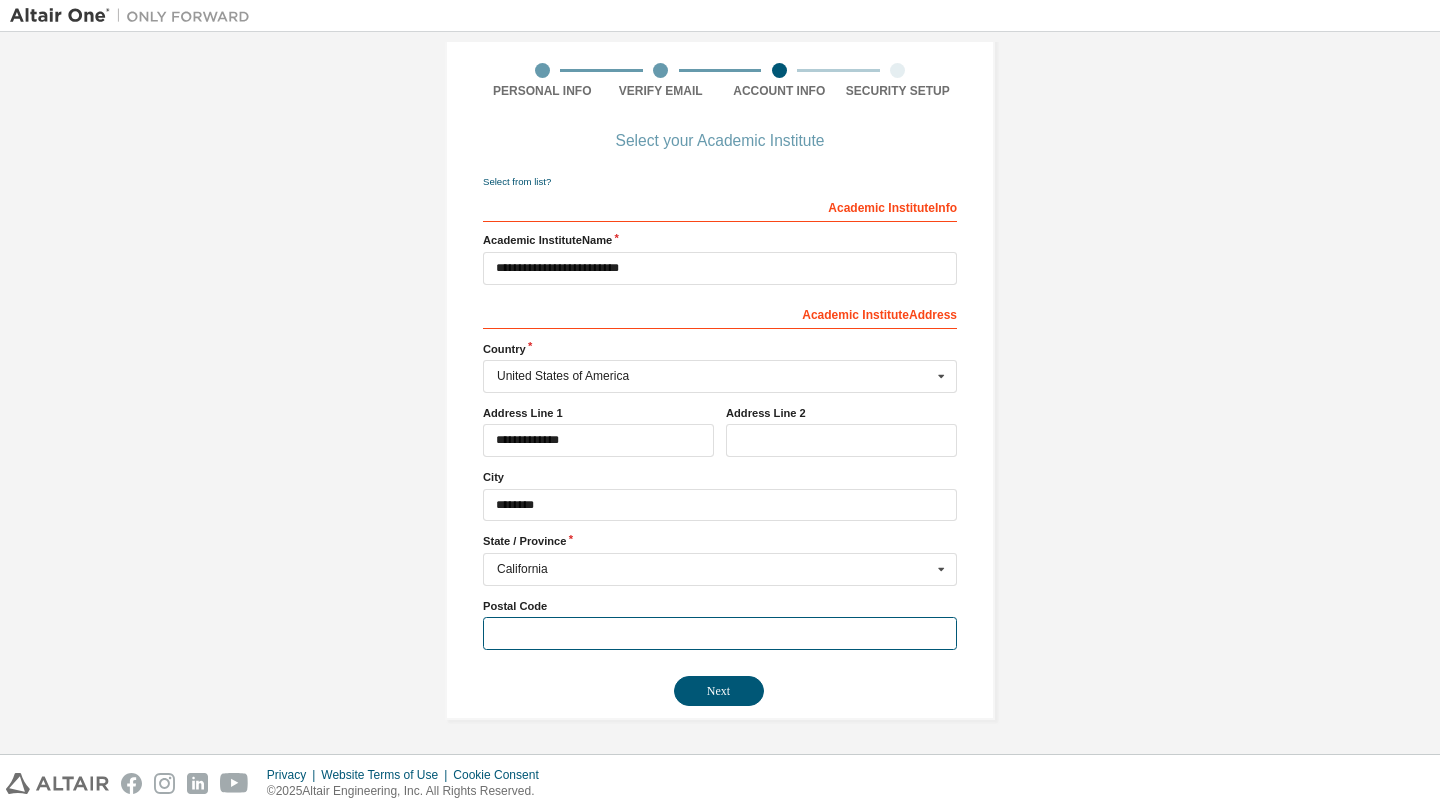 type 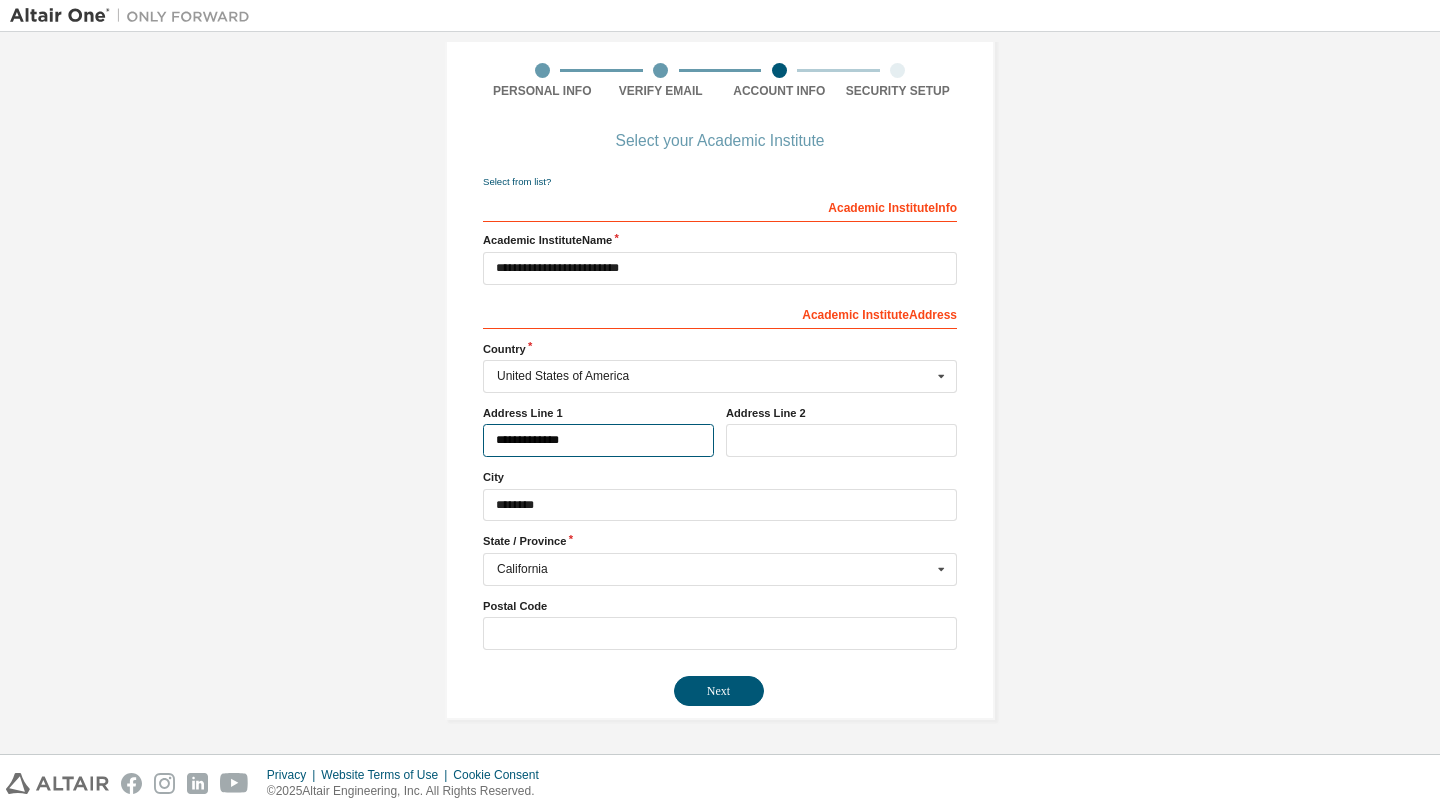 click on "**********" at bounding box center [598, 440] 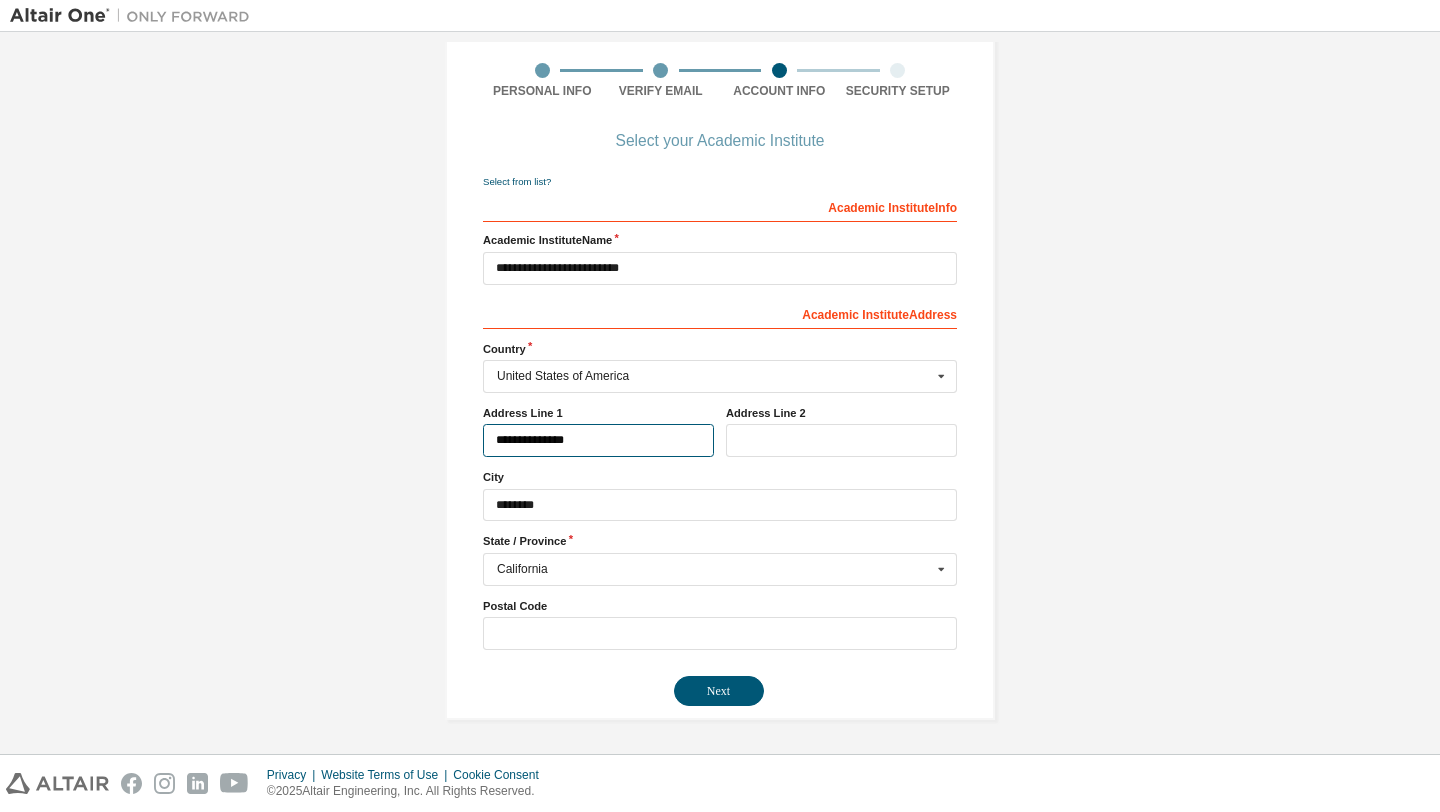 type on "**********" 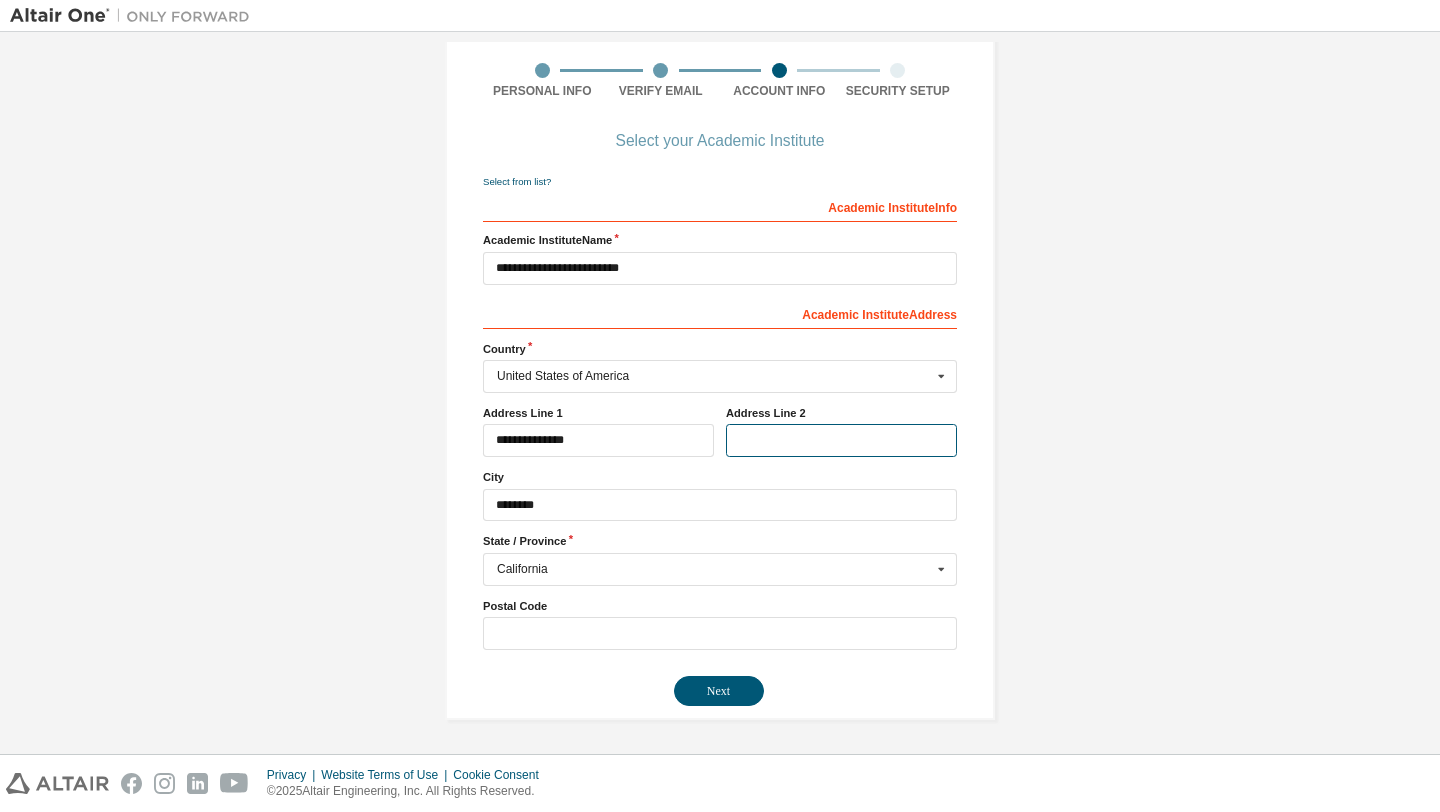 click at bounding box center [841, 440] 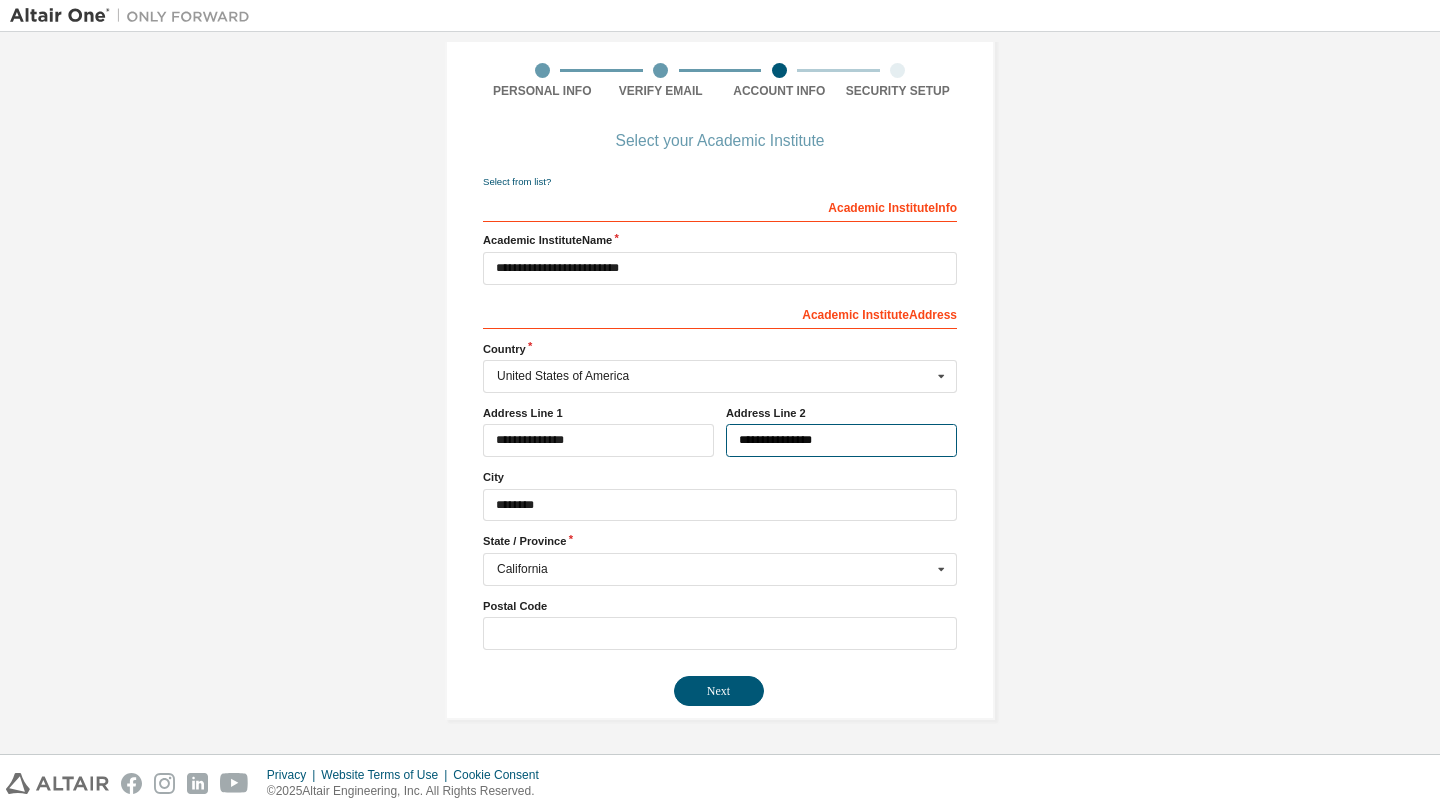 click on "**********" at bounding box center (841, 440) 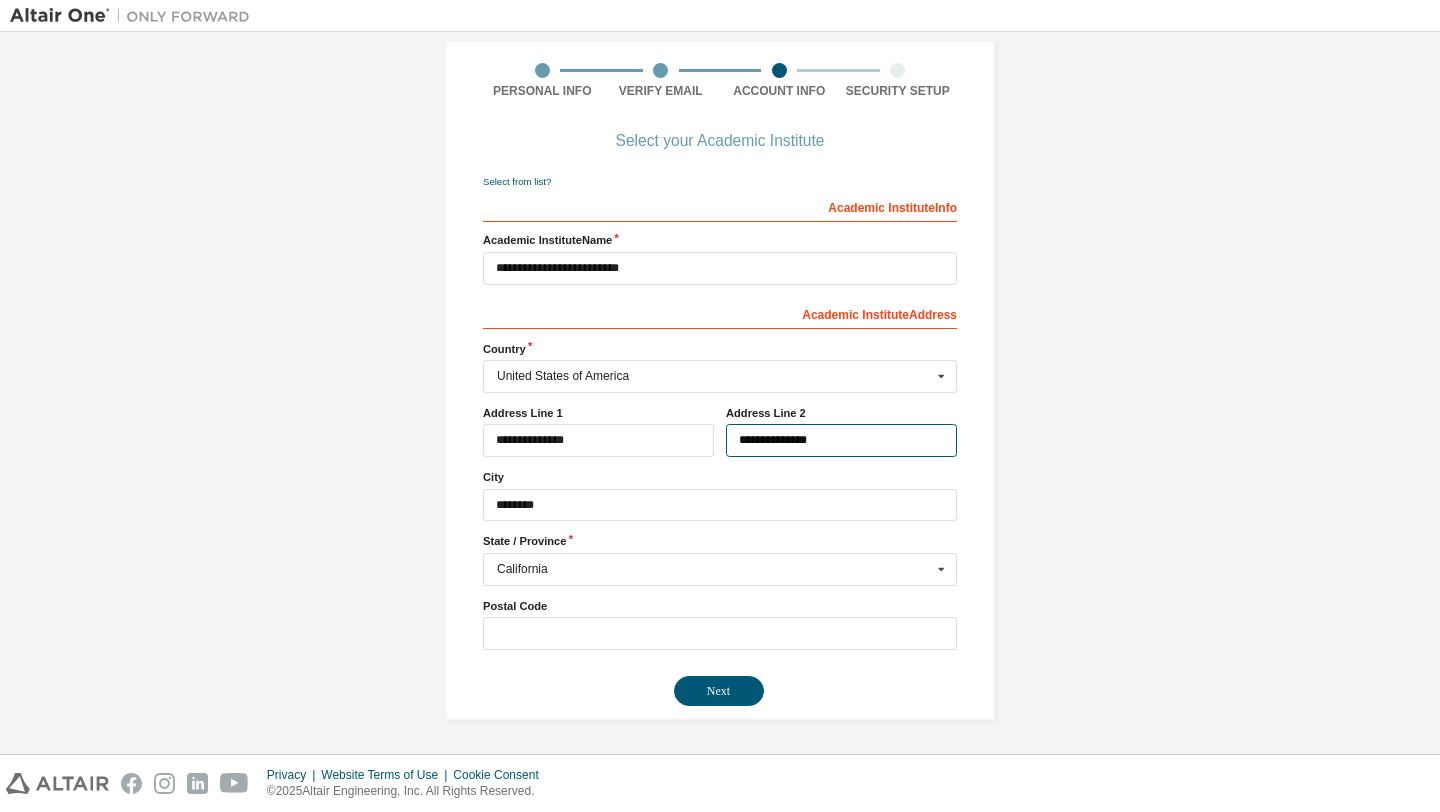 click on "**********" at bounding box center [841, 440] 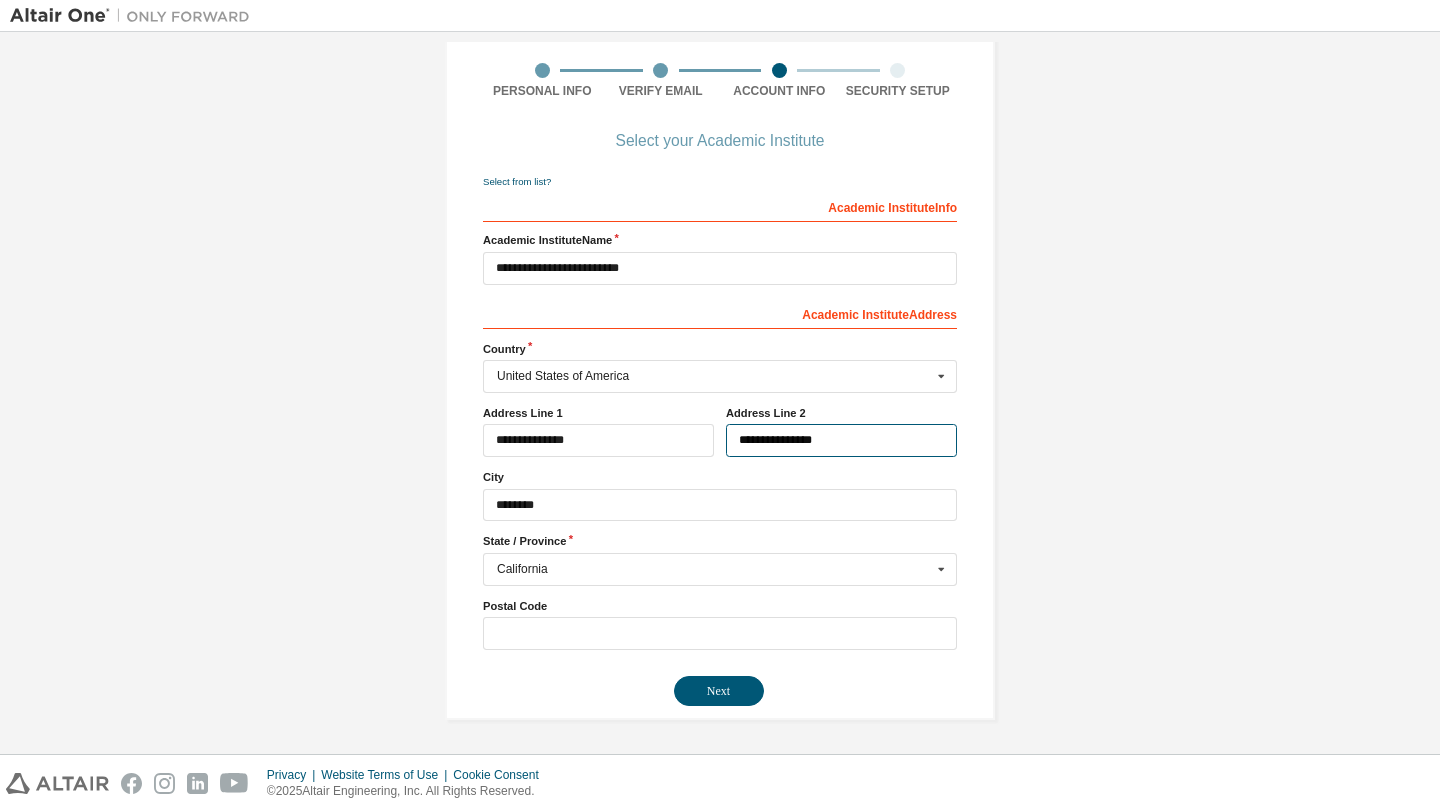 type on "**********" 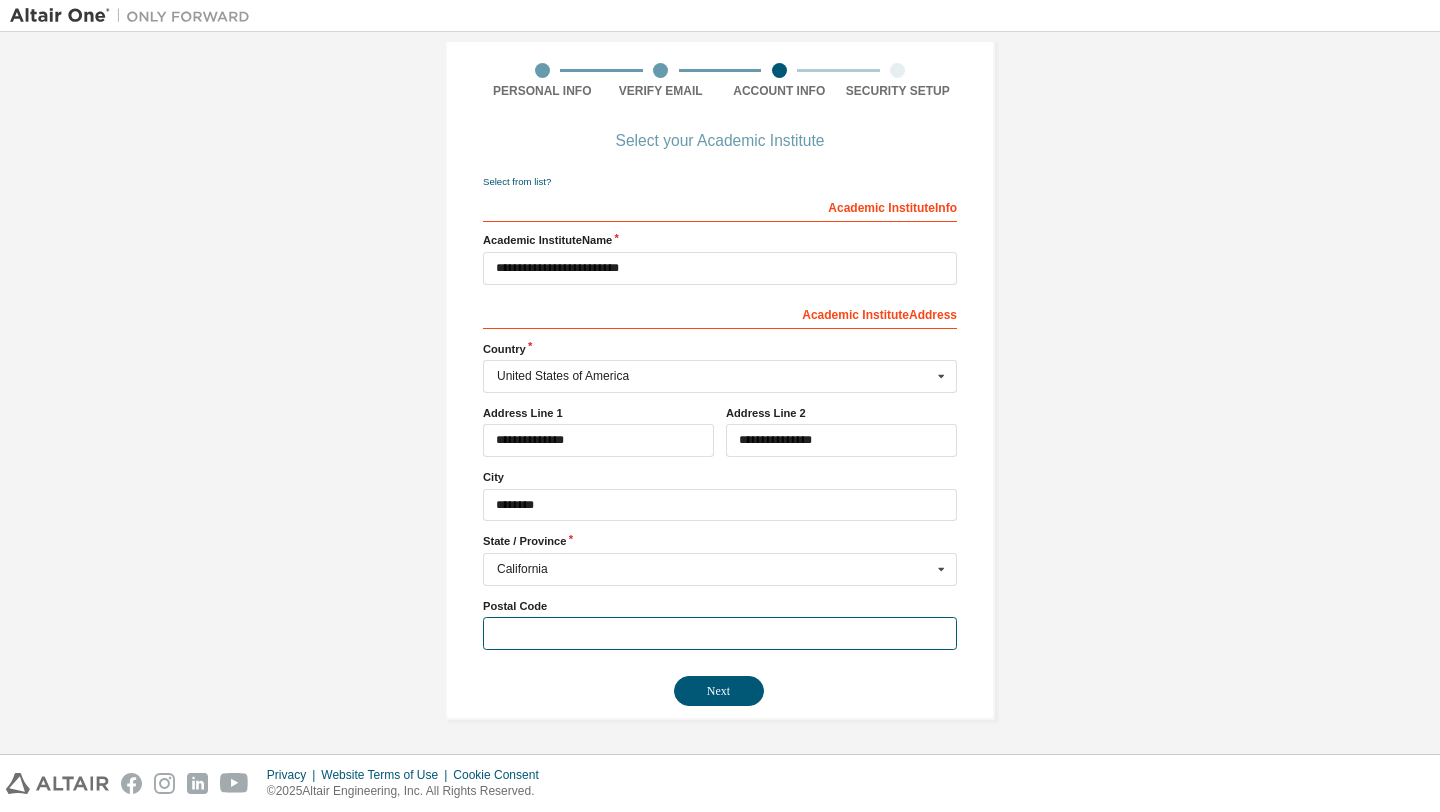 click at bounding box center [720, 633] 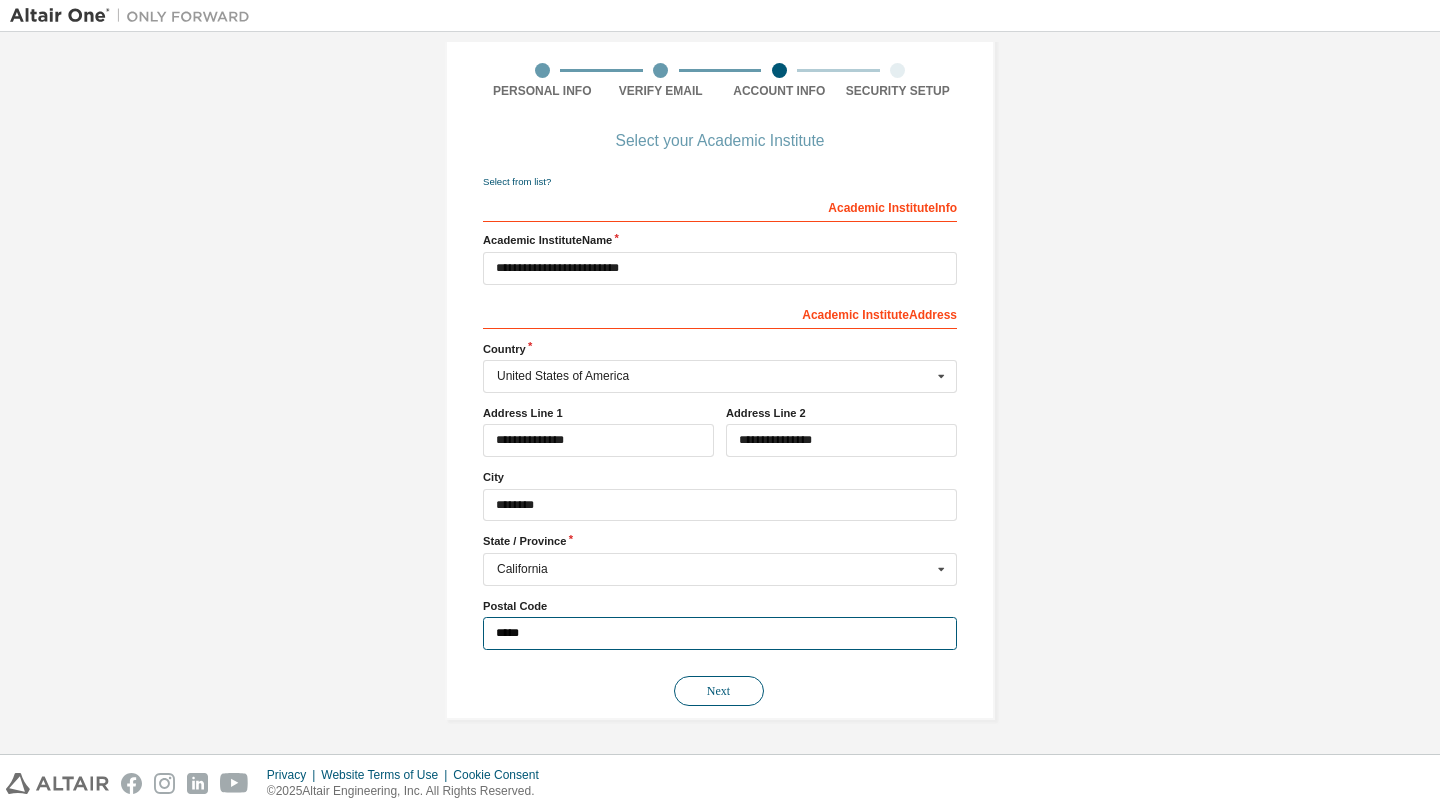 type on "*****" 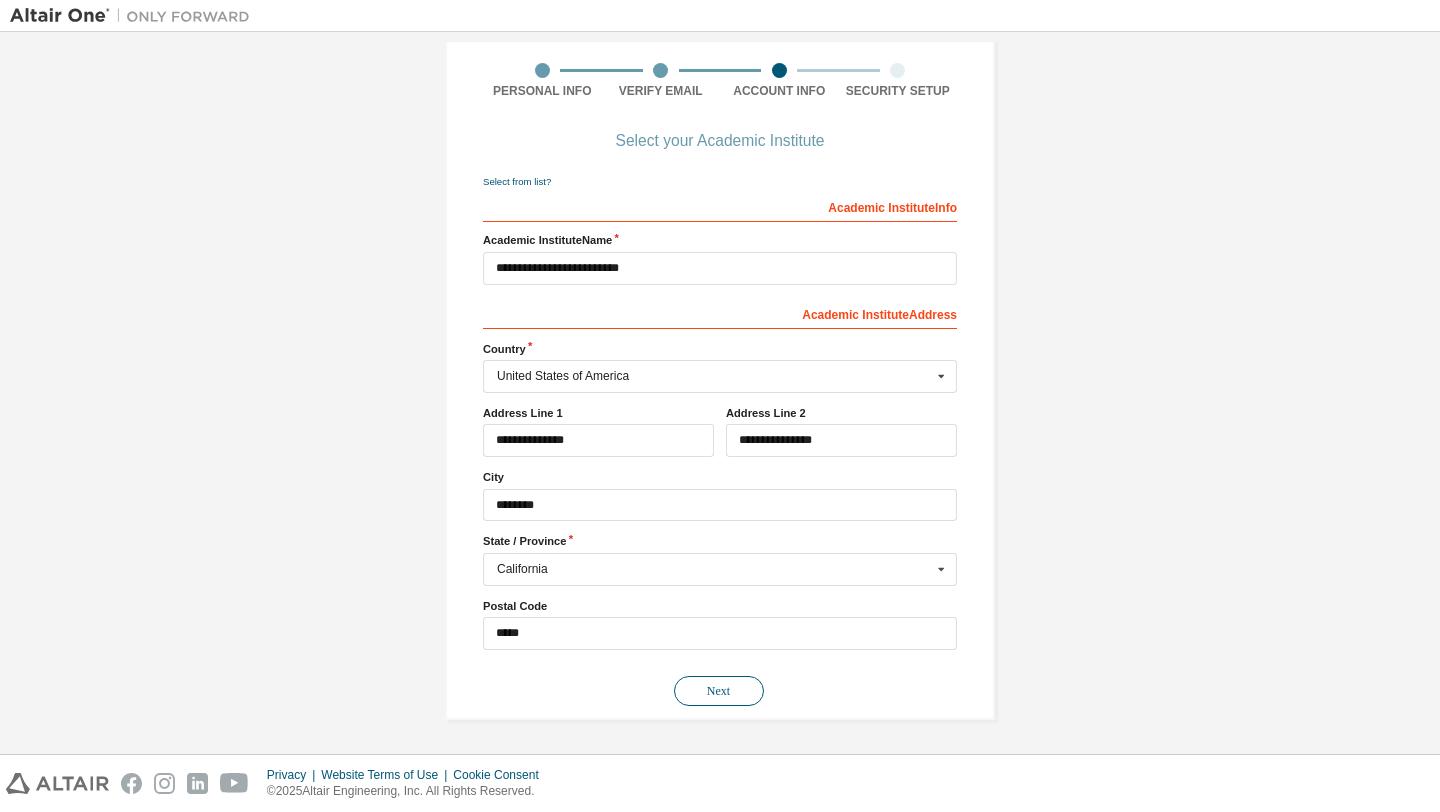 click on "Next" at bounding box center (719, 691) 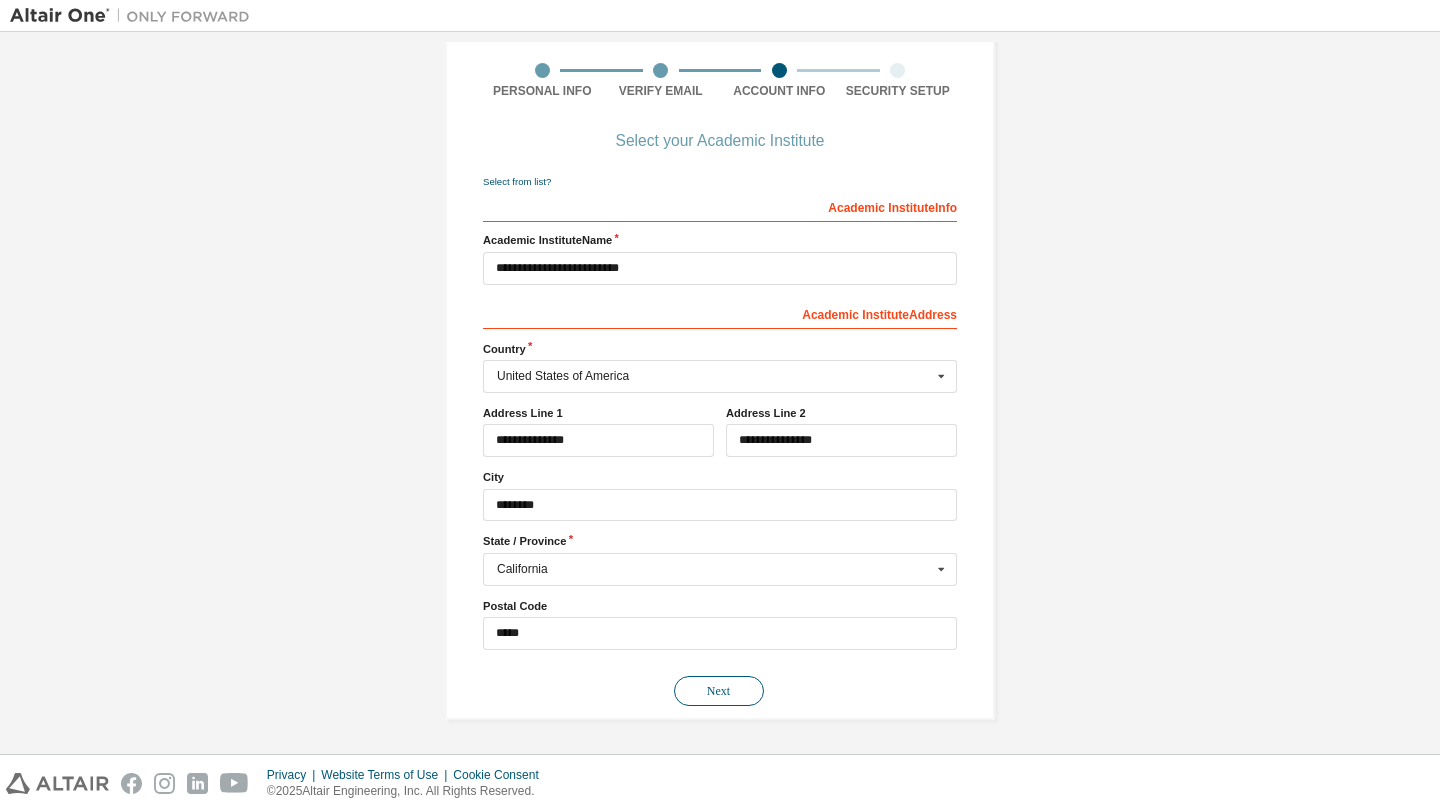 click on "Next" at bounding box center (719, 691) 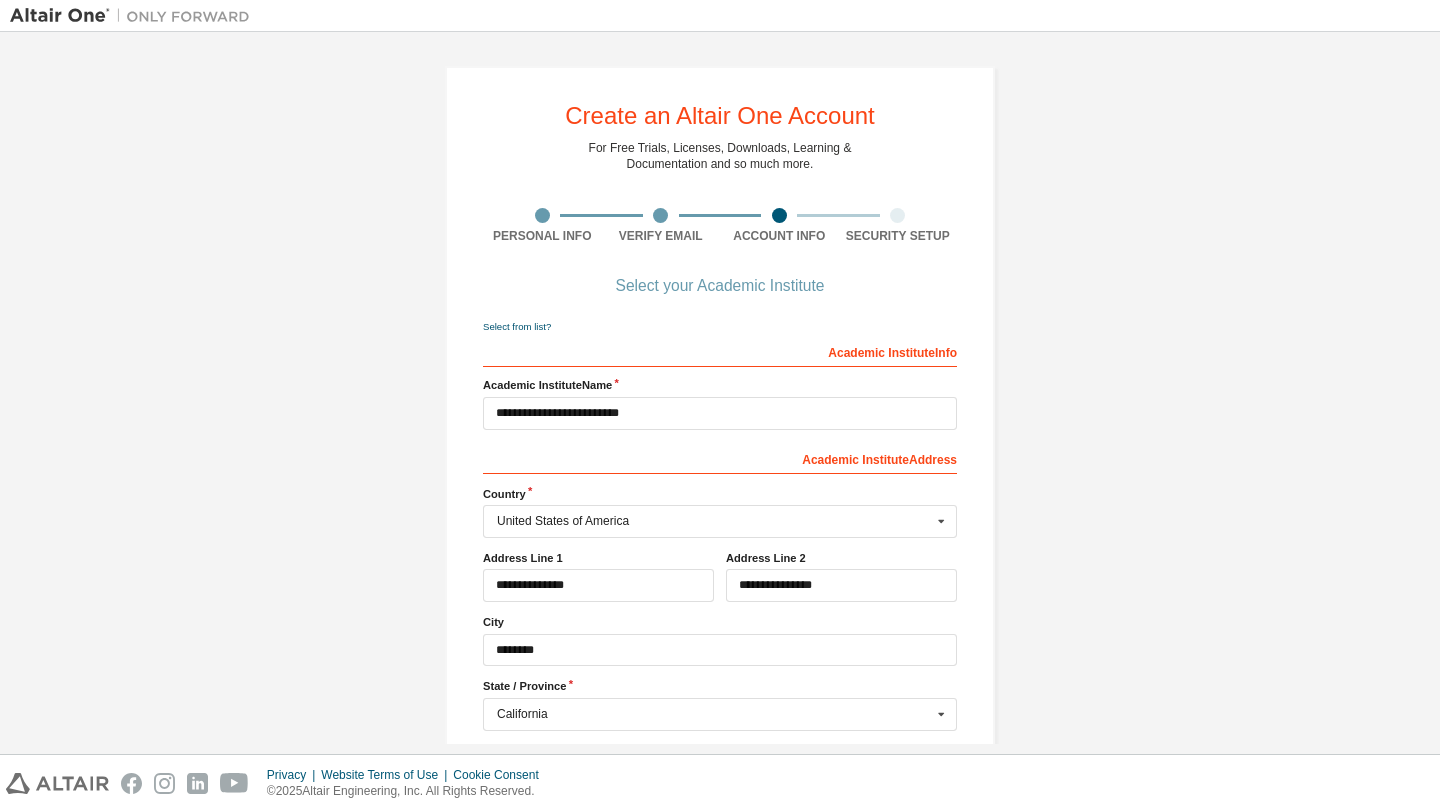 scroll, scrollTop: 145, scrollLeft: 0, axis: vertical 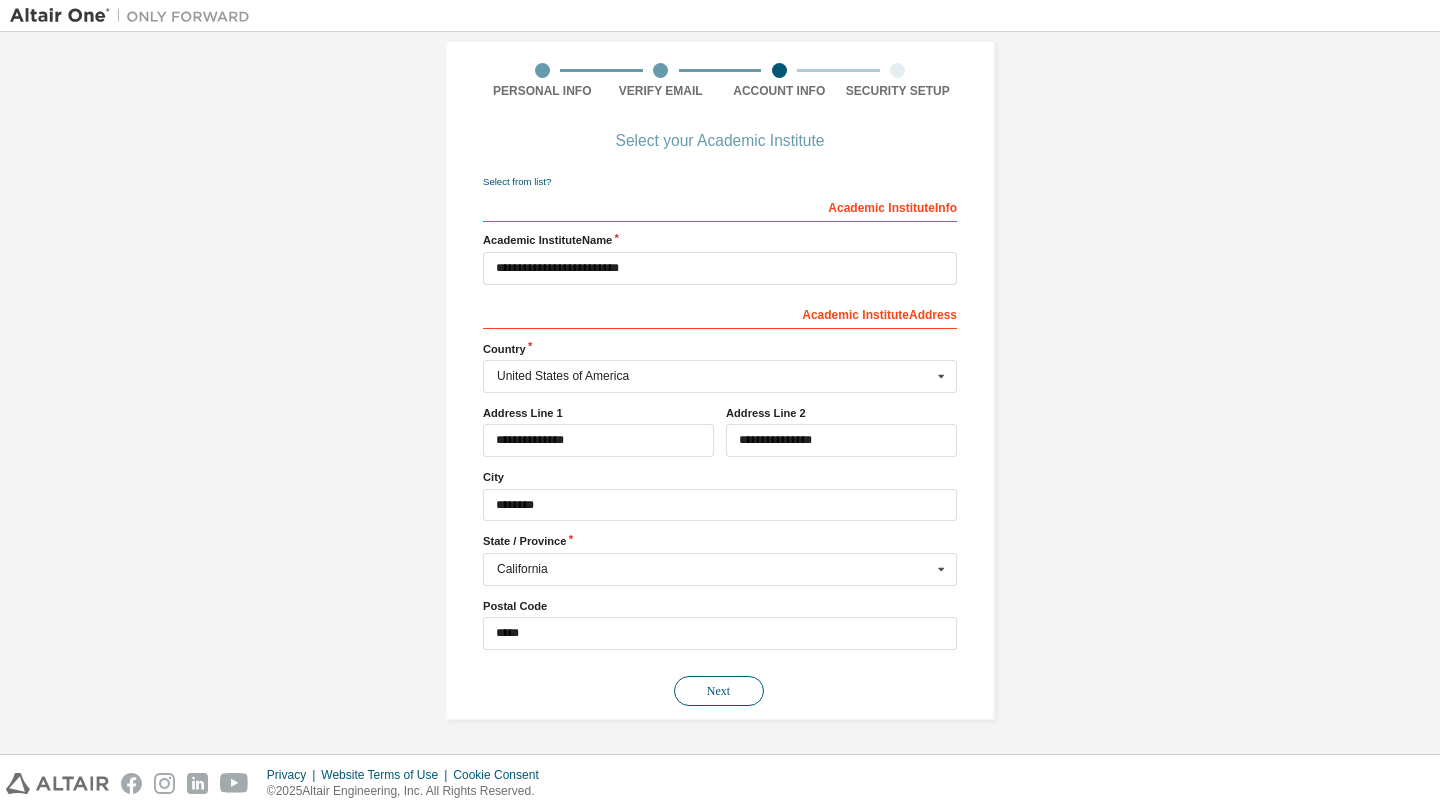 click on "Next" at bounding box center (719, 691) 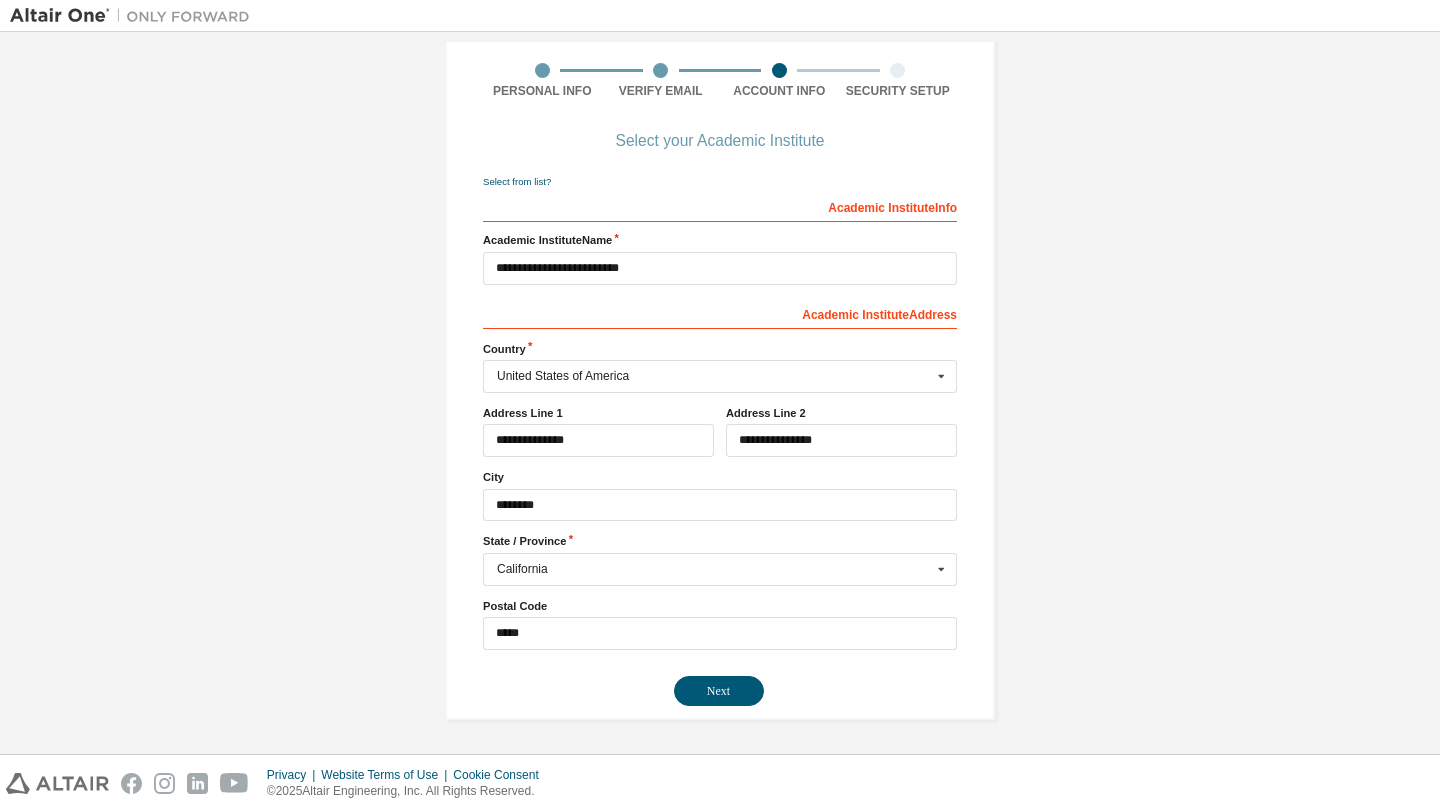 click on "Academic Institute  Info" at bounding box center (720, 206) 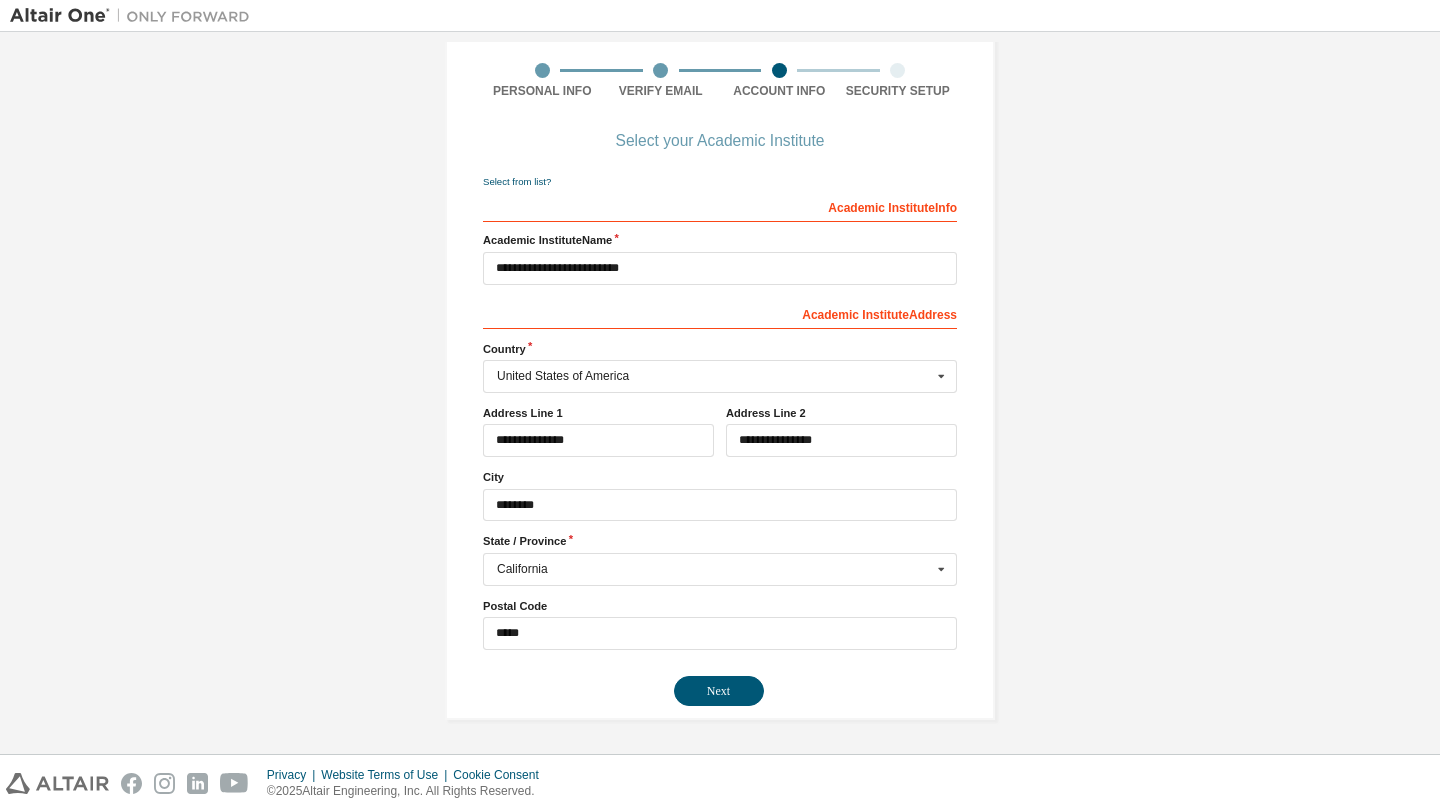 click on "Academic Institute  Info" at bounding box center (720, 206) 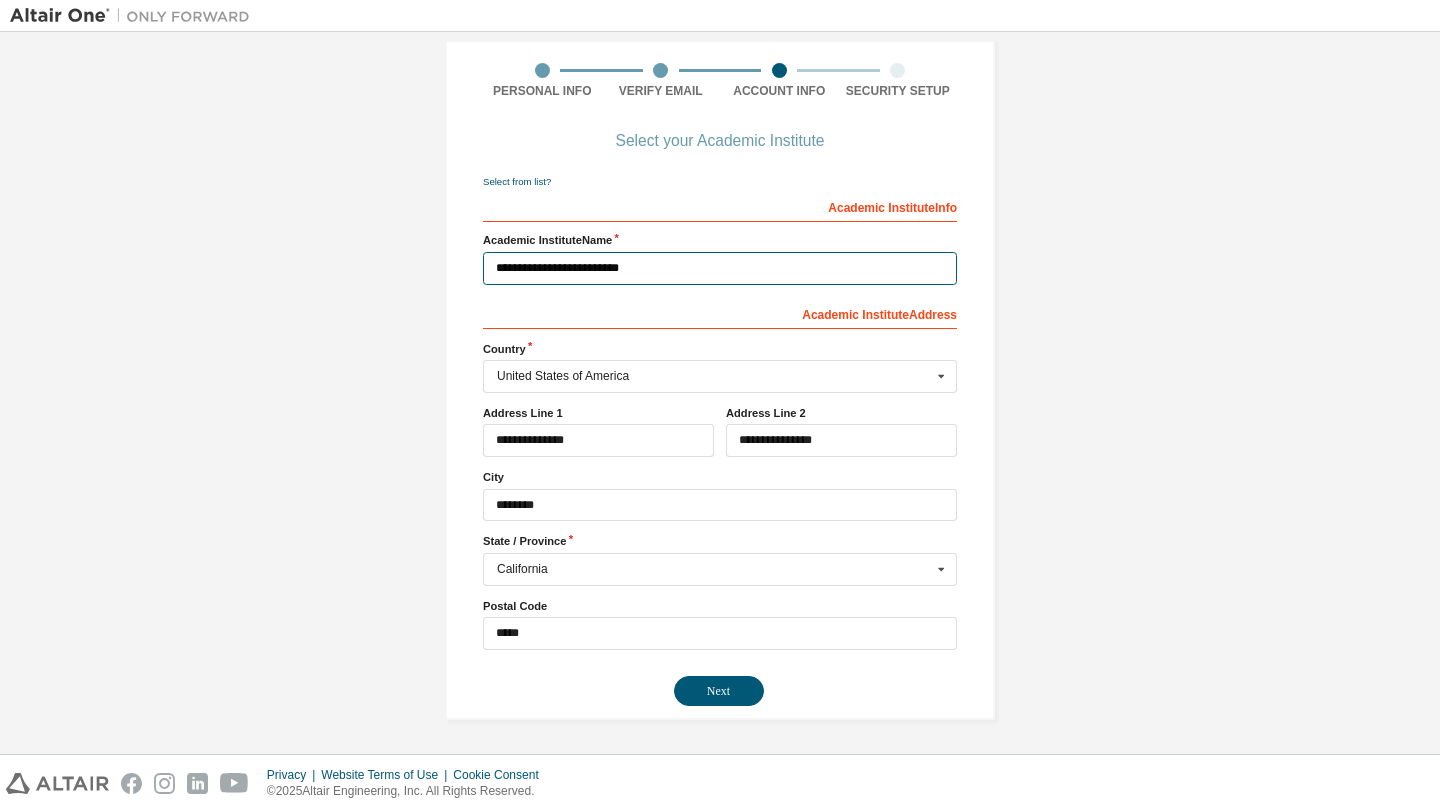 click on "**********" at bounding box center (720, 268) 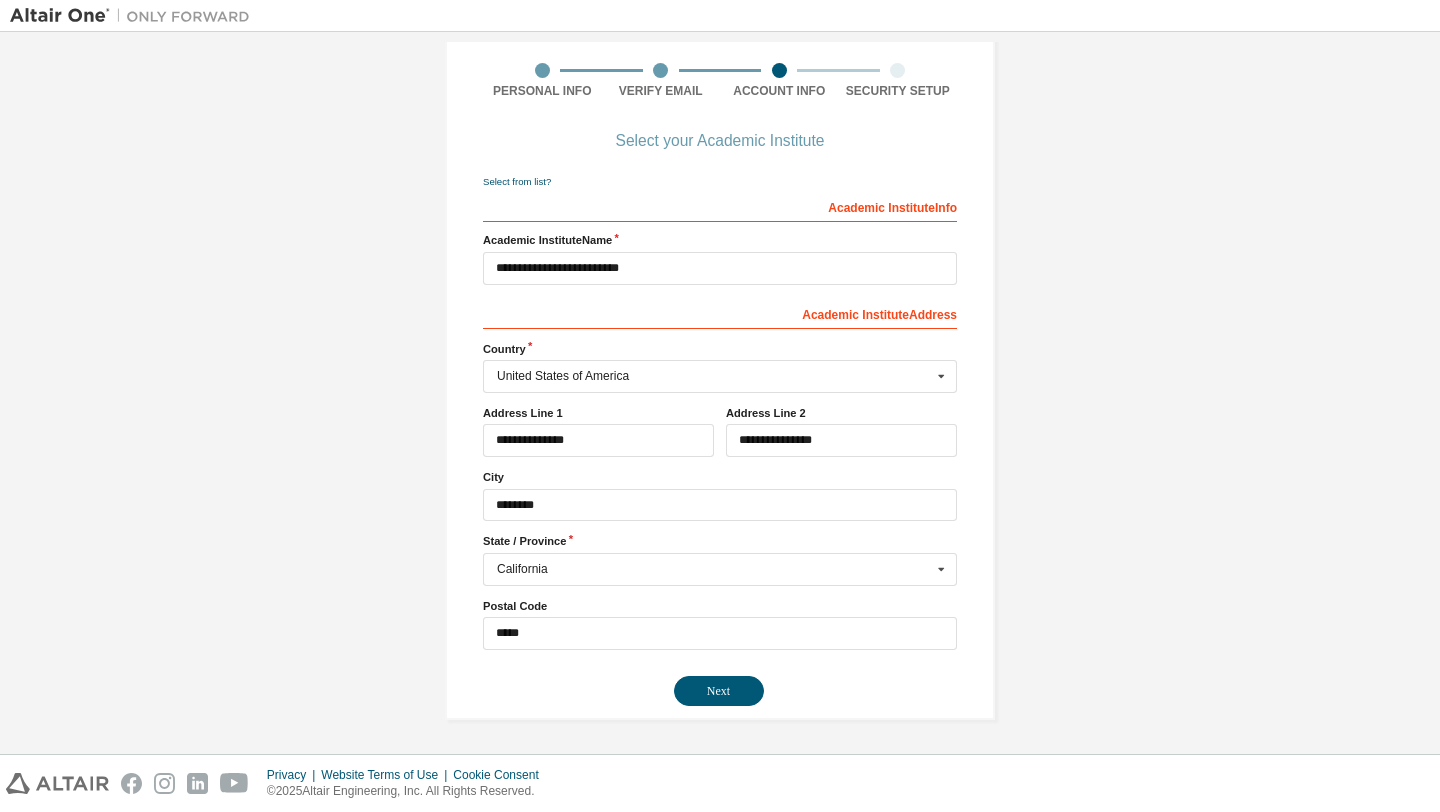 click on "Academic Institute  Address" at bounding box center [720, 313] 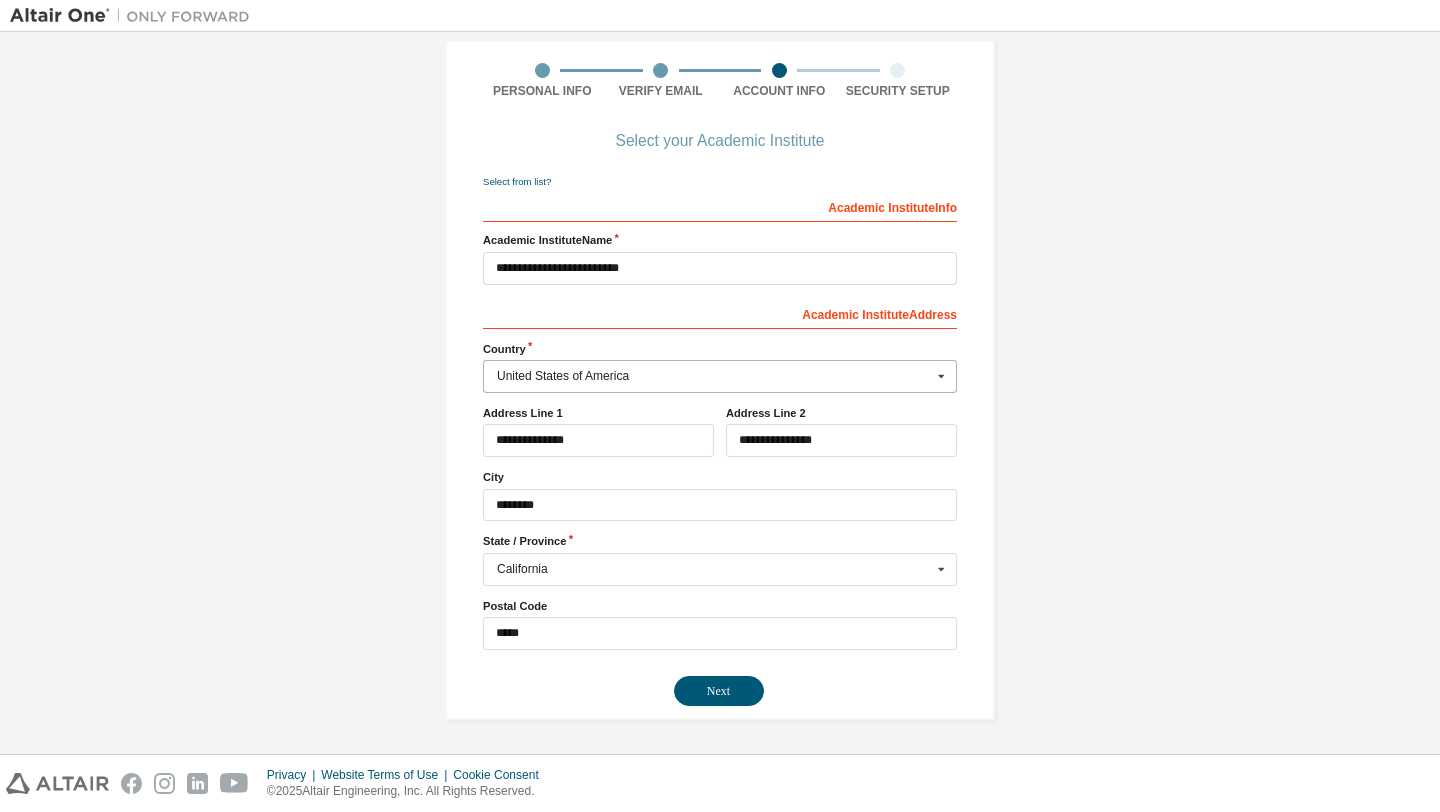 click at bounding box center (941, 376) 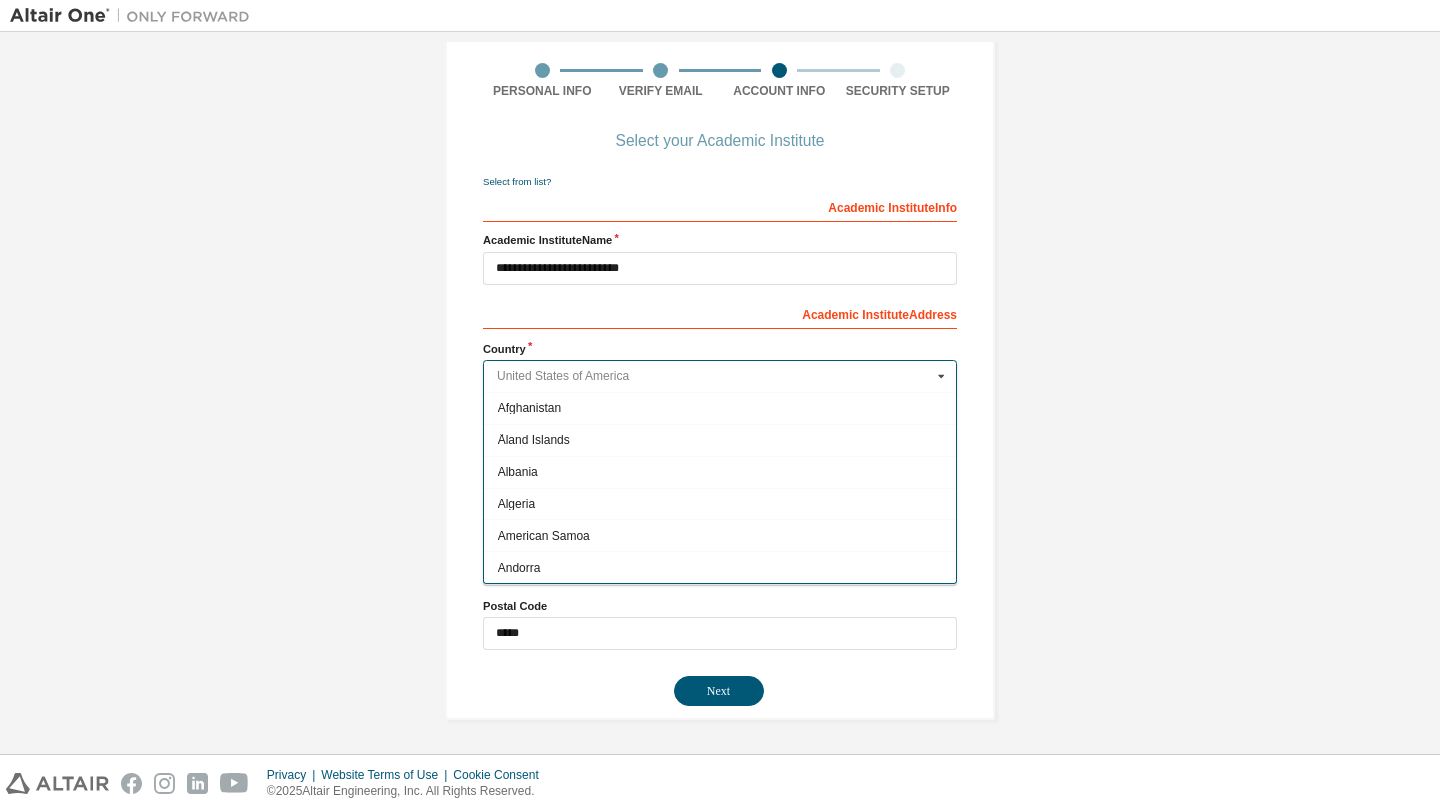 scroll, scrollTop: 7037, scrollLeft: 0, axis: vertical 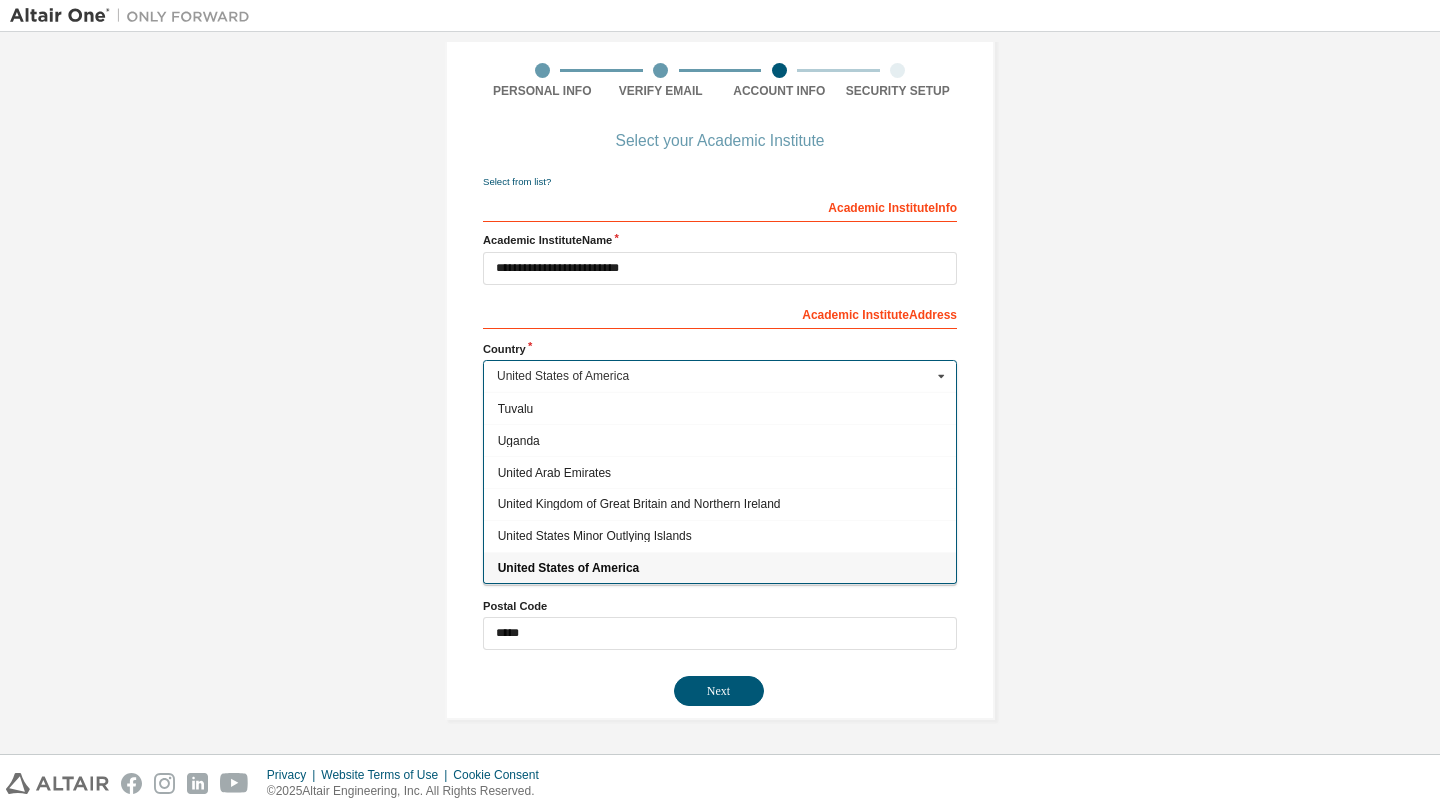 click on "United States of America" at bounding box center (720, 568) 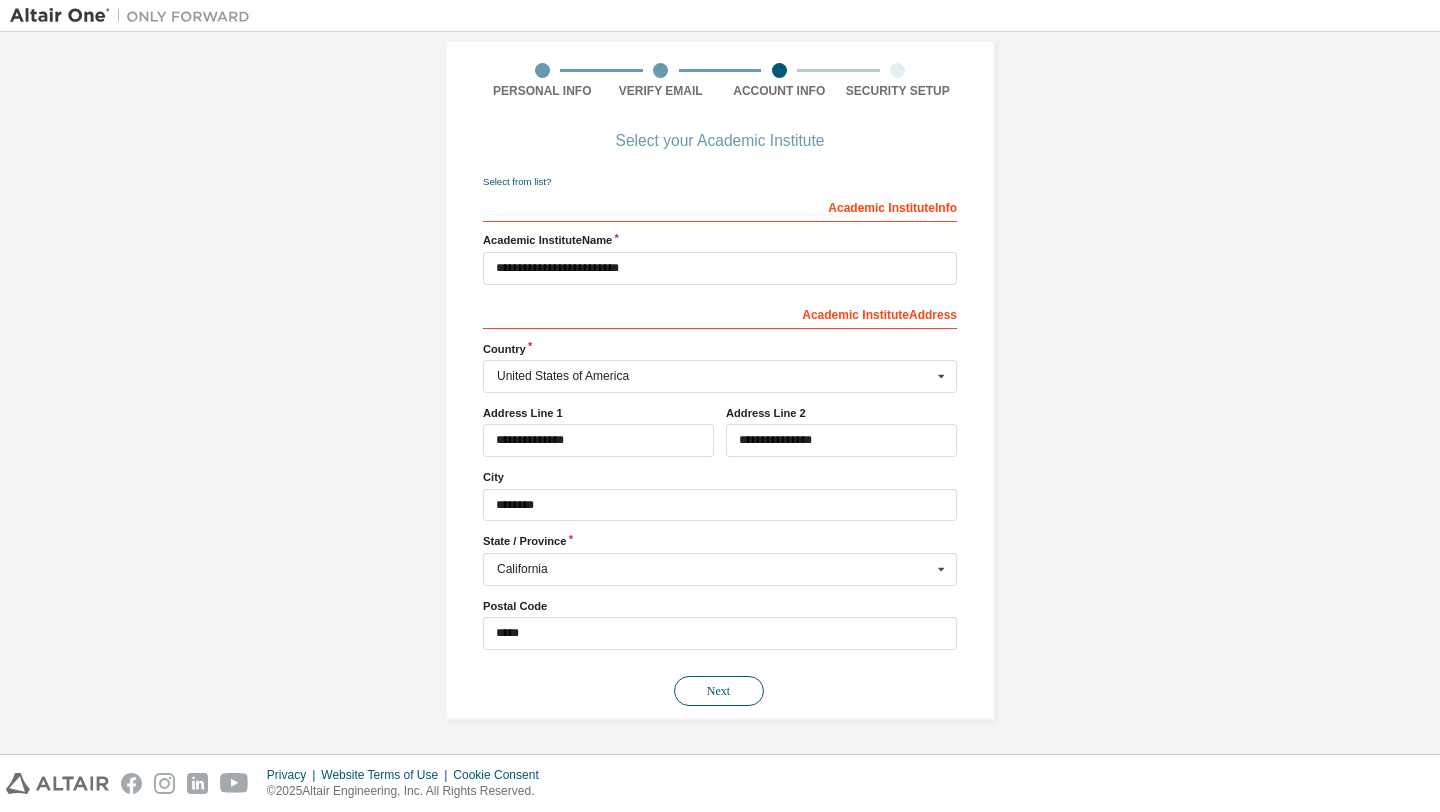 click on "Next" at bounding box center (719, 691) 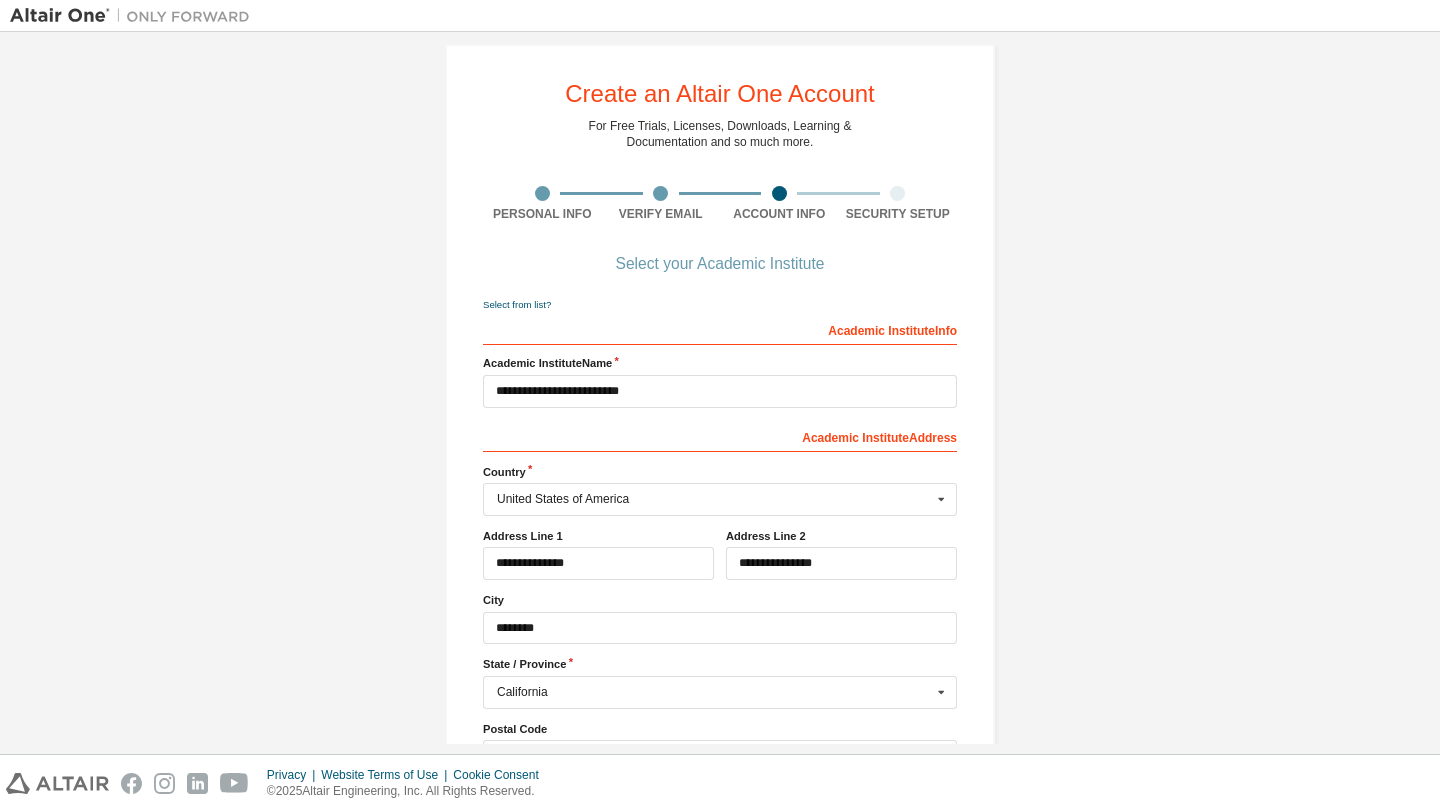 scroll, scrollTop: 145, scrollLeft: 0, axis: vertical 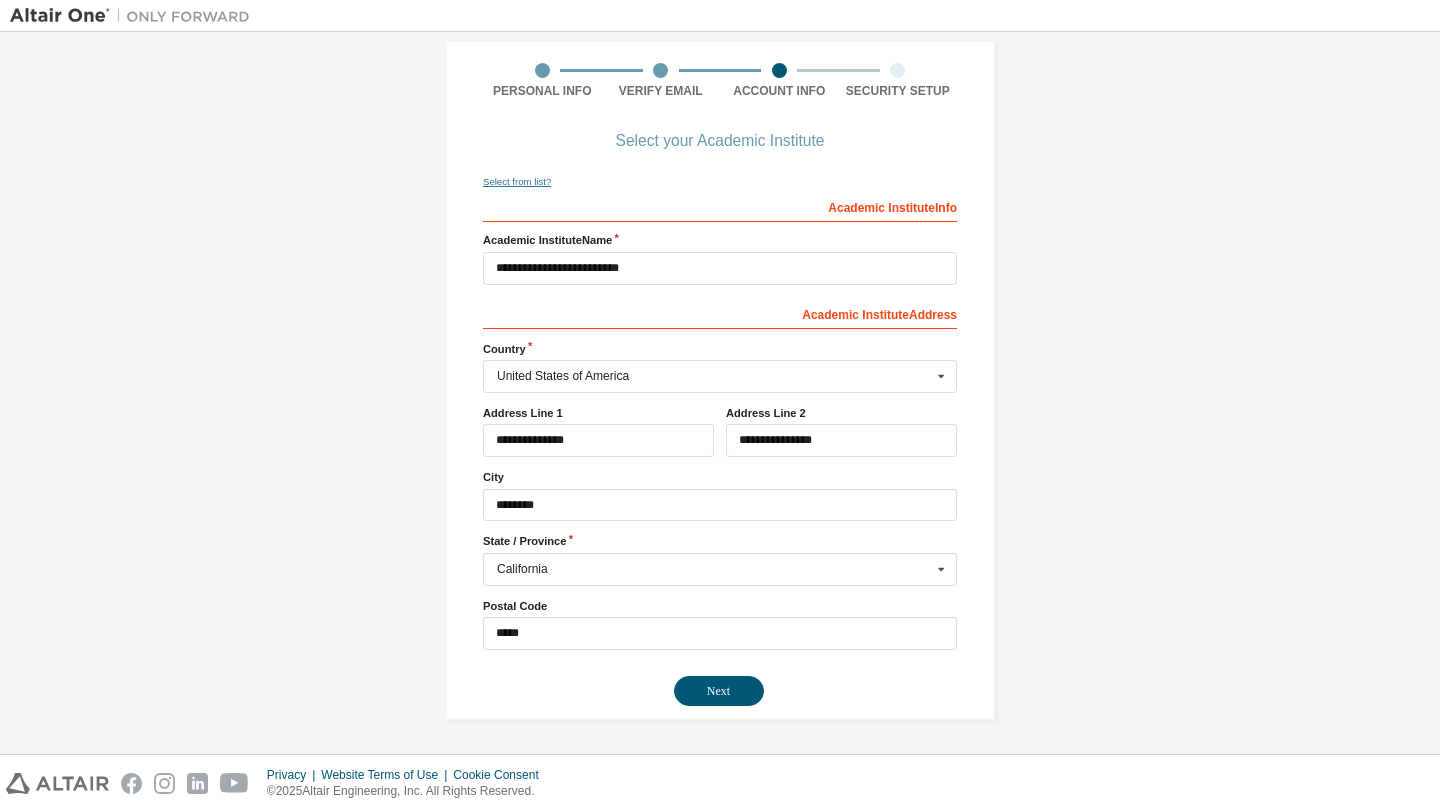 click on "Select from list?" at bounding box center [517, 181] 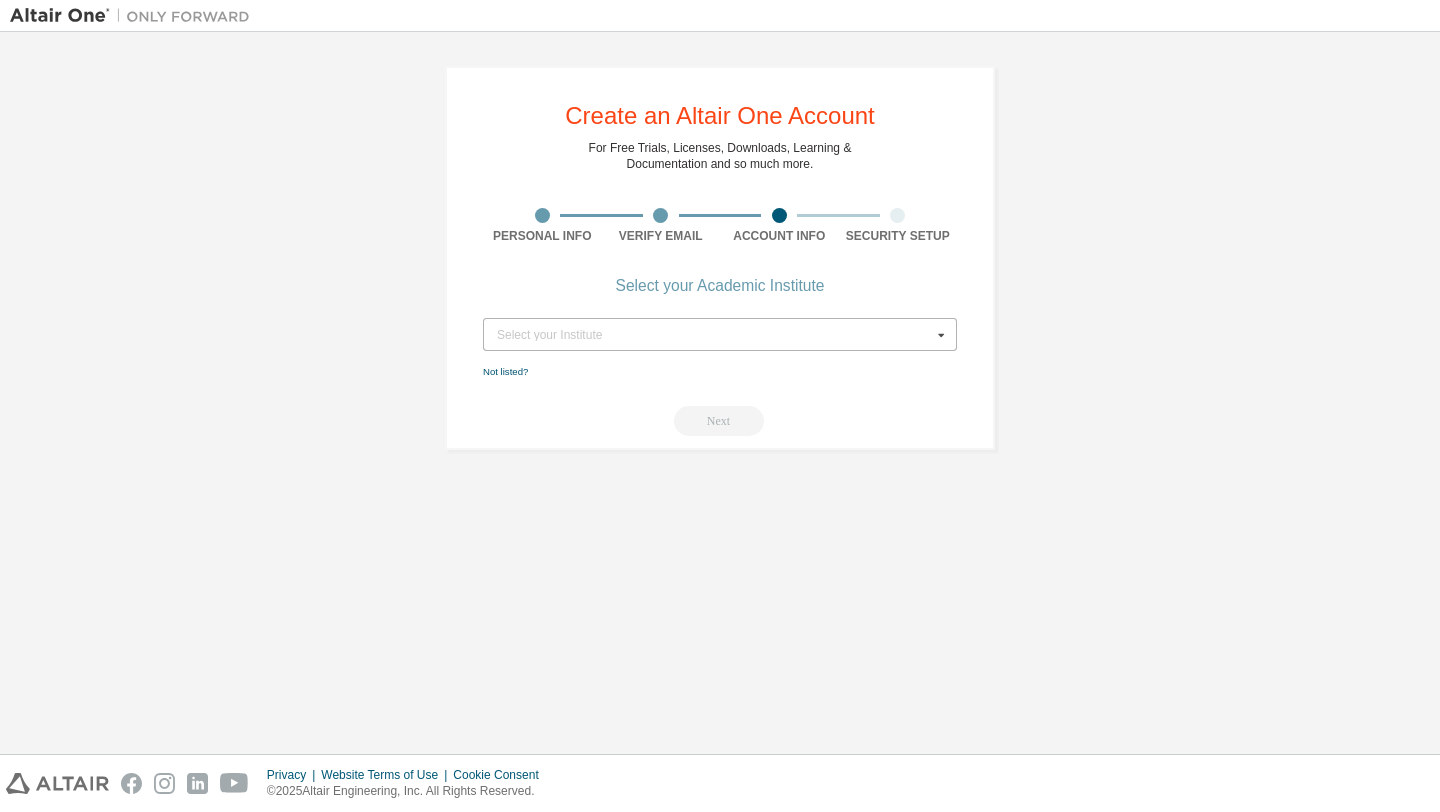 click at bounding box center [941, 334] 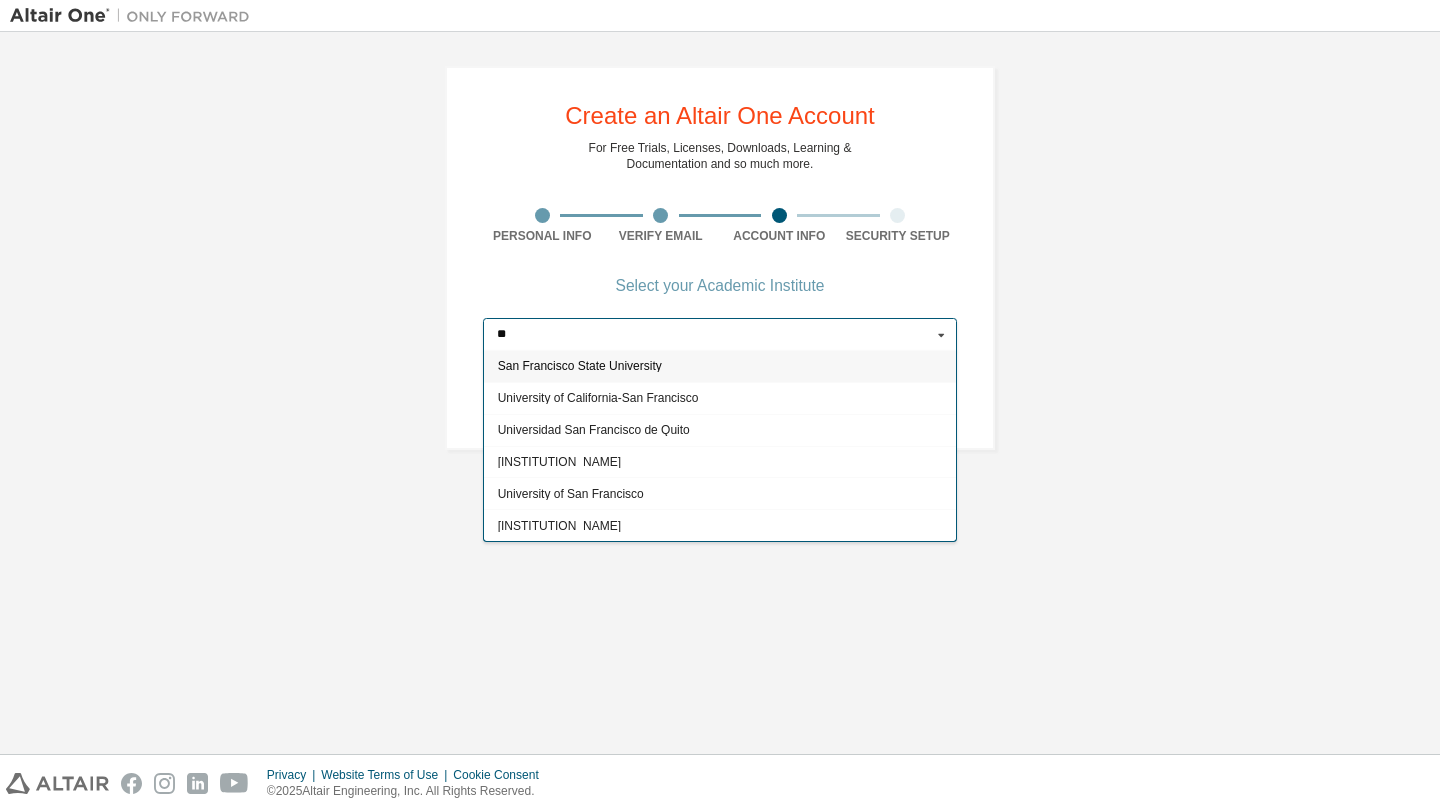 type on "*" 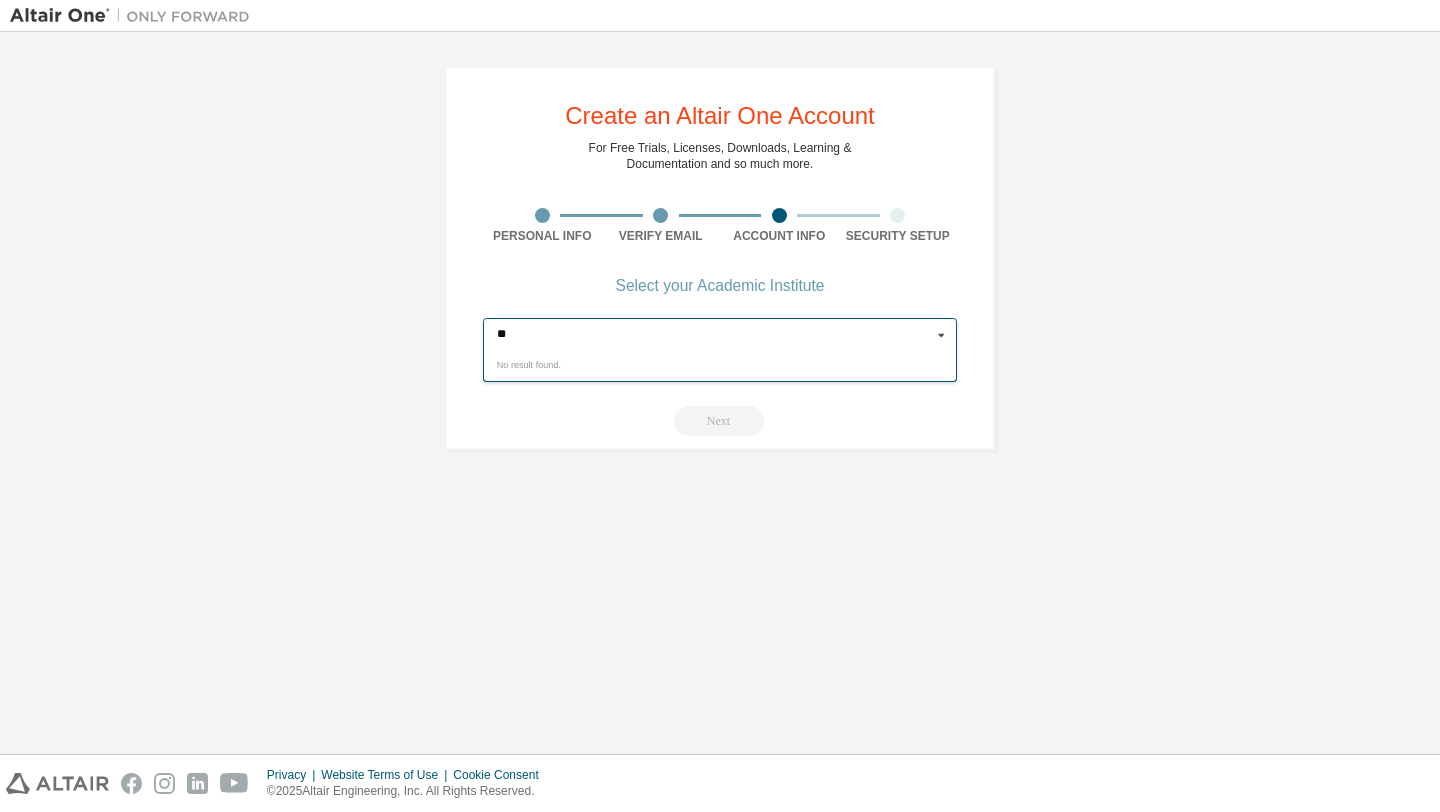 type on "*" 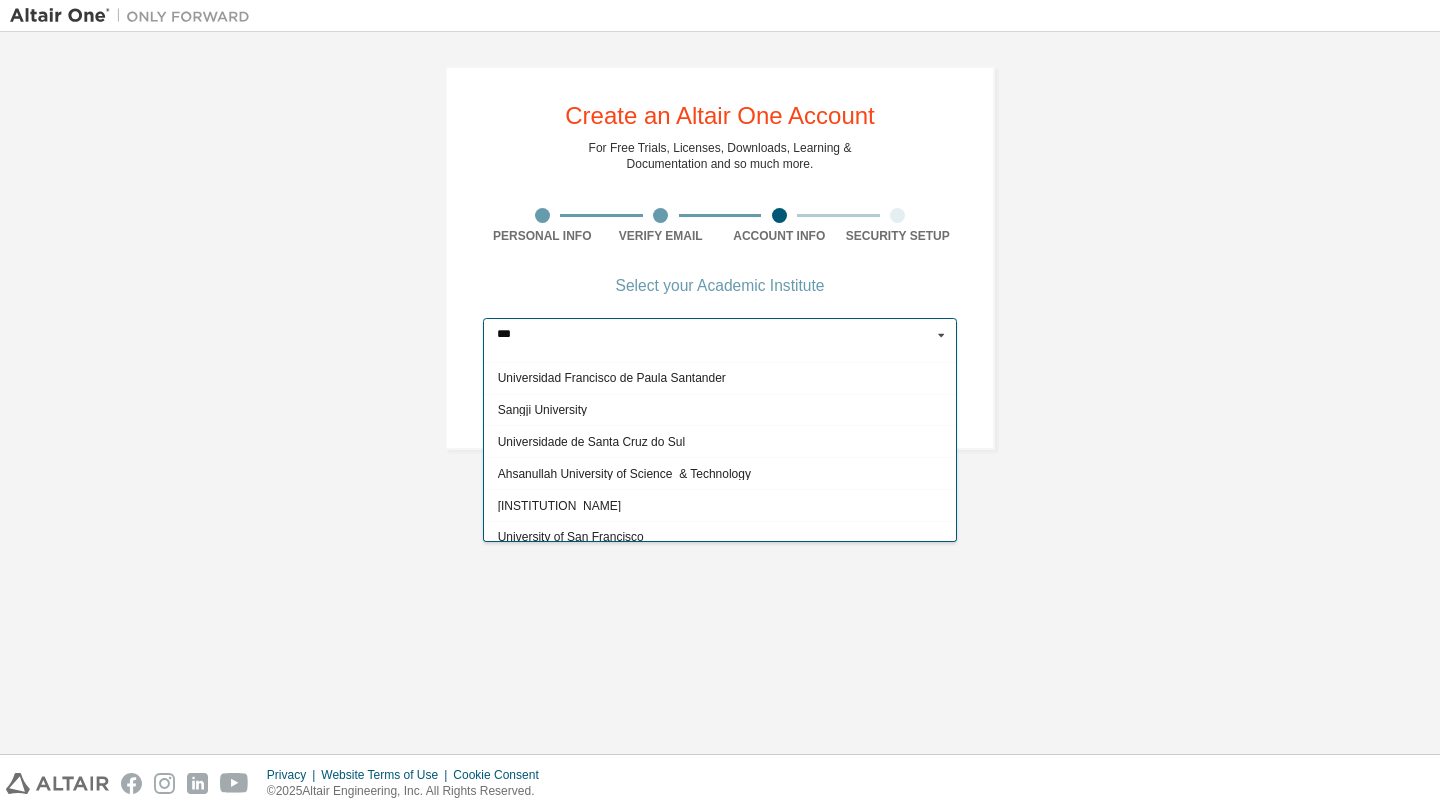 scroll, scrollTop: 1723, scrollLeft: 0, axis: vertical 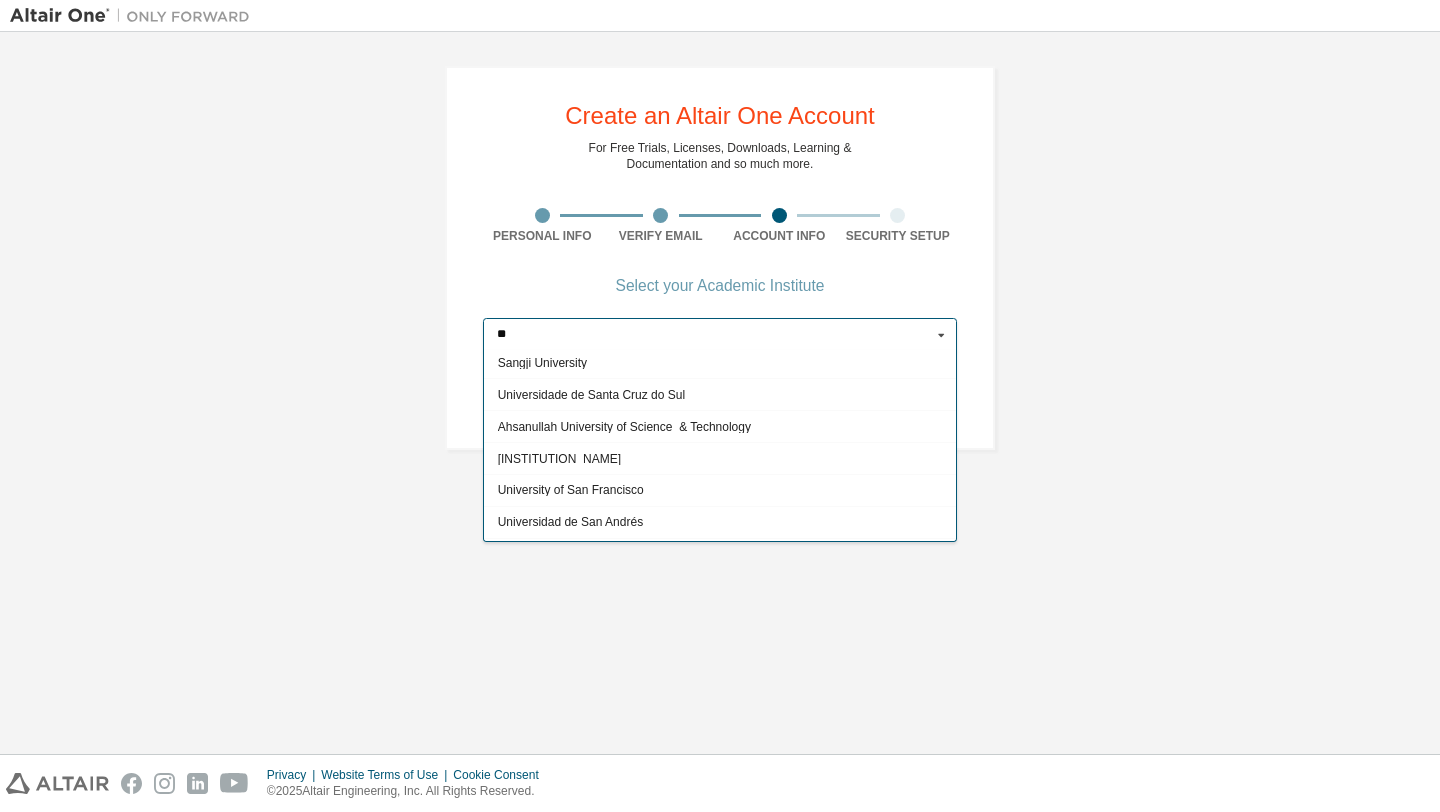 type on "*" 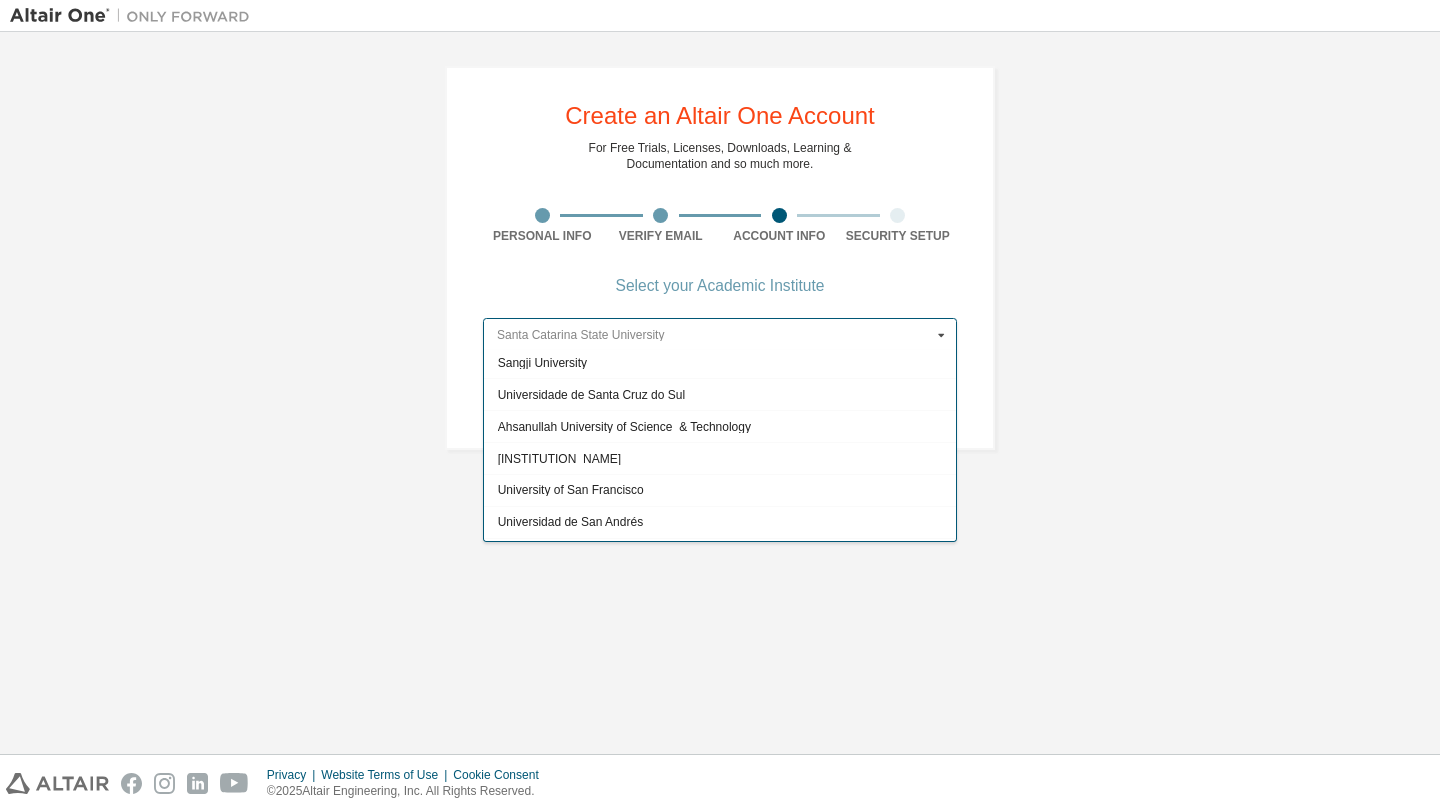scroll, scrollTop: 0, scrollLeft: 0, axis: both 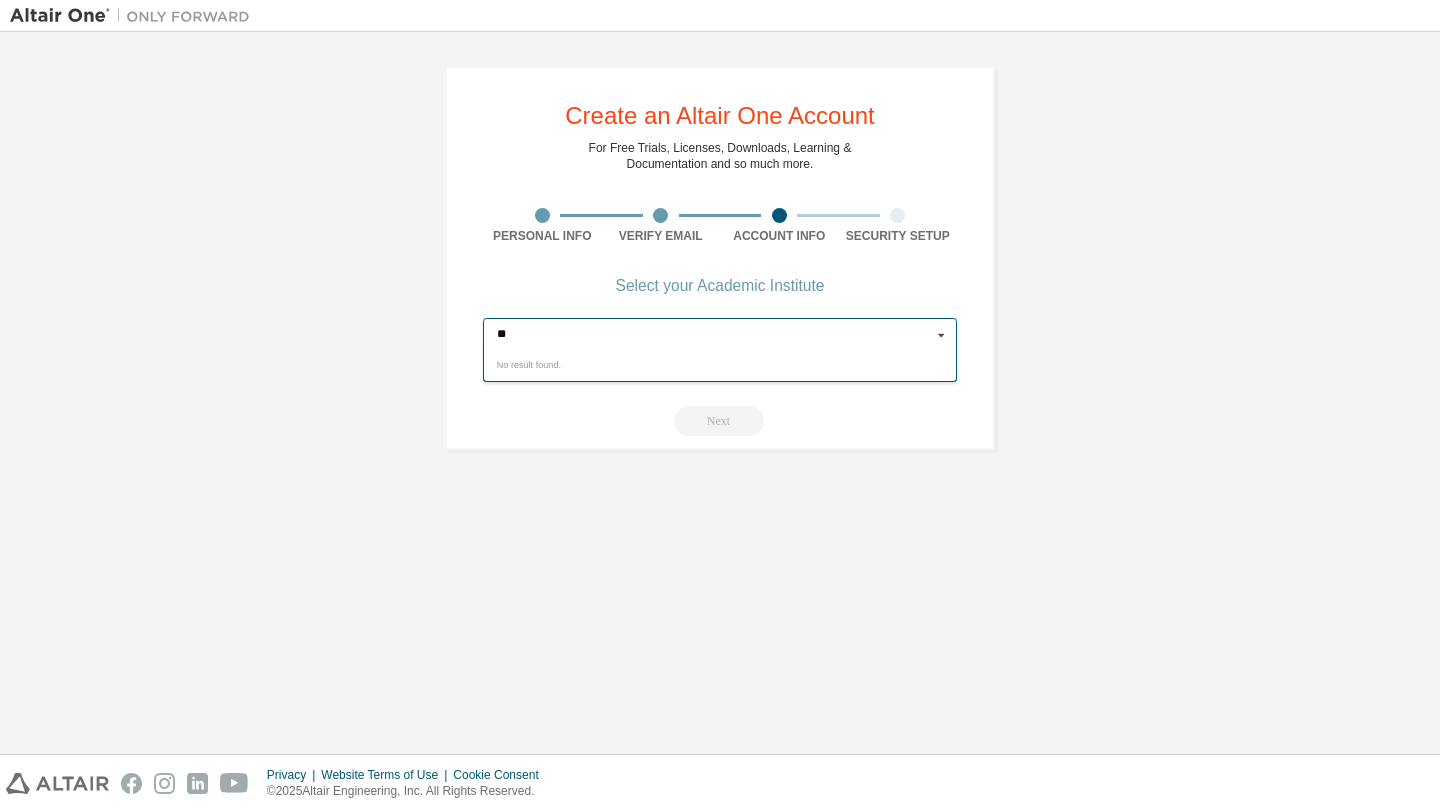 type on "*" 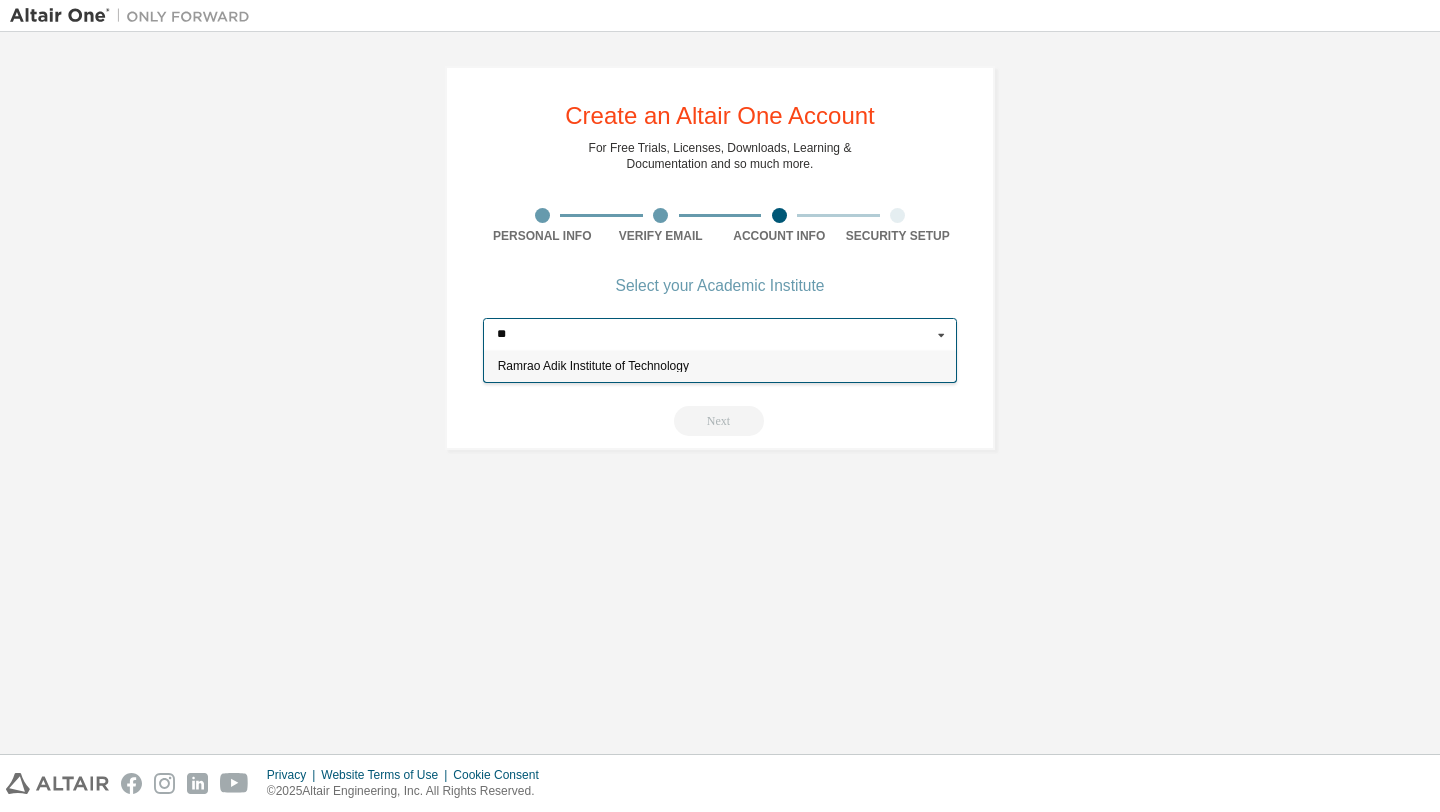 type on "*" 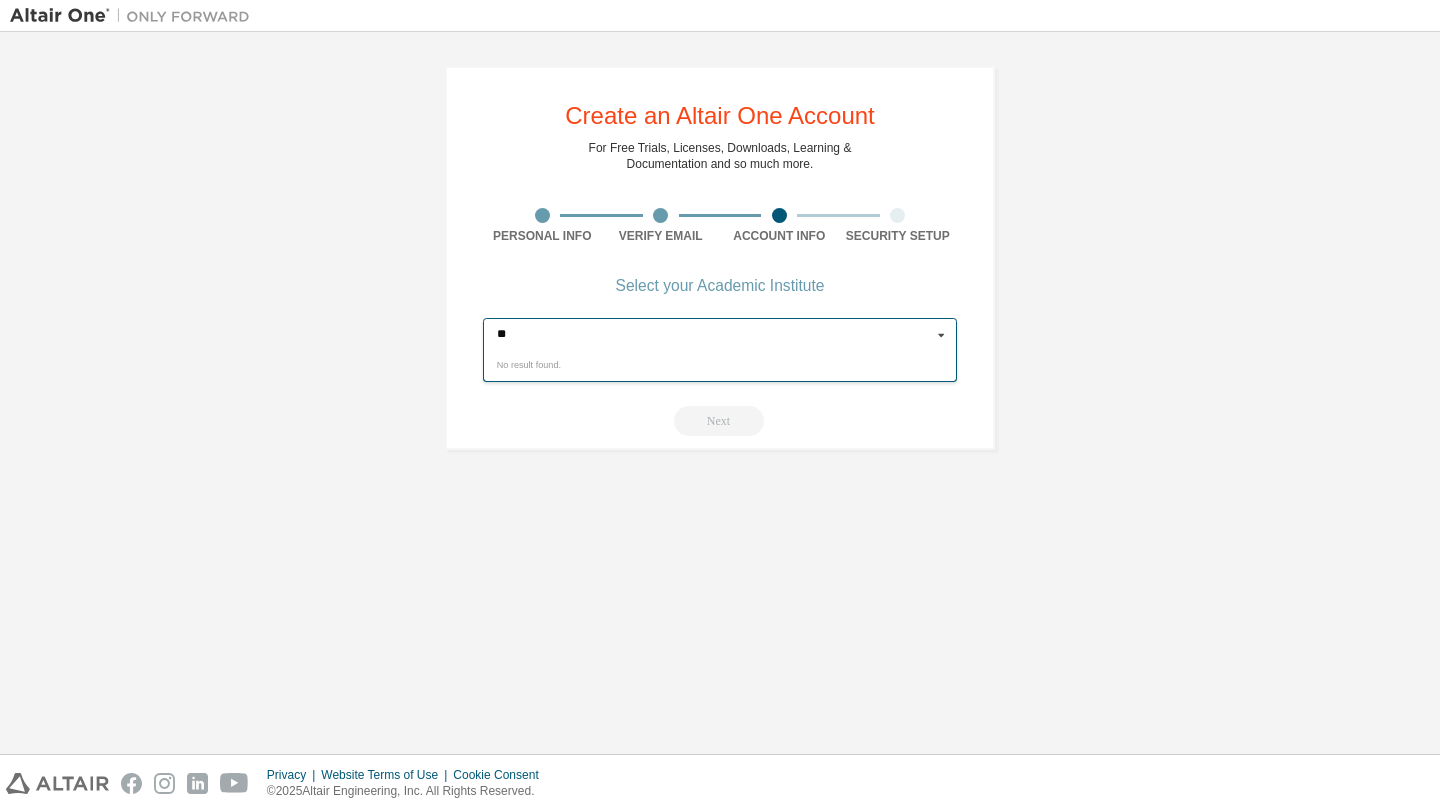 type on "*" 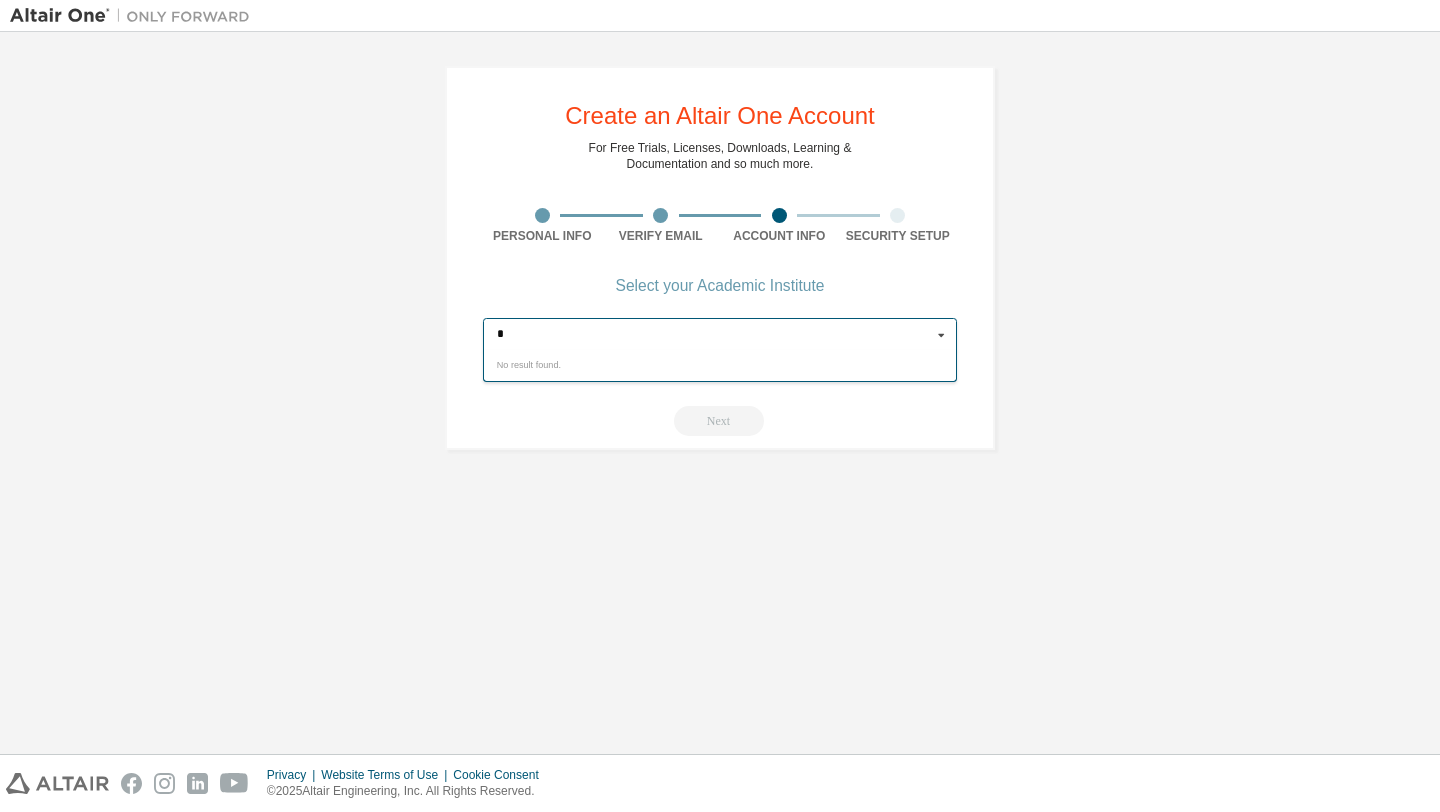type 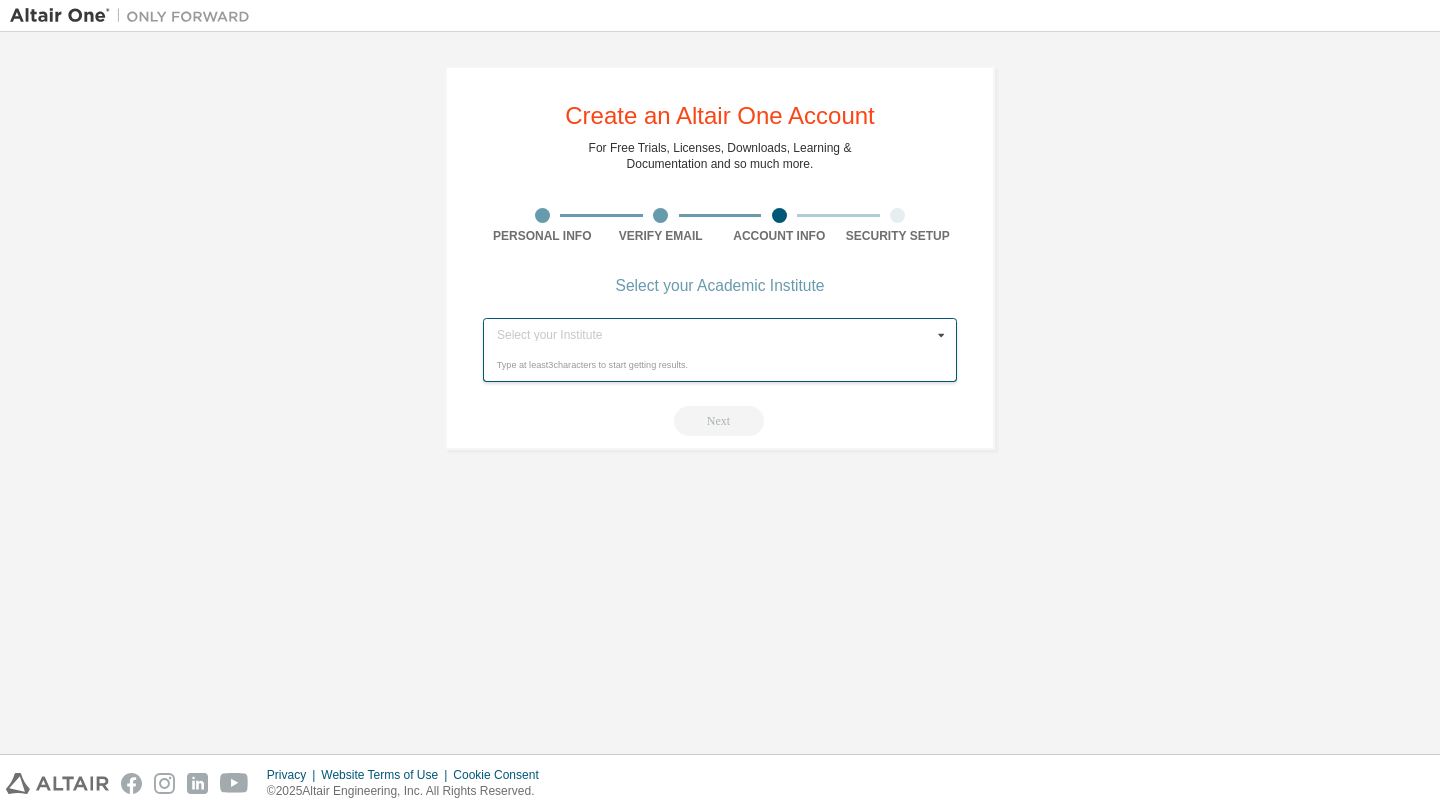 click on "Select your Academic Institute" at bounding box center [720, 286] 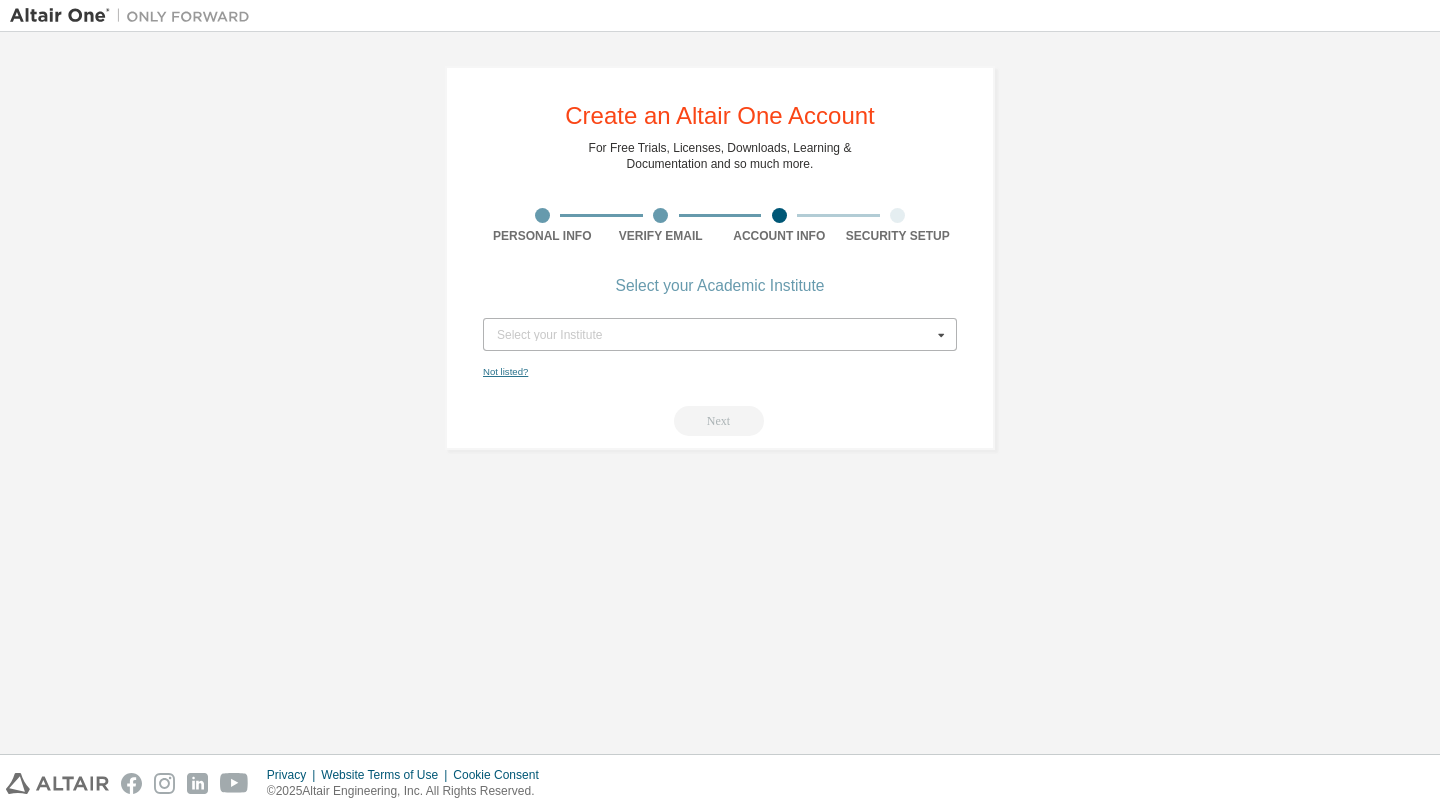 click on "Not listed?" at bounding box center (505, 371) 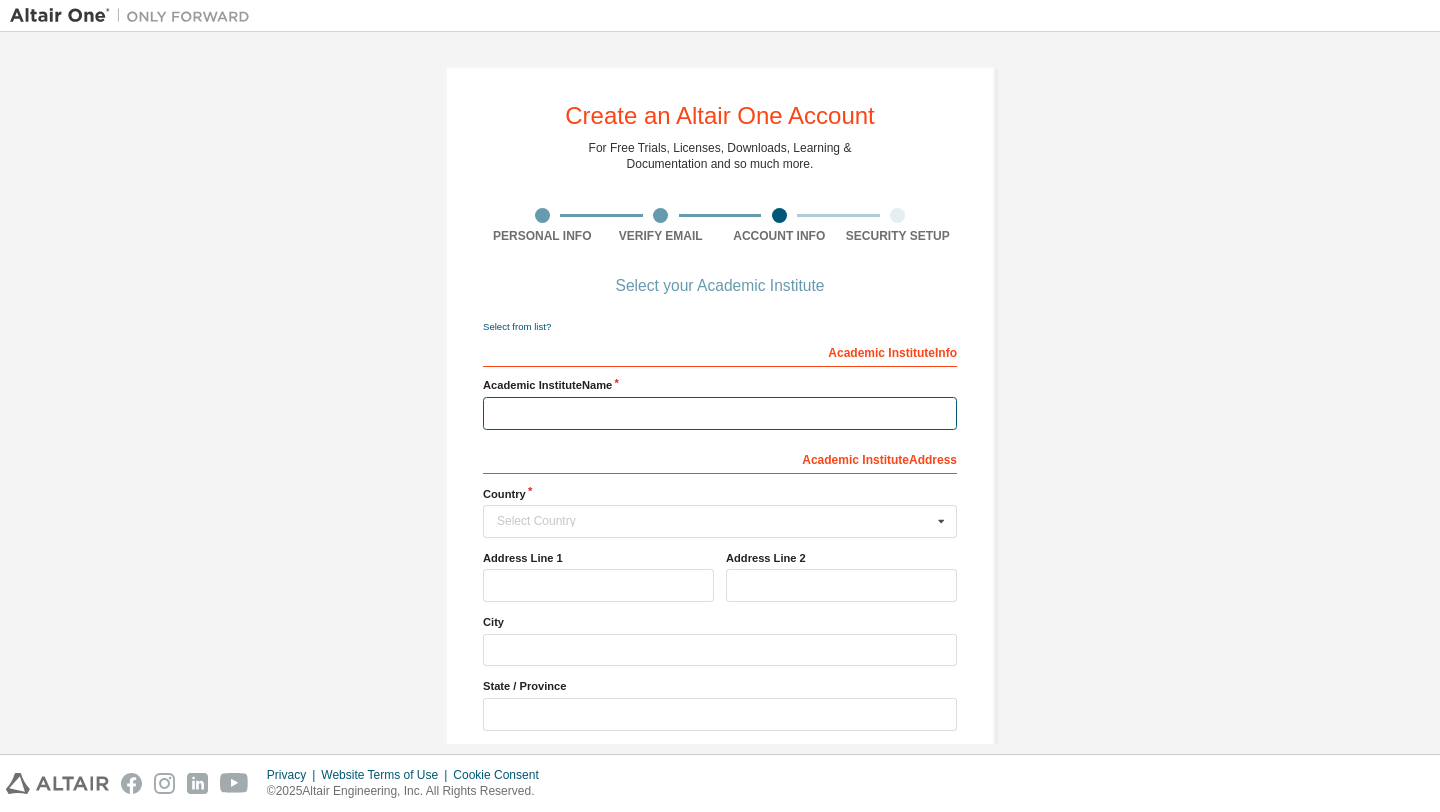 click at bounding box center (720, 413) 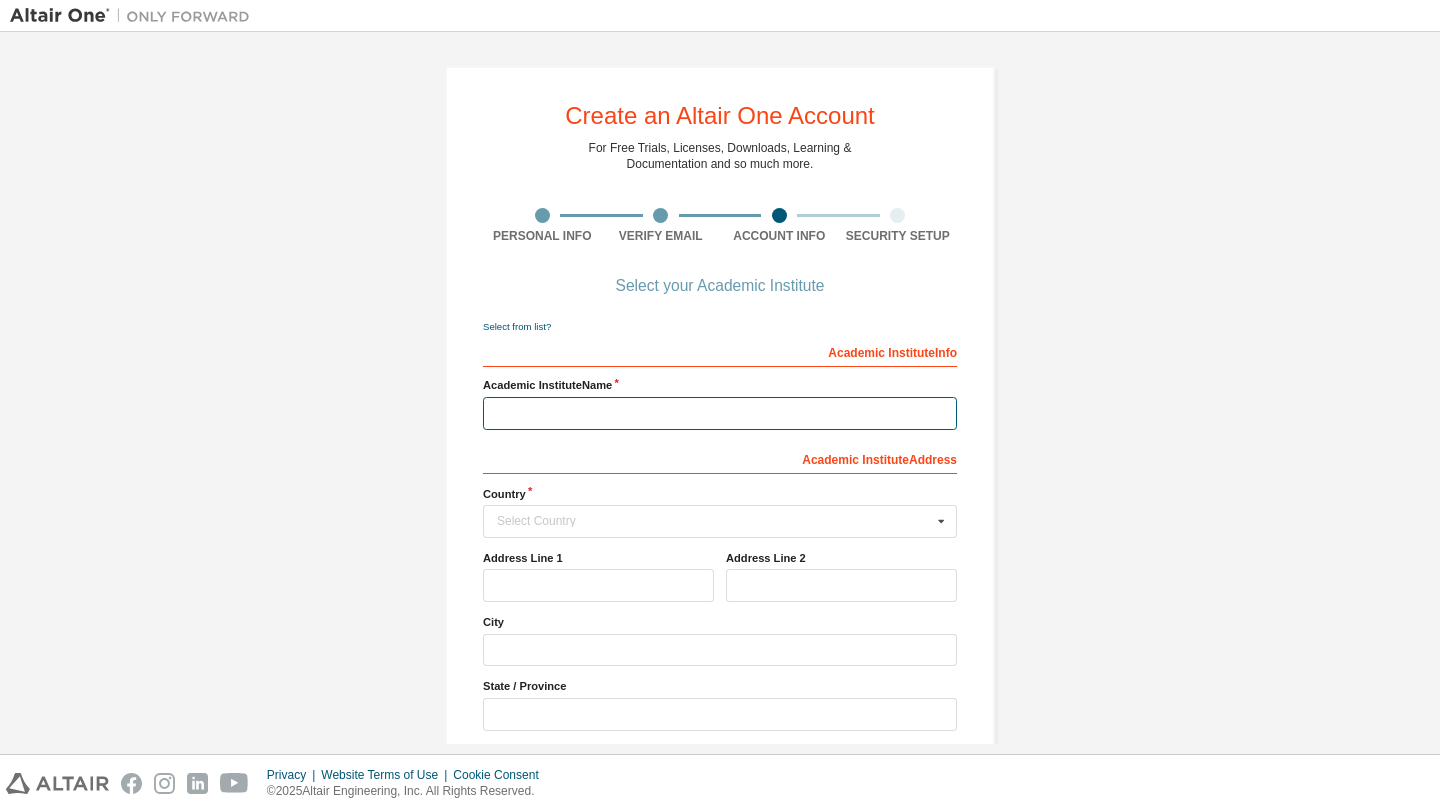 type on "**********" 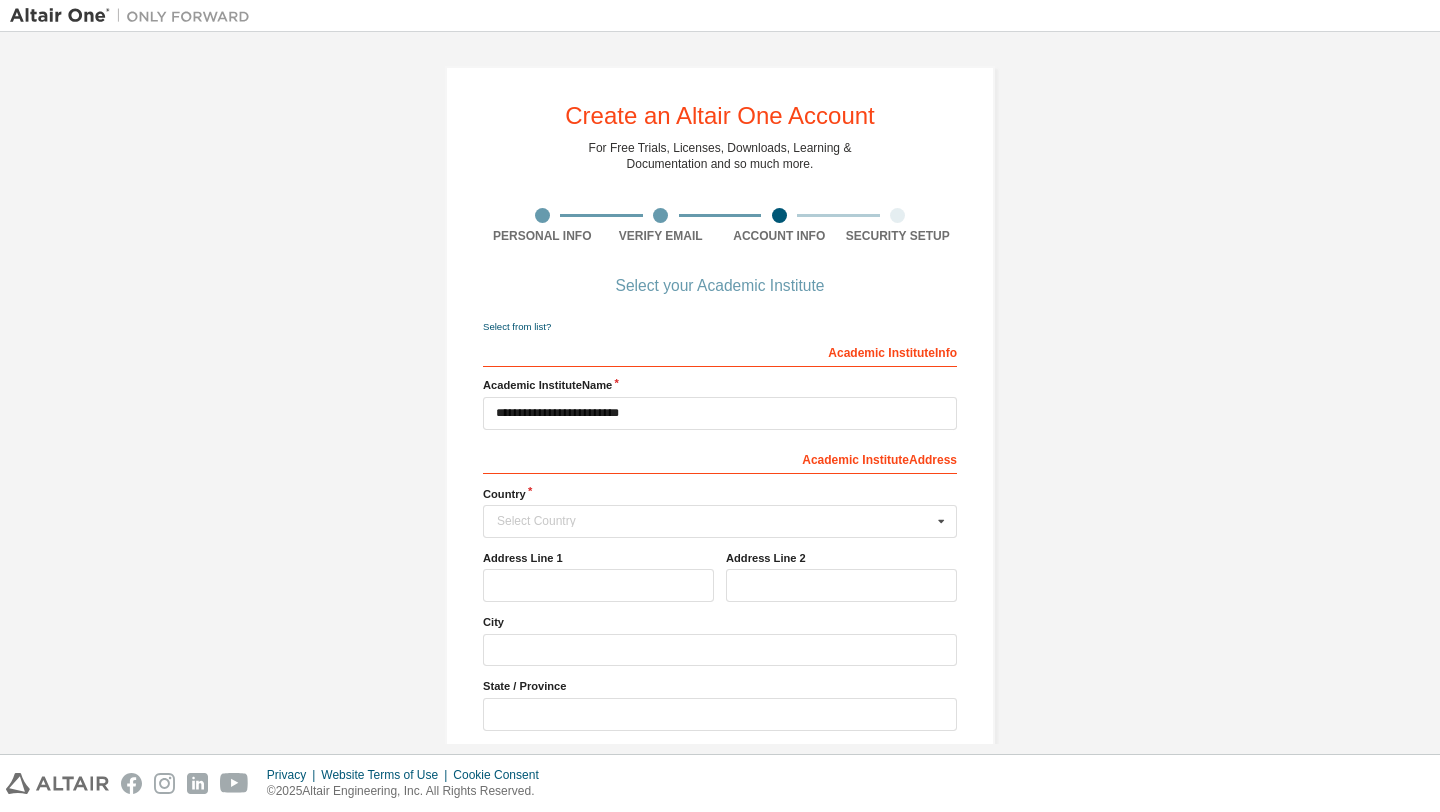 type 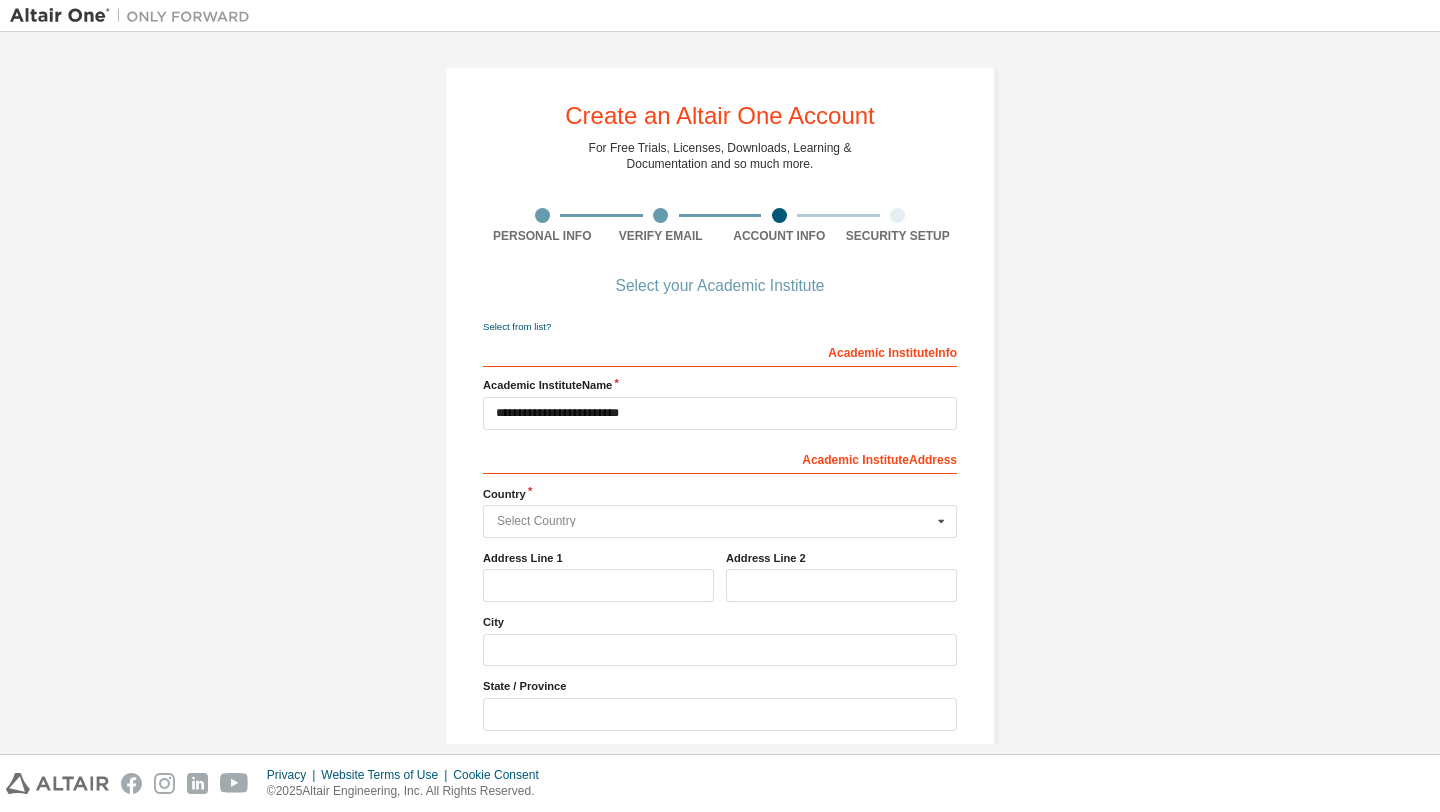 type on "**********" 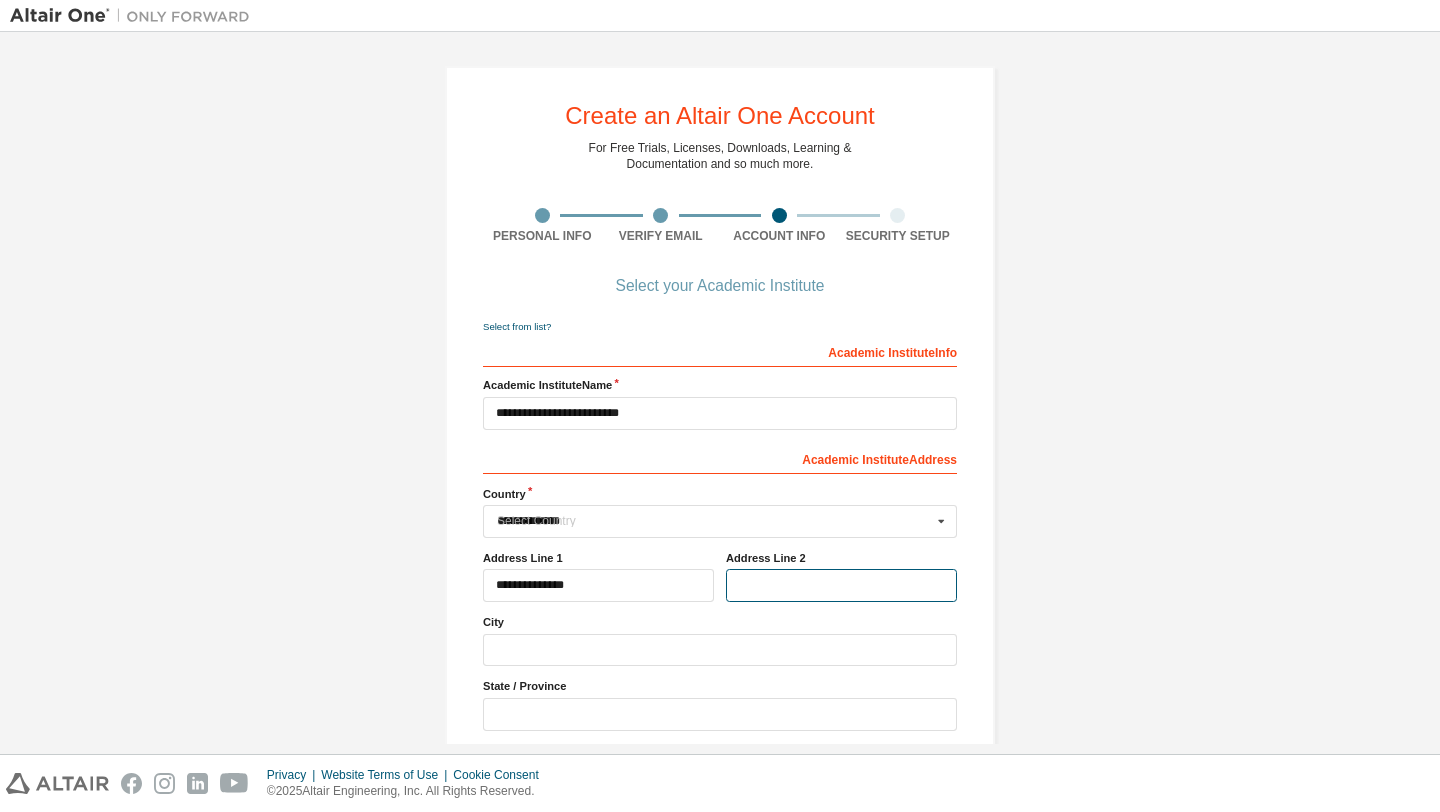 type on "**********" 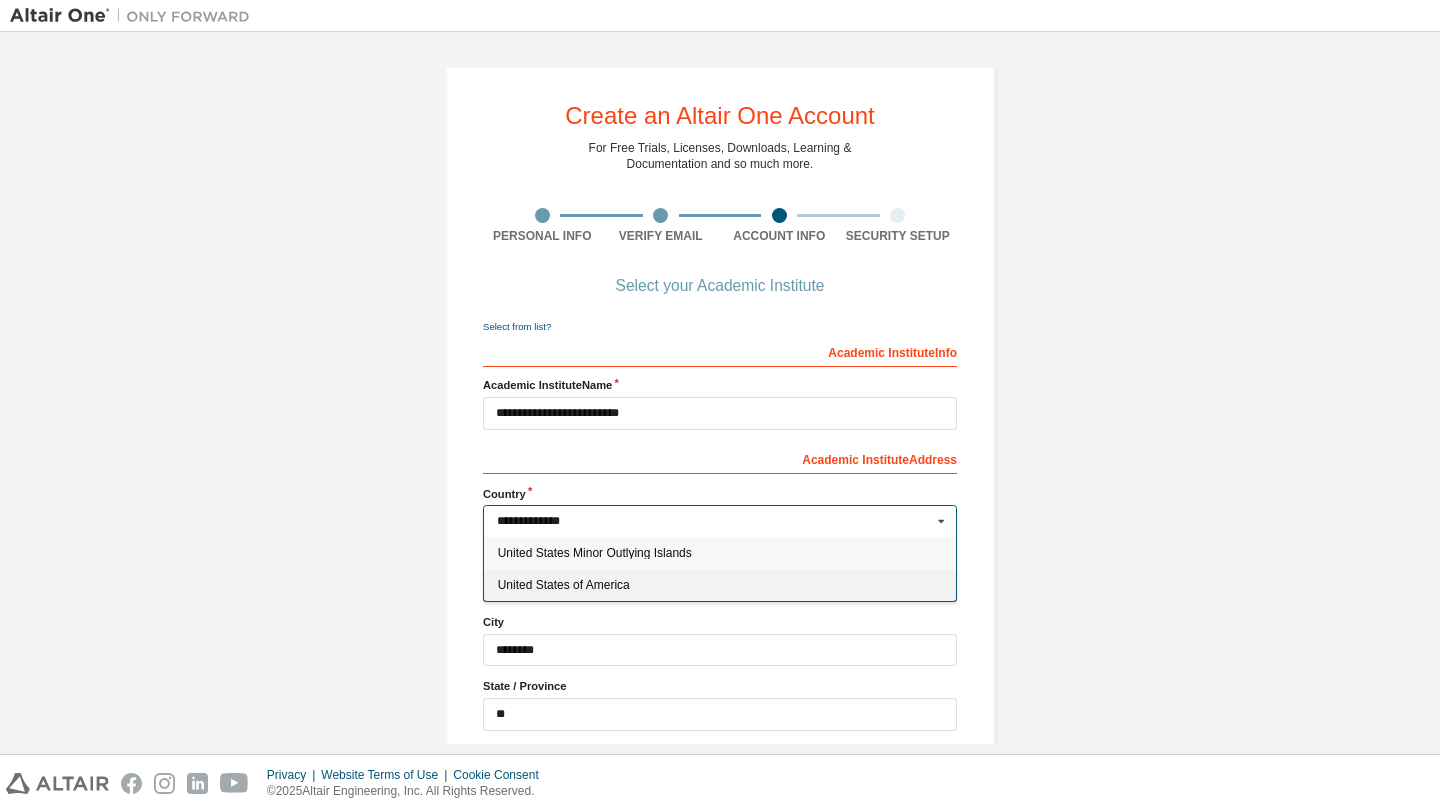 click on "United States of America" at bounding box center [720, 585] 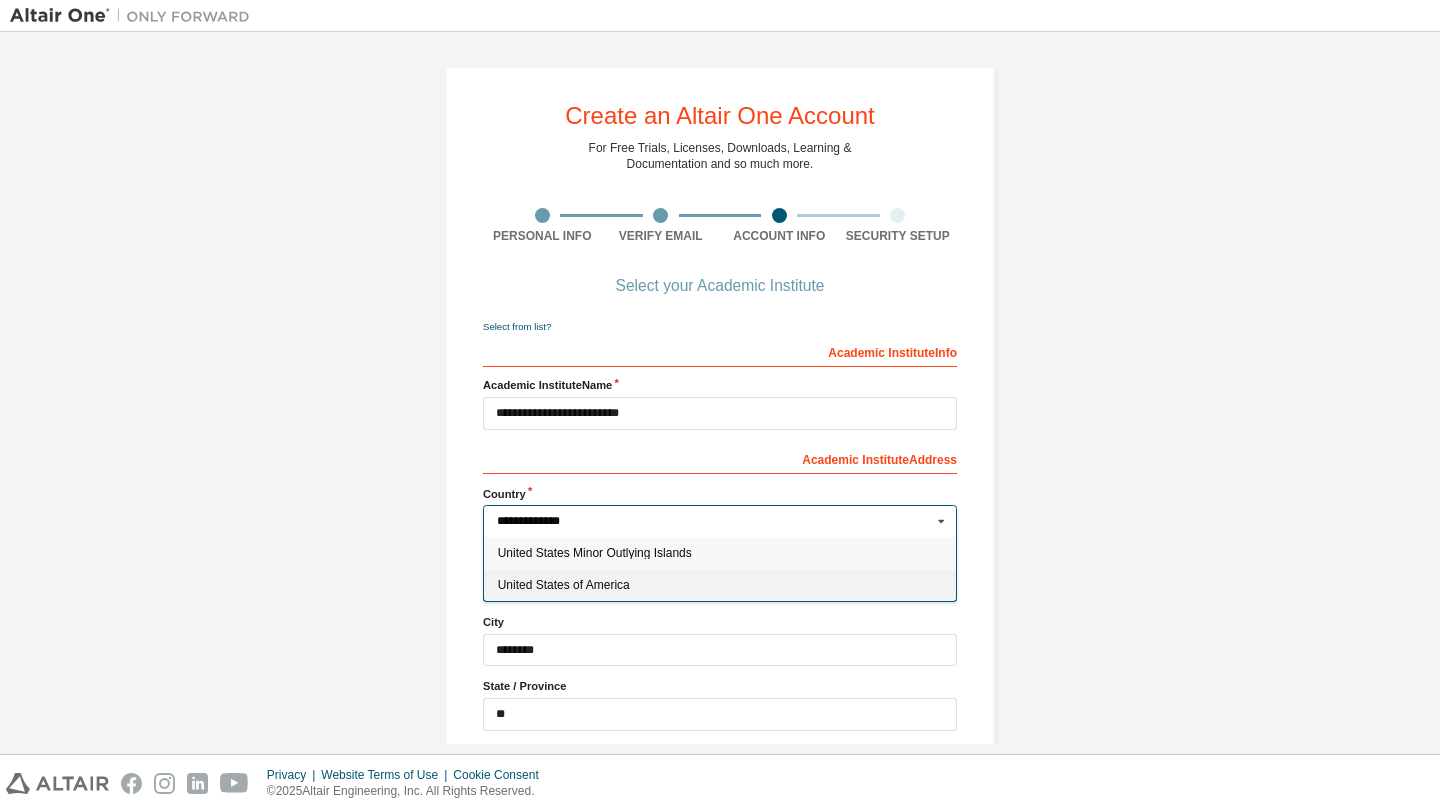 type on "***" 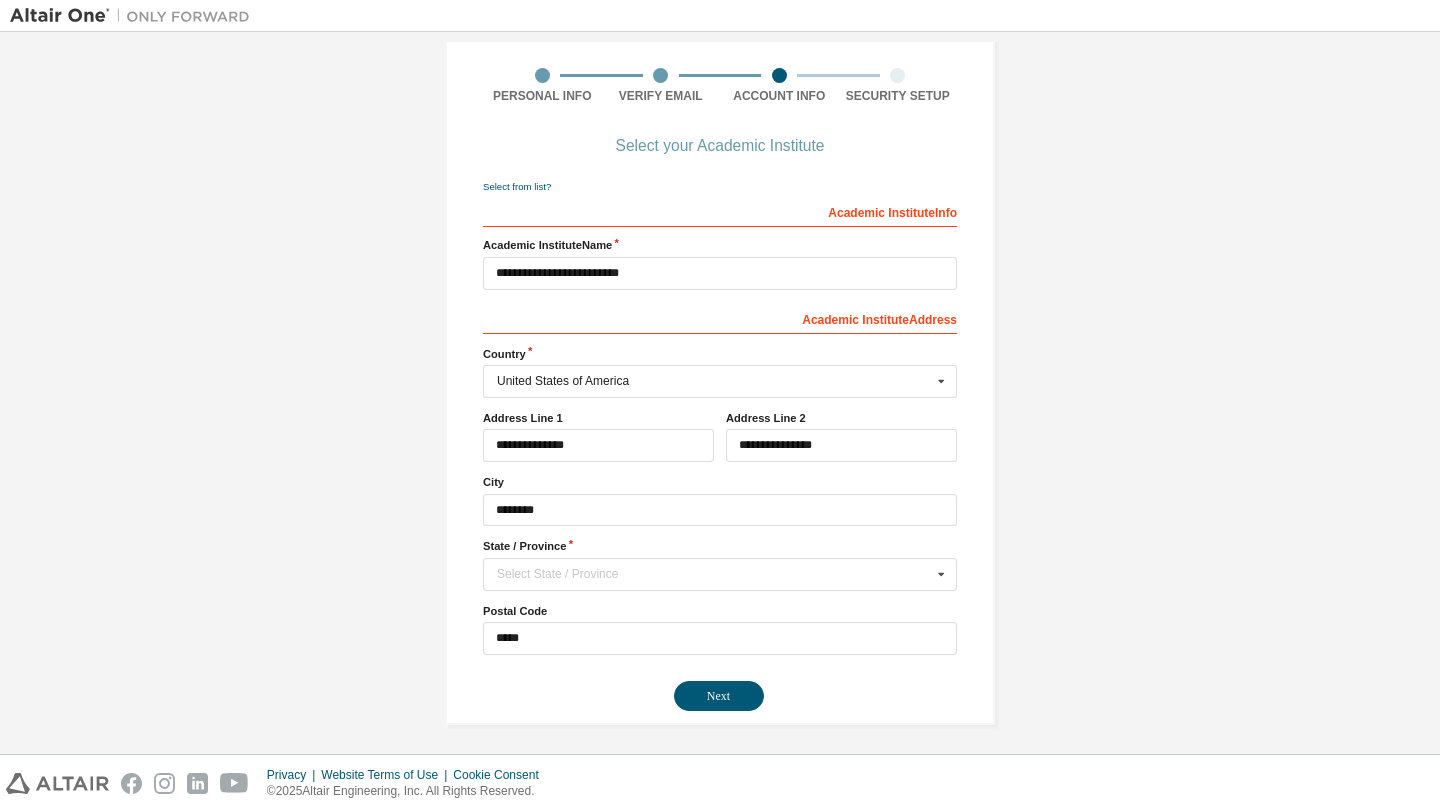 scroll, scrollTop: 145, scrollLeft: 0, axis: vertical 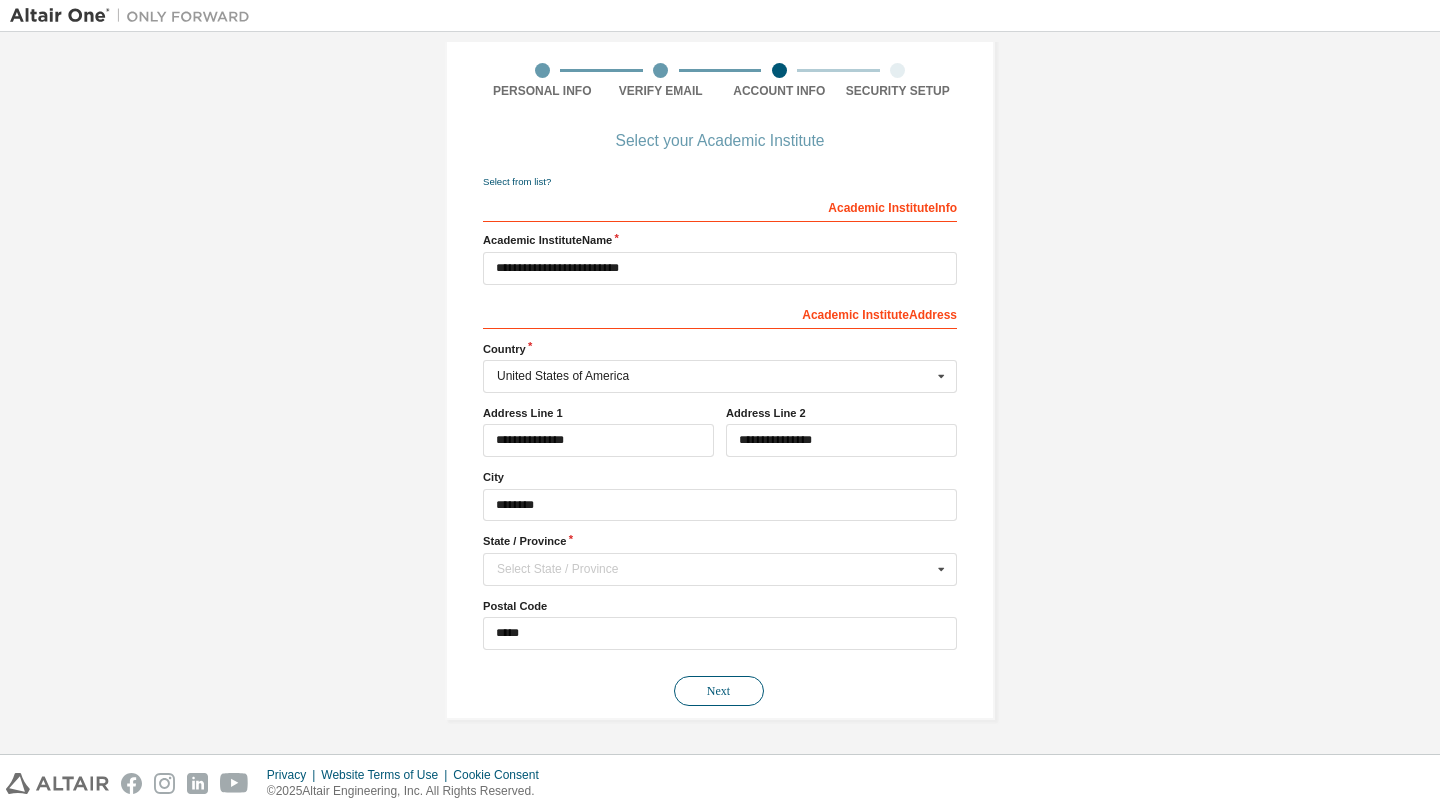 click on "Next" at bounding box center (719, 691) 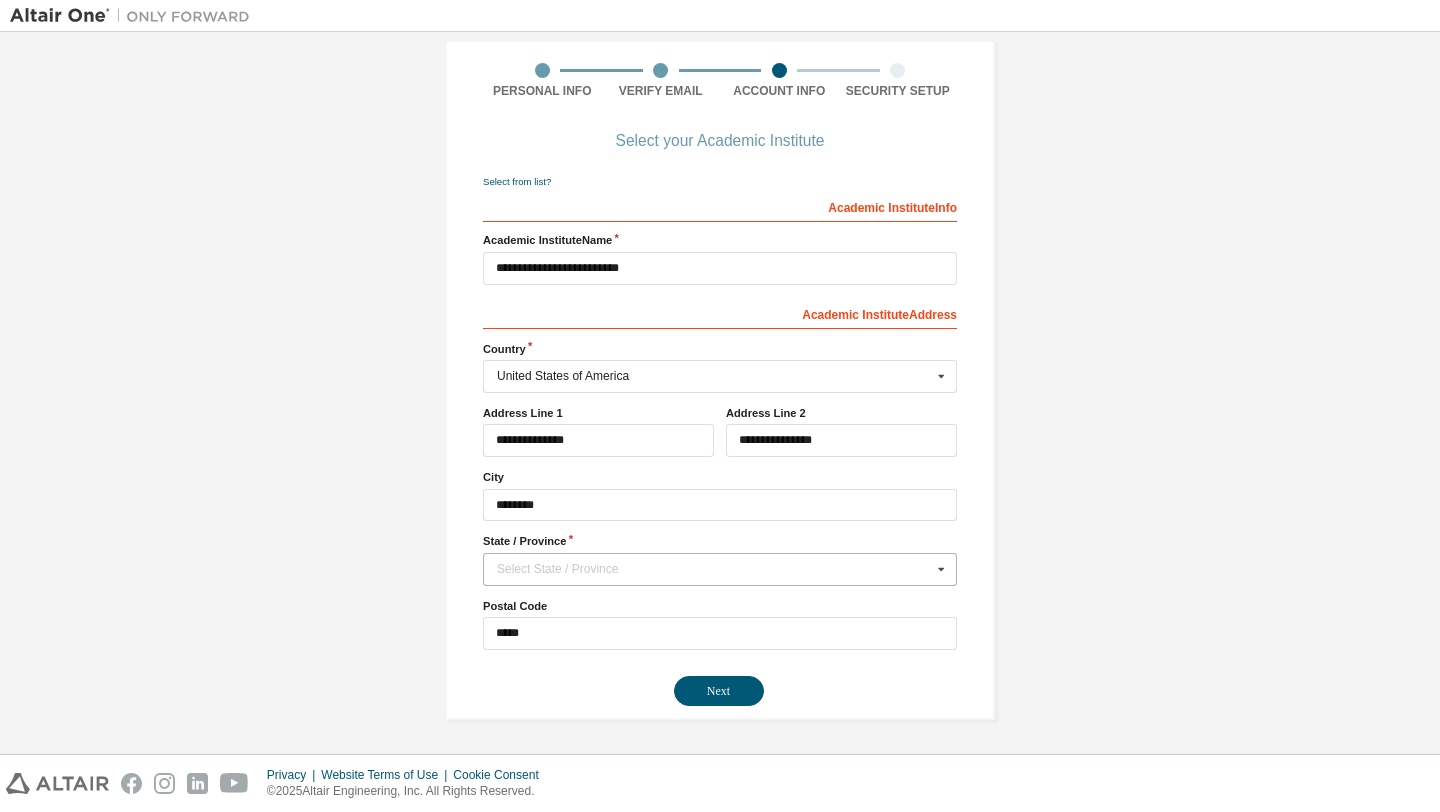 click on "Select State / Province" at bounding box center (714, 569) 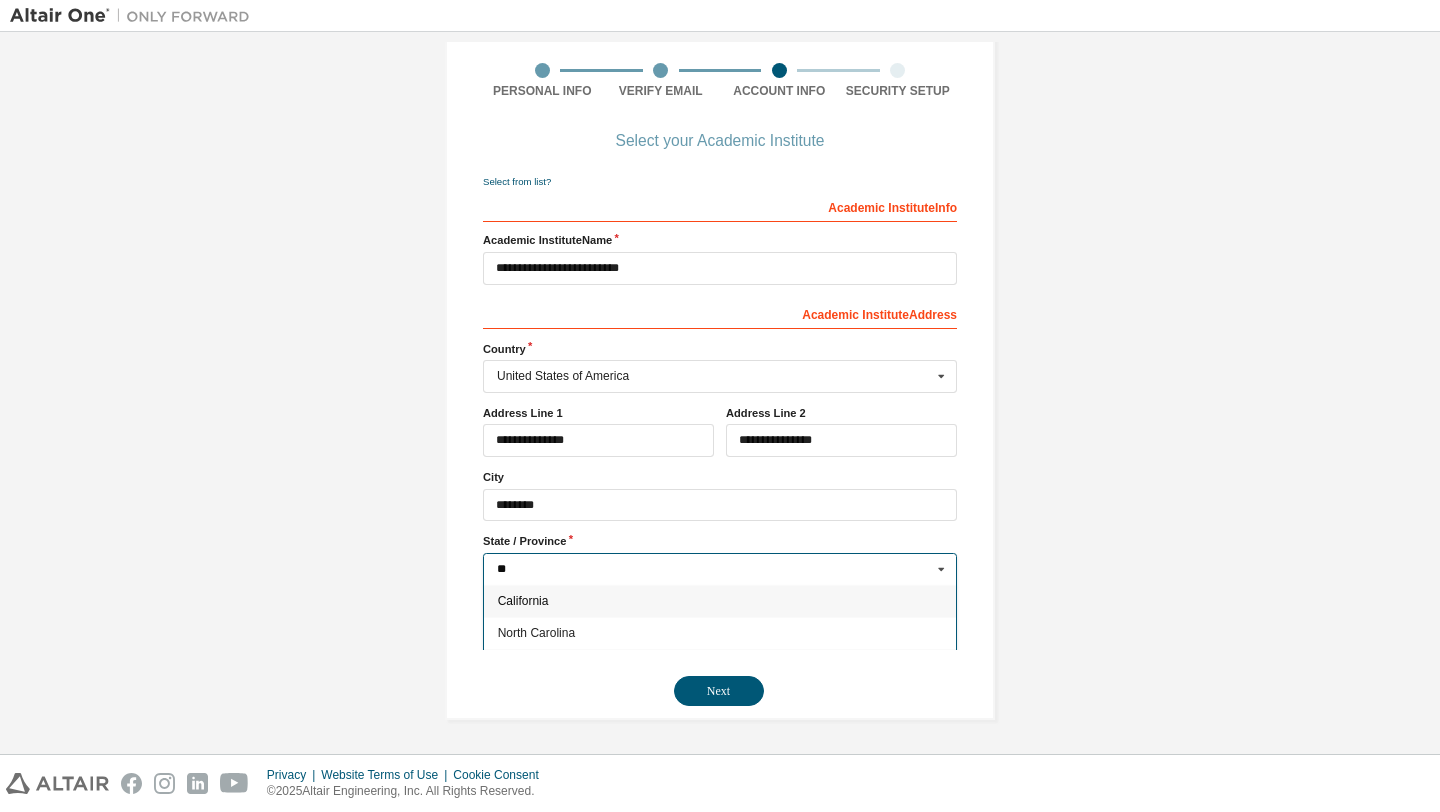 type on "**" 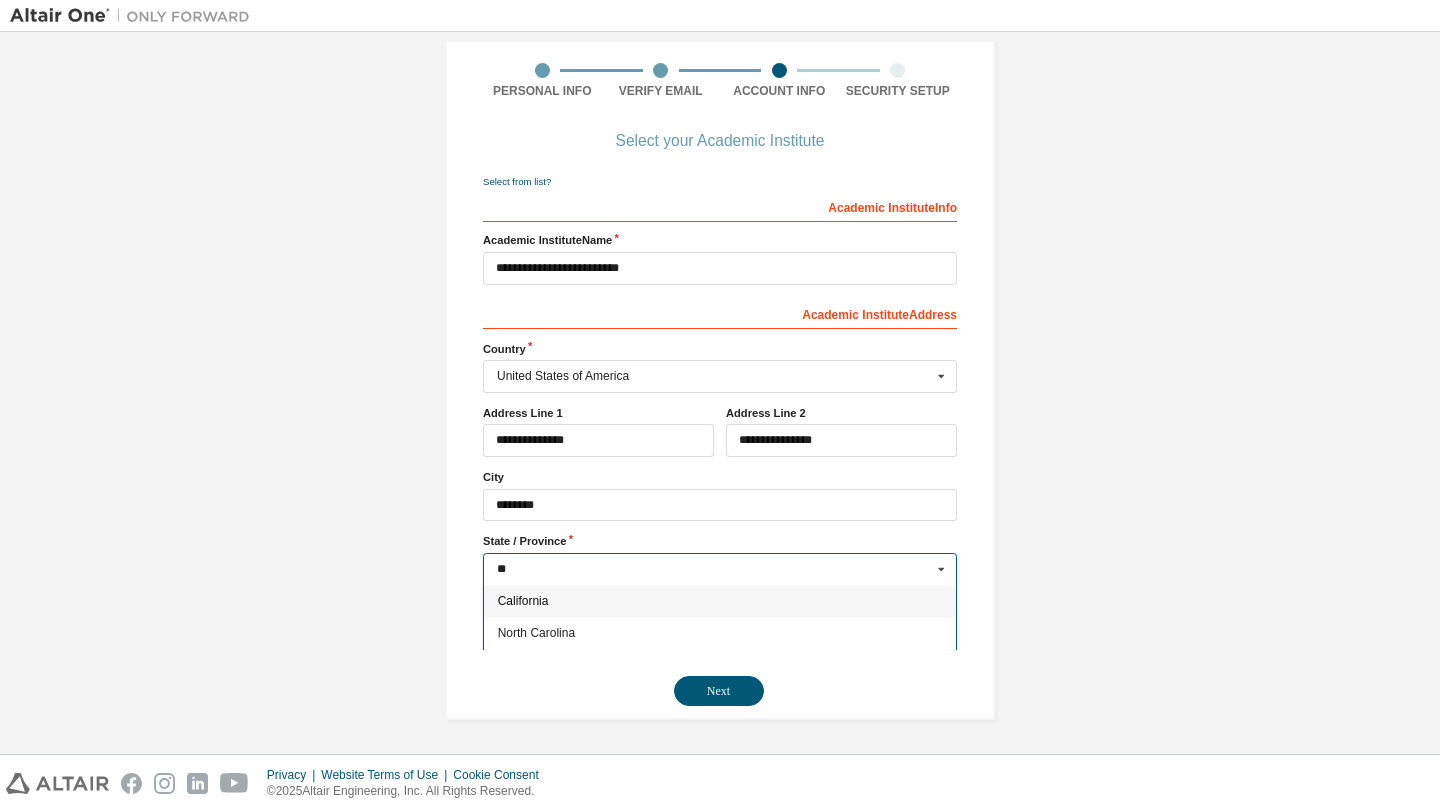 click on "California" at bounding box center [720, 601] 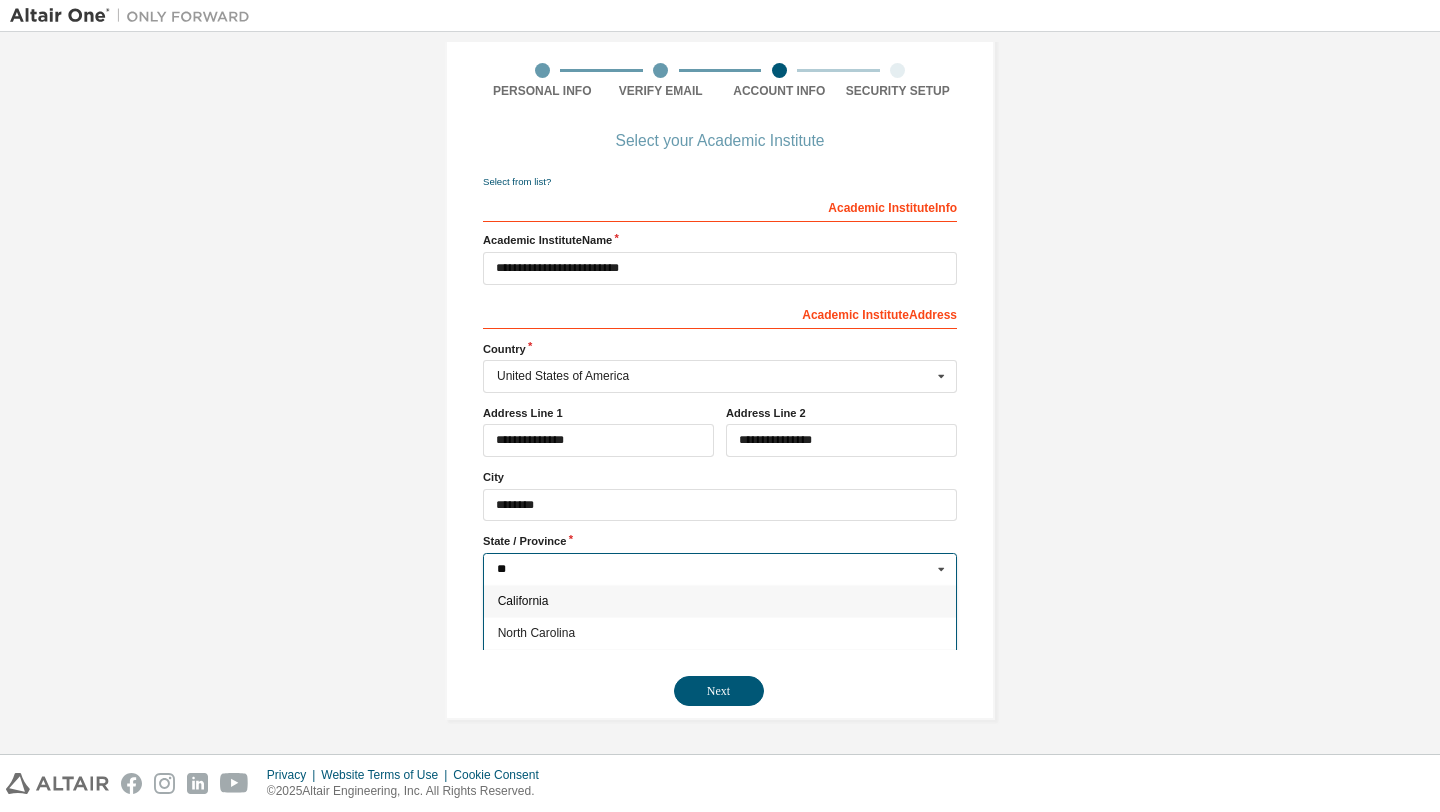 type on "**" 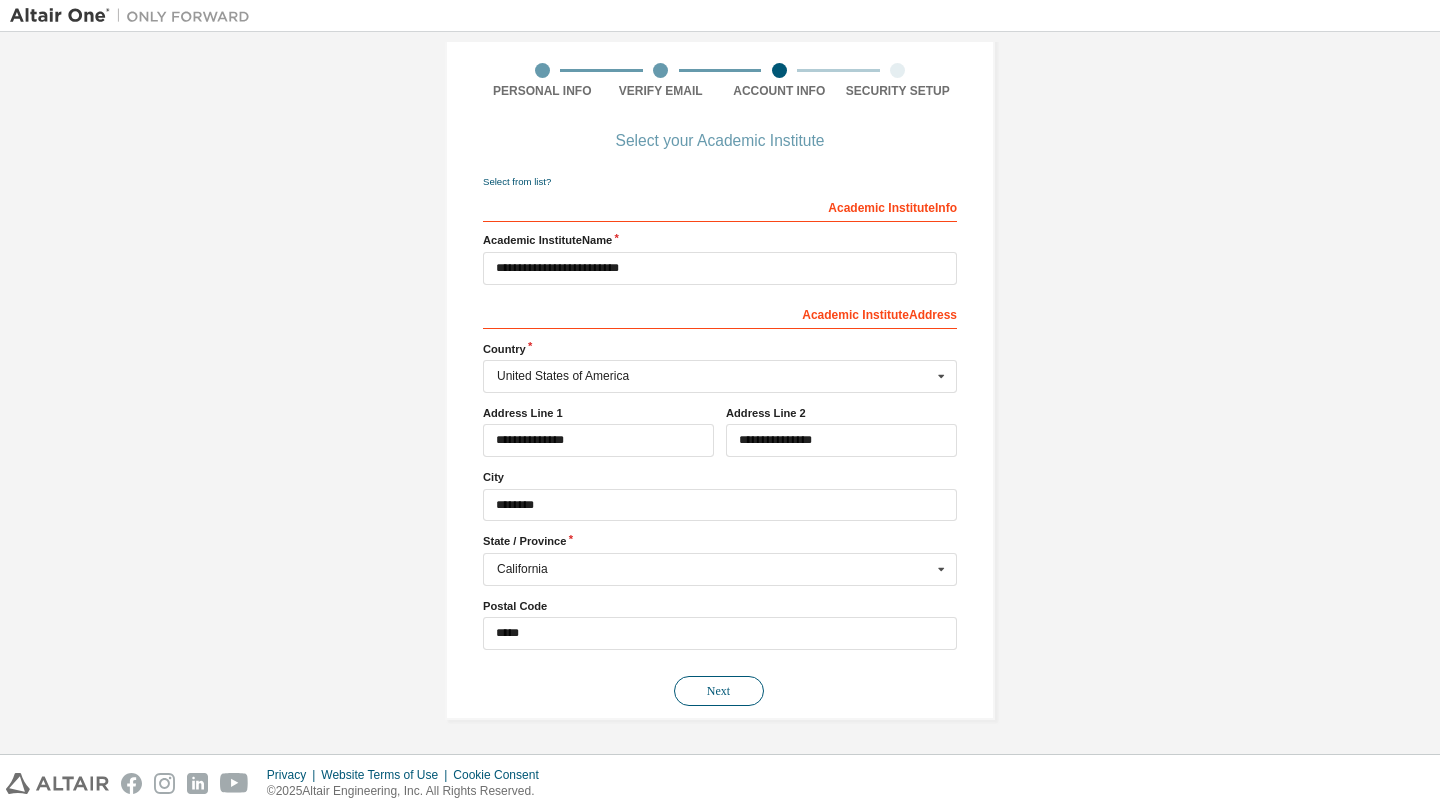 click on "Next" at bounding box center (719, 691) 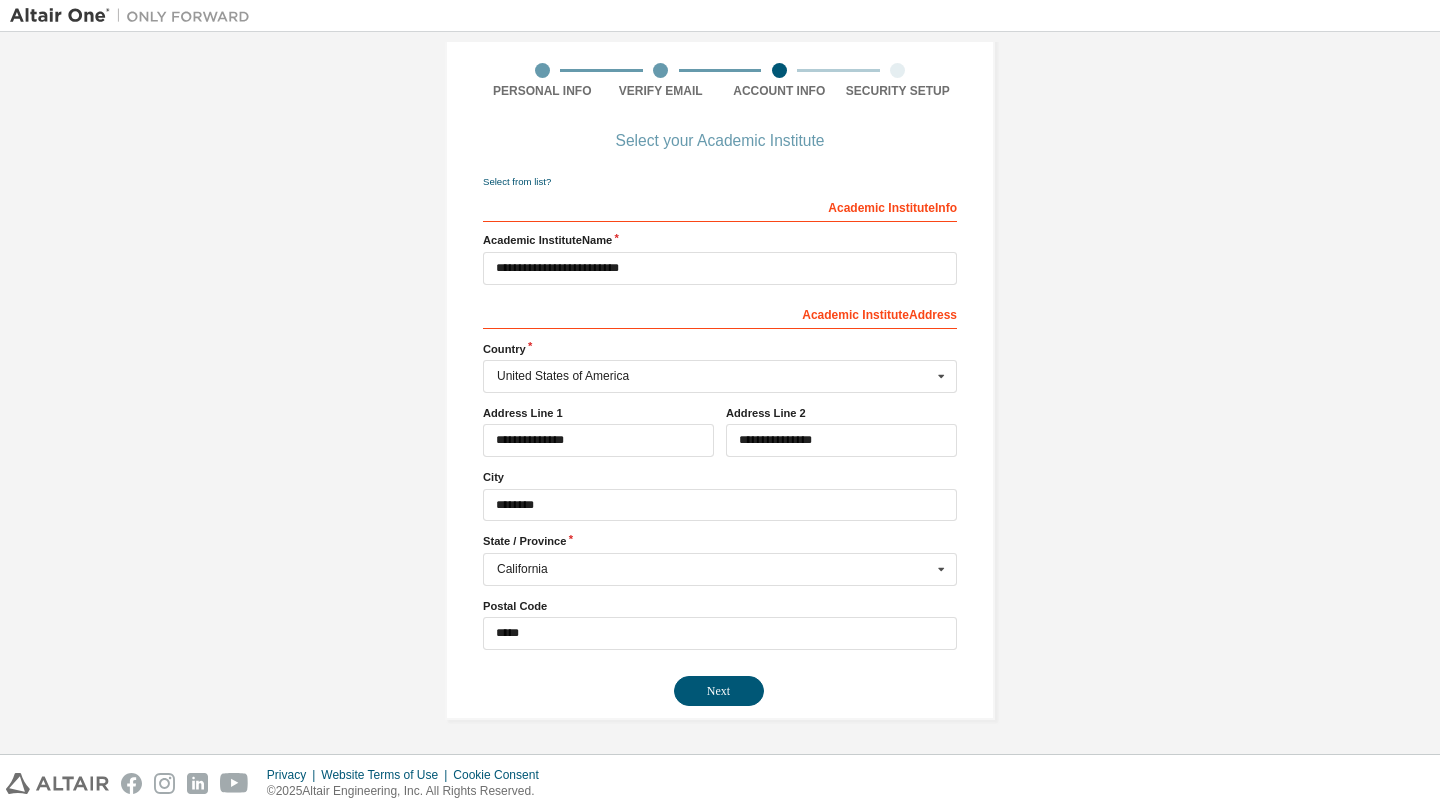 click on "**********" at bounding box center (720, 320) 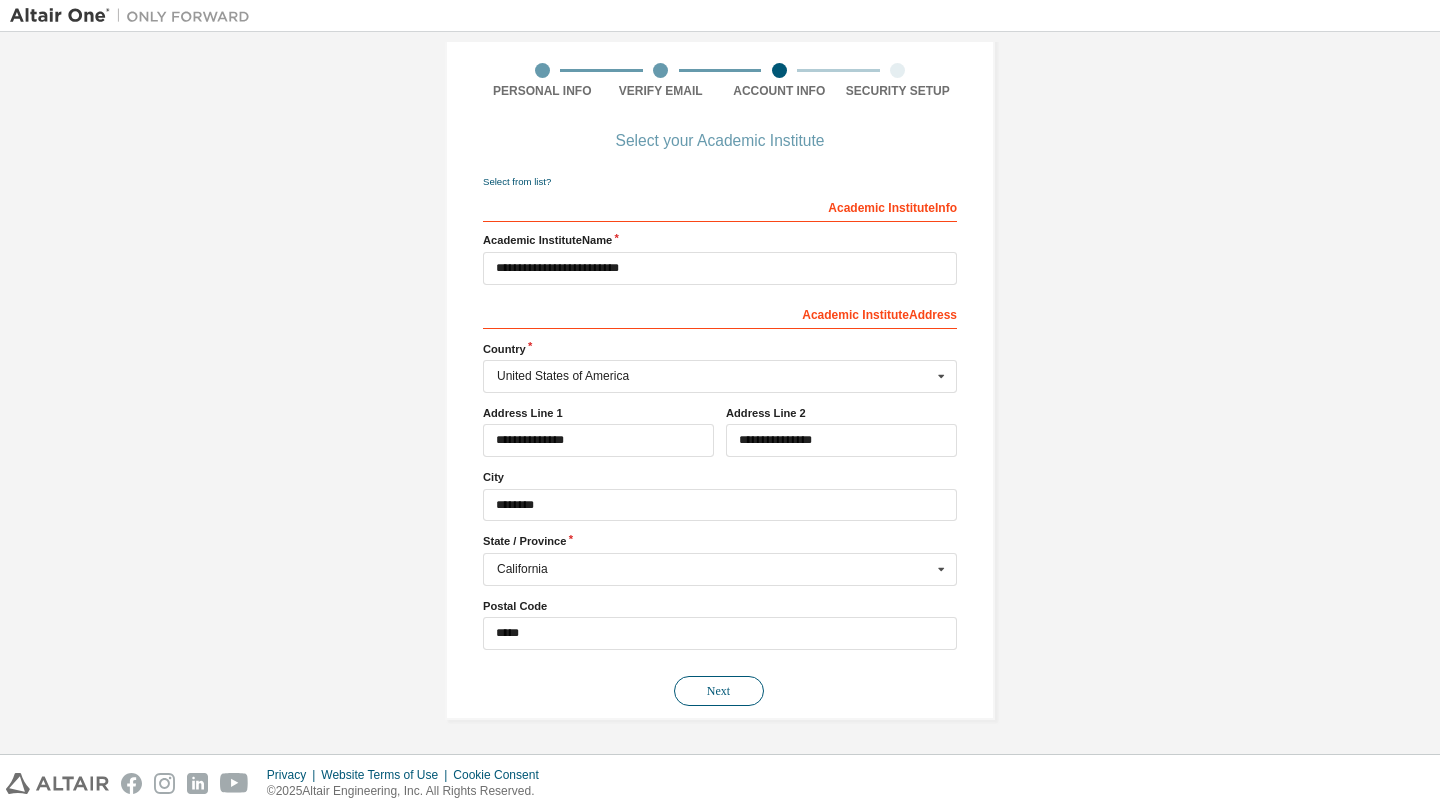 click on "Next" at bounding box center (719, 691) 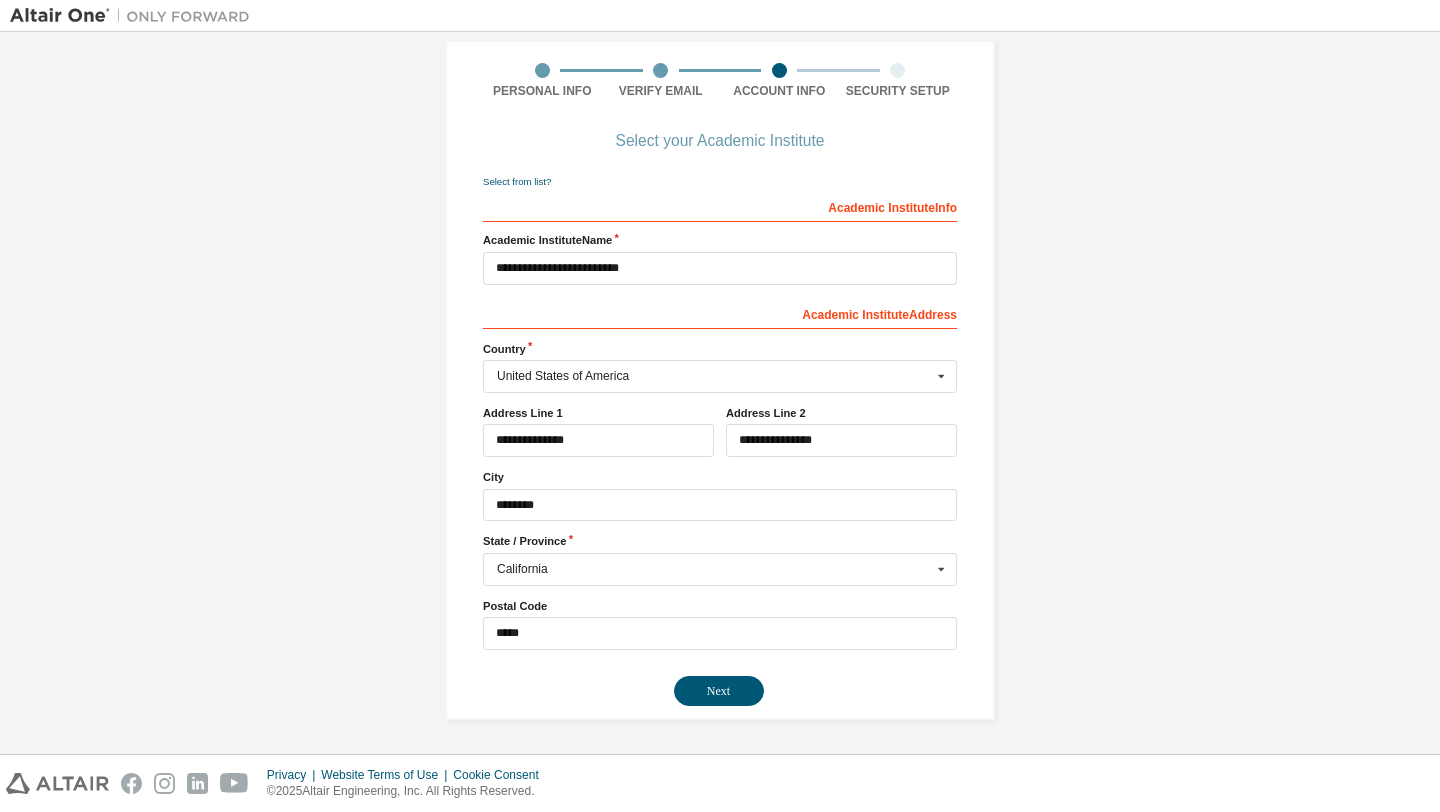 click on "**********" at bounding box center [720, 320] 